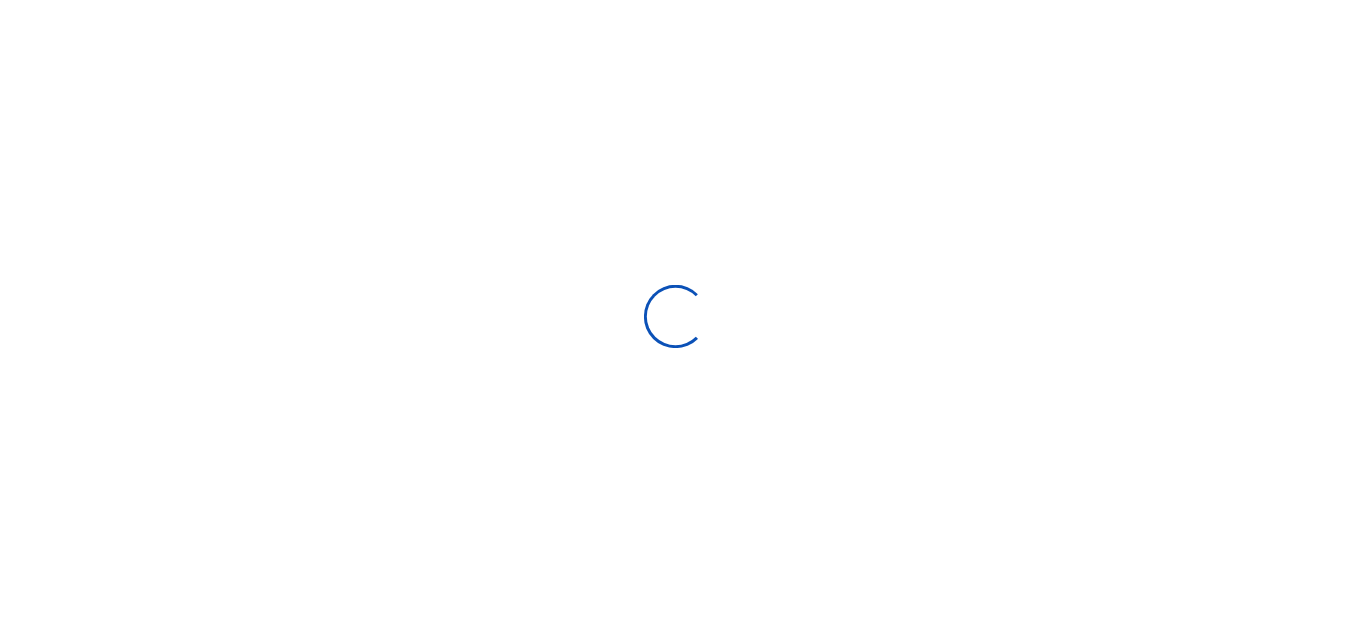 scroll, scrollTop: 0, scrollLeft: 0, axis: both 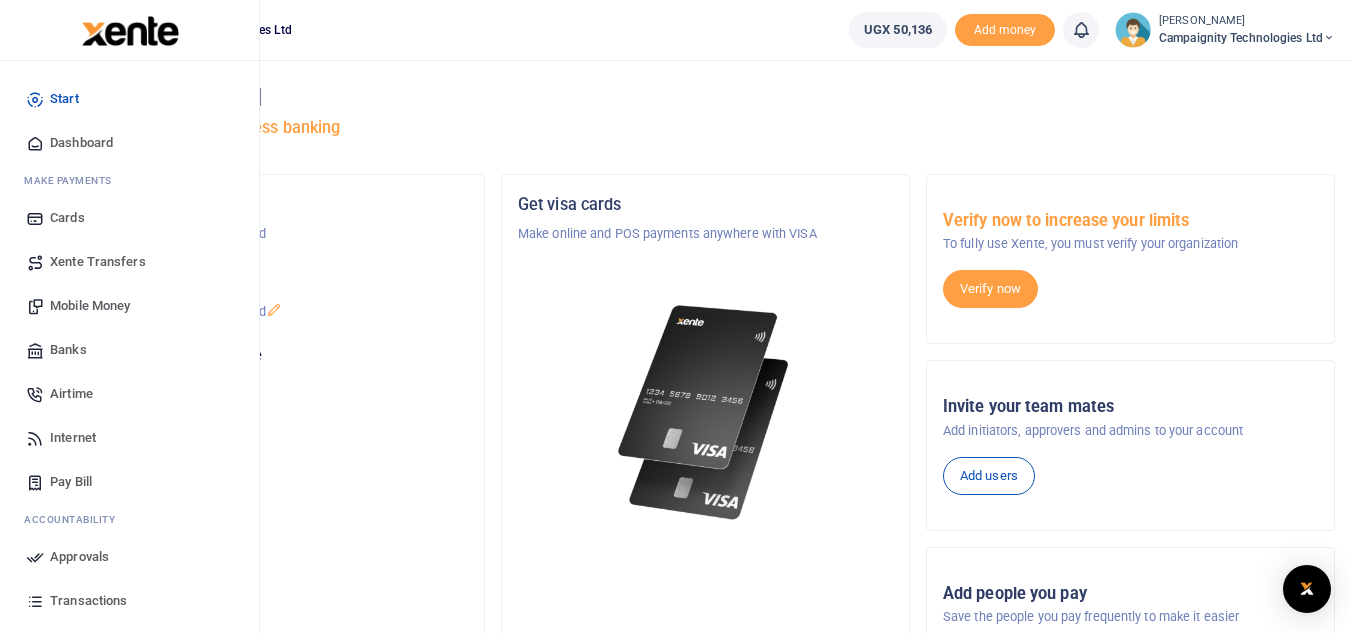 click on "Transactions" at bounding box center (88, 601) 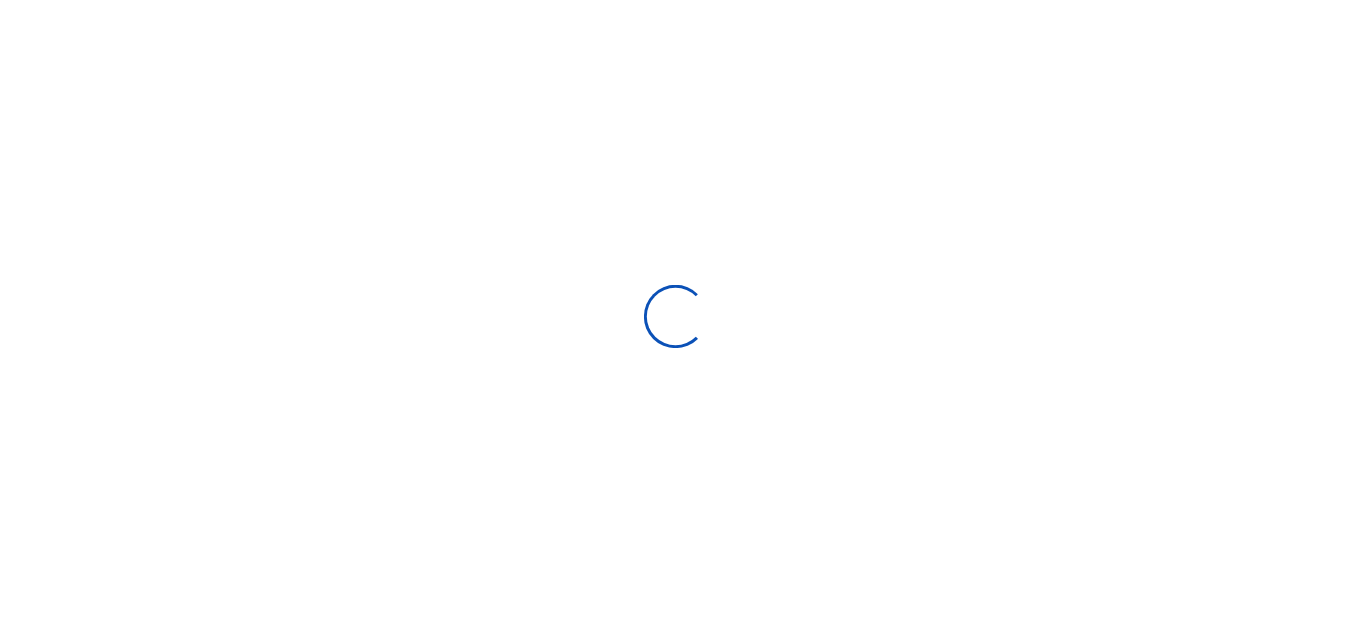 scroll, scrollTop: 0, scrollLeft: 0, axis: both 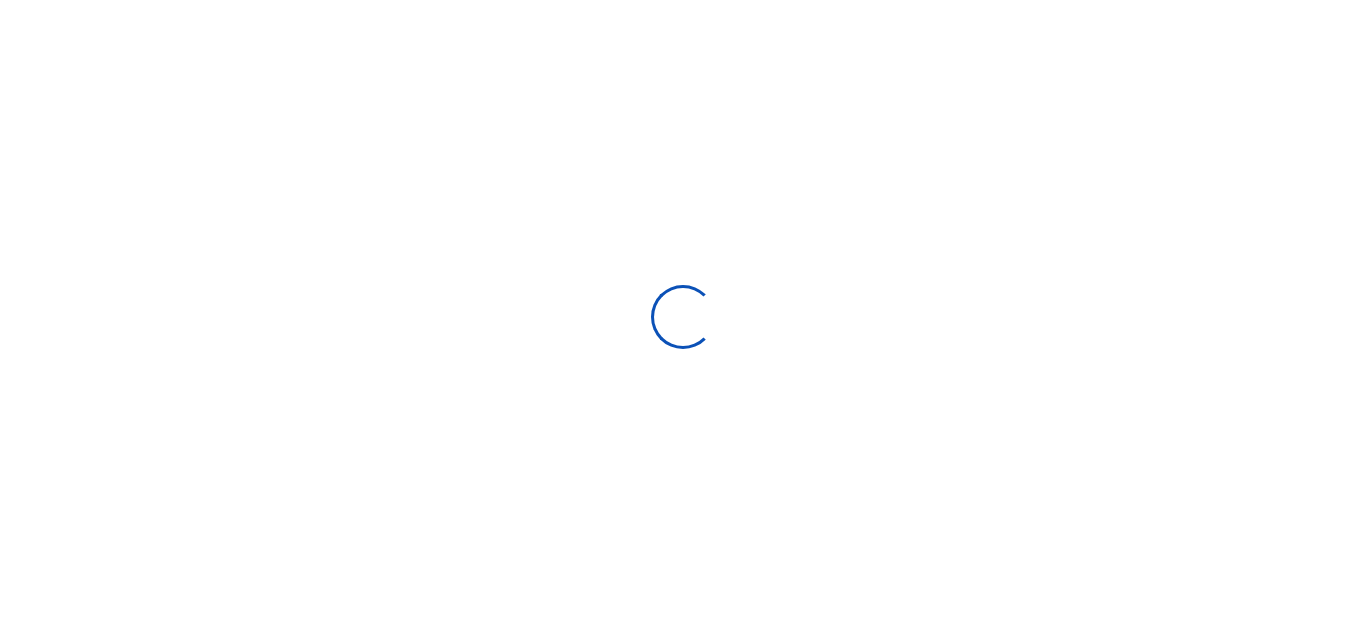 select 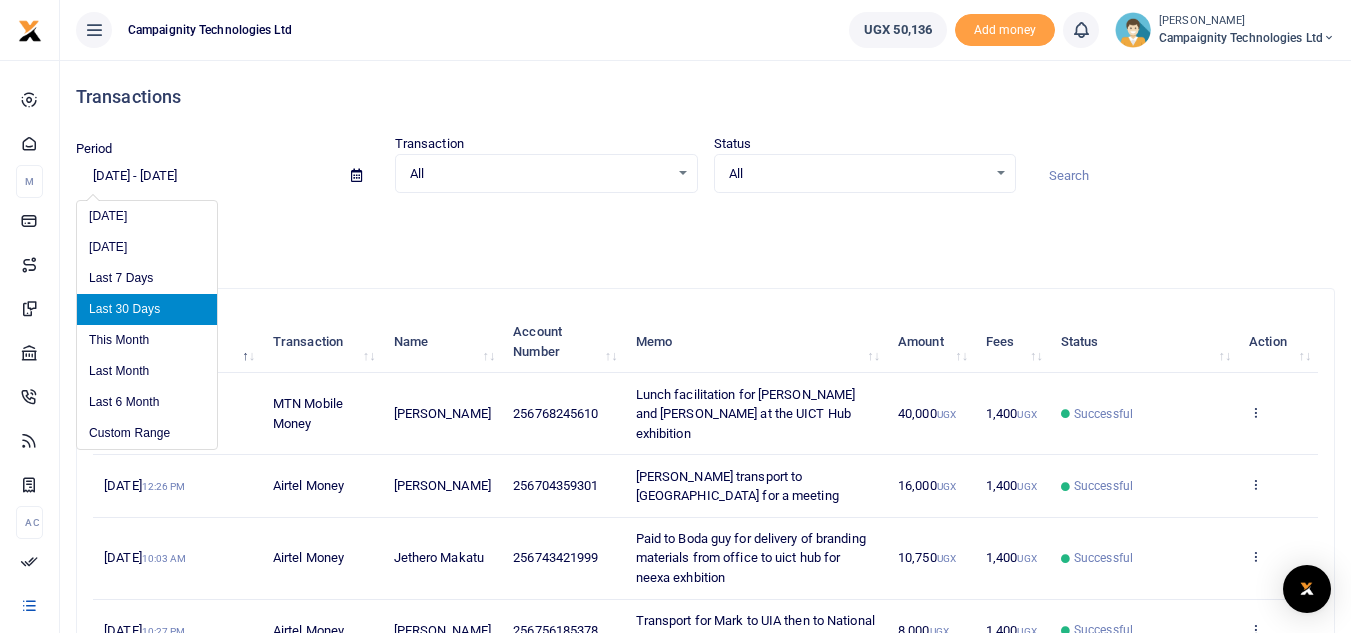 click on "06/18/2025 - 07/17/2025" at bounding box center [205, 176] 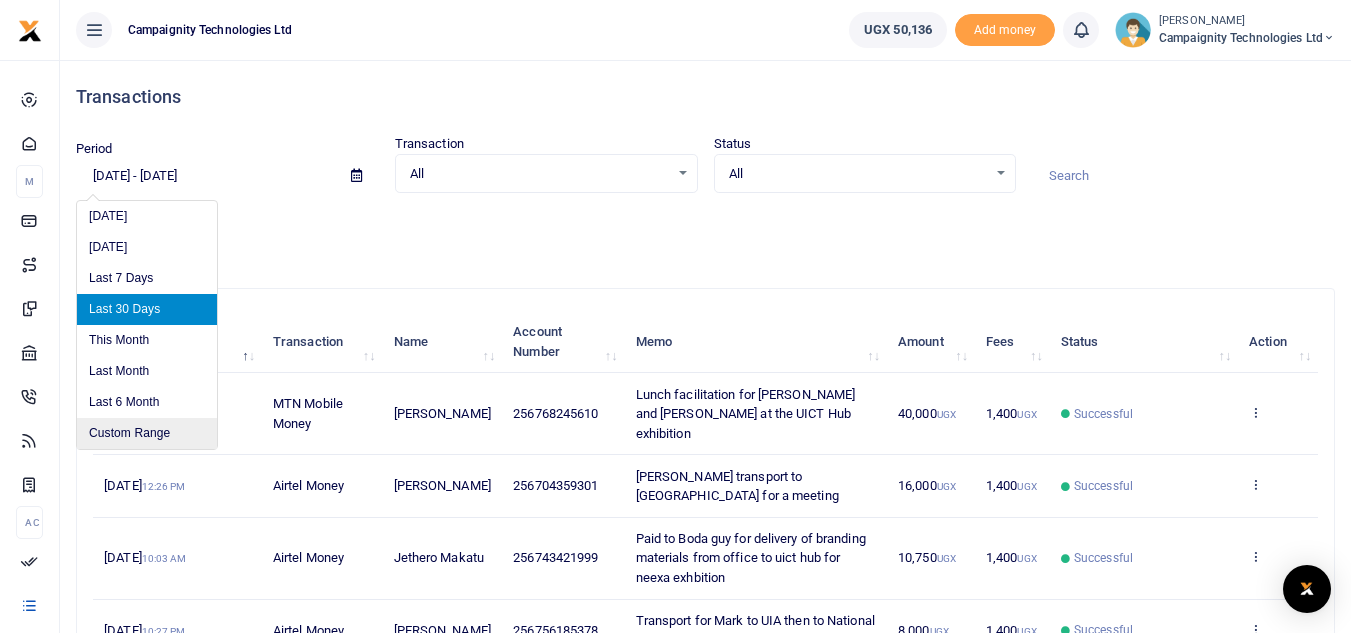 click on "Custom Range" at bounding box center (147, 433) 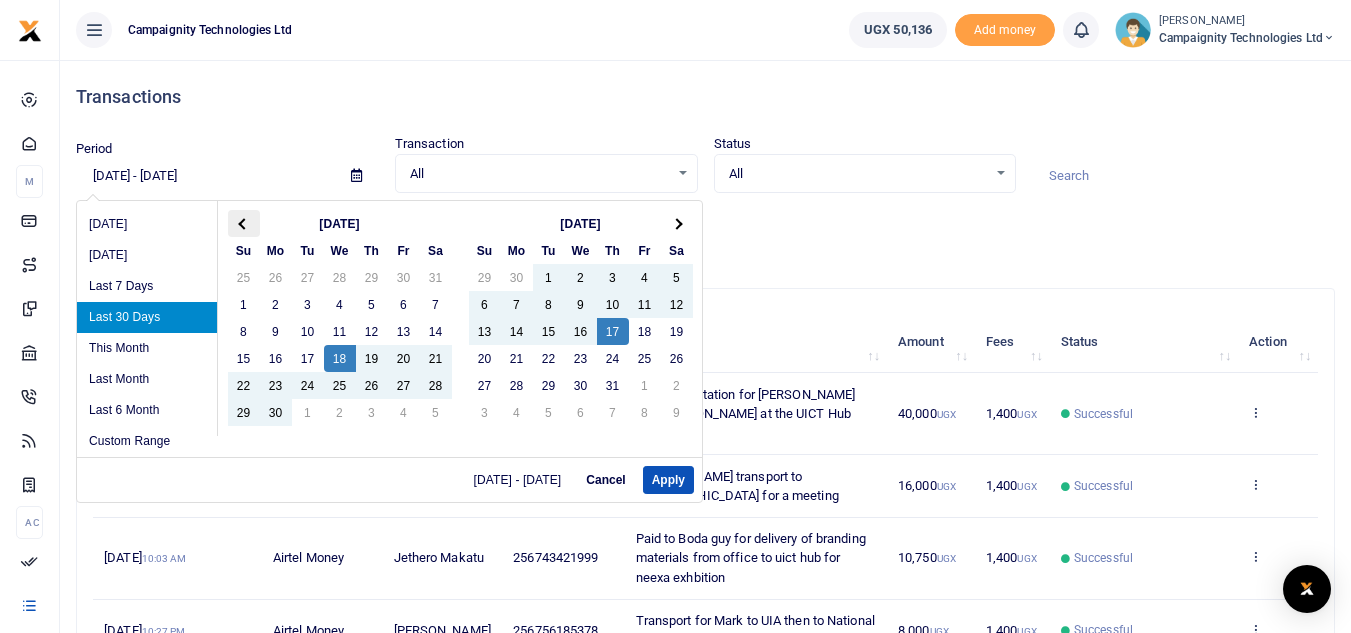 click at bounding box center (243, 223) 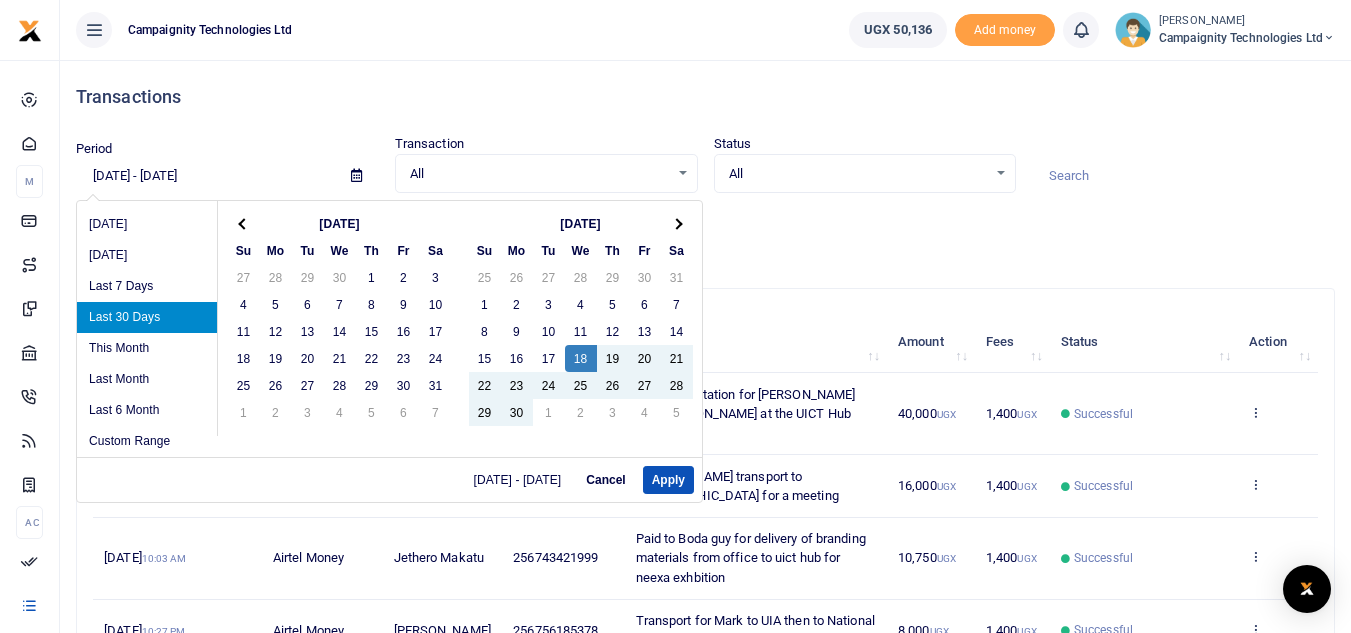 click at bounding box center (243, 223) 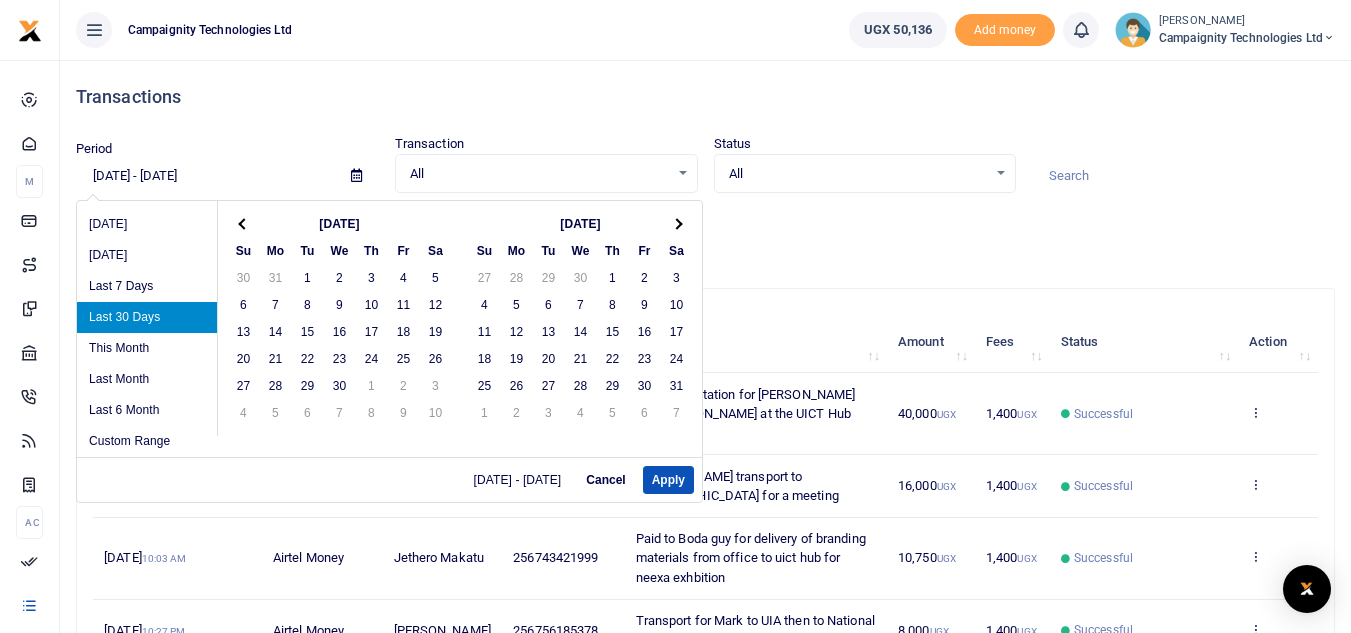 click at bounding box center [243, 223] 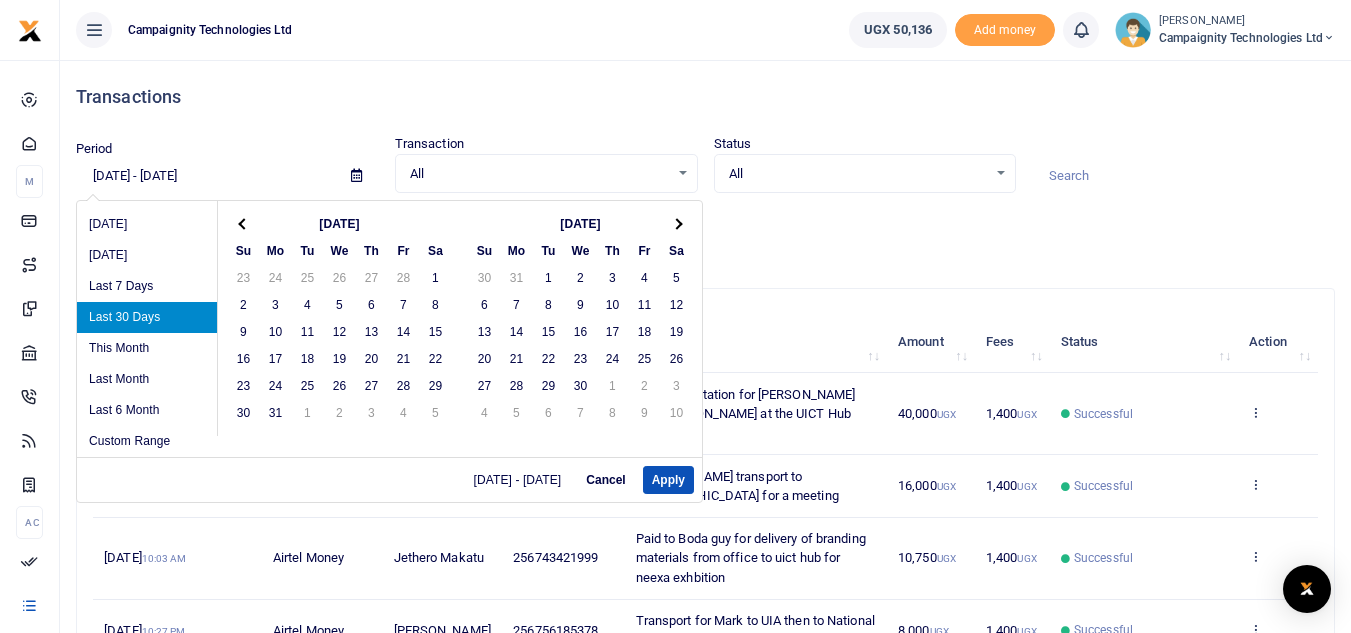 click on "Mar 2025 Su Mo Tu We Th Fr Sa 23 24 25 26 27 28 1 2 3 4 5 6 7 8 9 10 11 12 13 14 15 16 17 18 19 20 21 22 23 24 25 26 27 28 29 30 31 1 2 3 4 5" at bounding box center (343, 318) 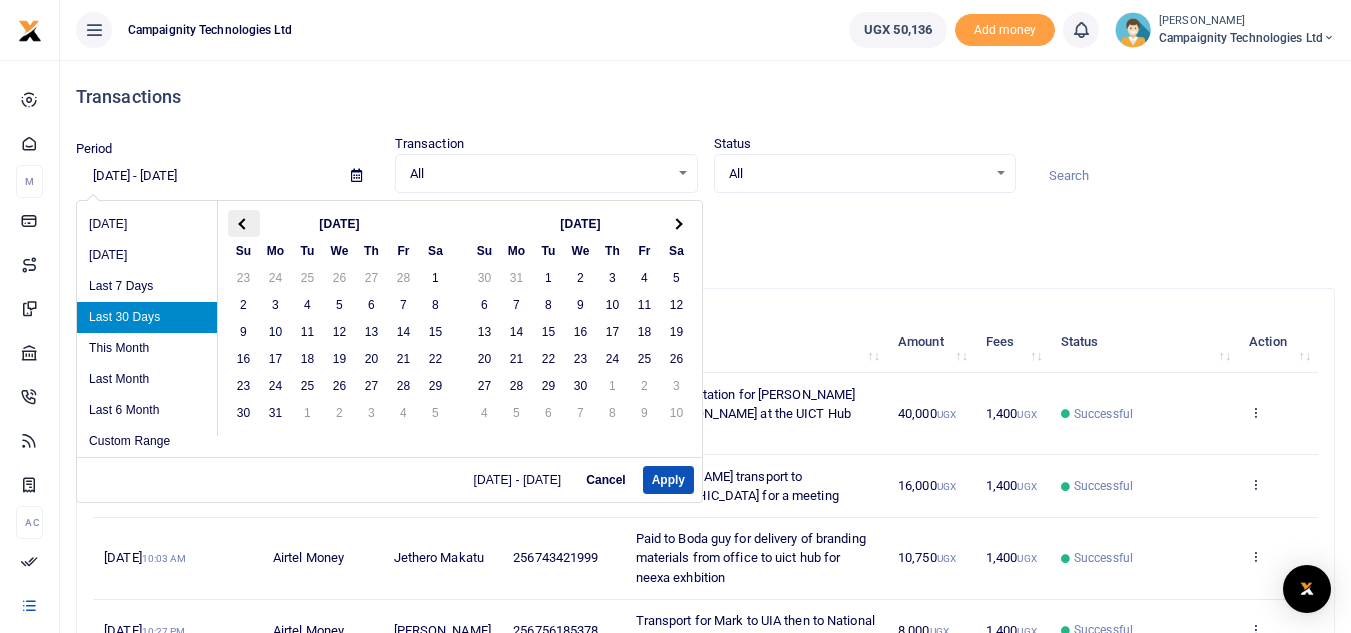 click at bounding box center [244, 223] 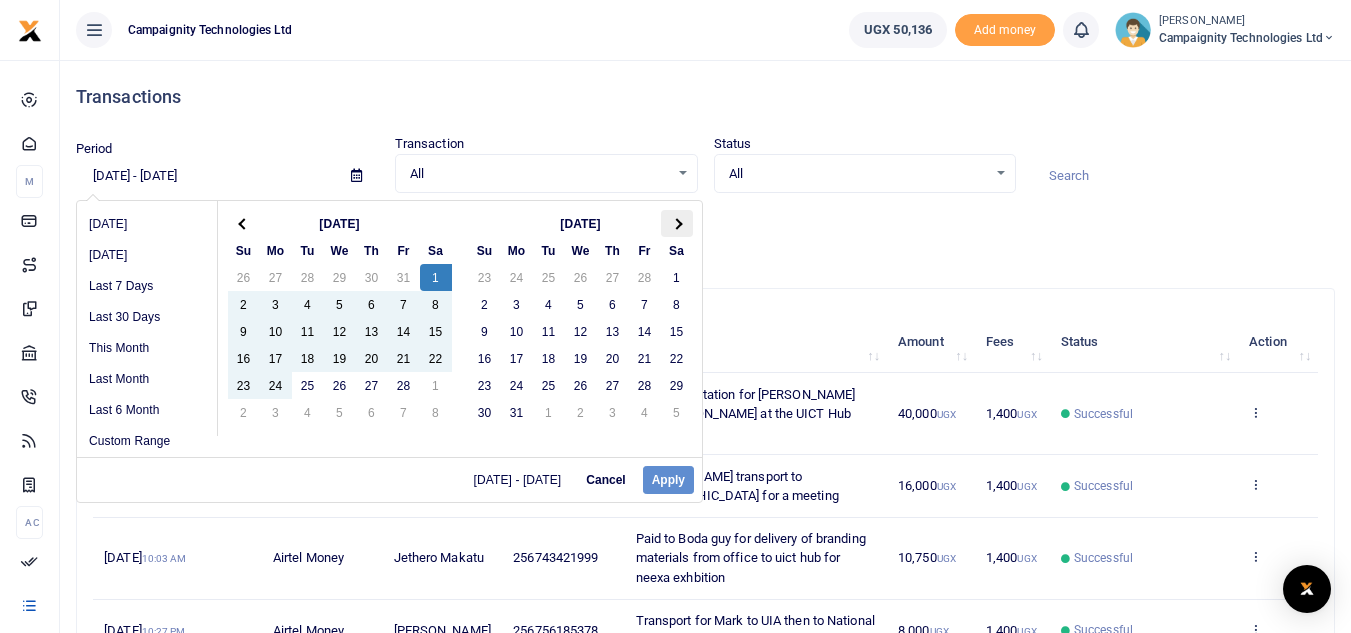 click at bounding box center [677, 223] 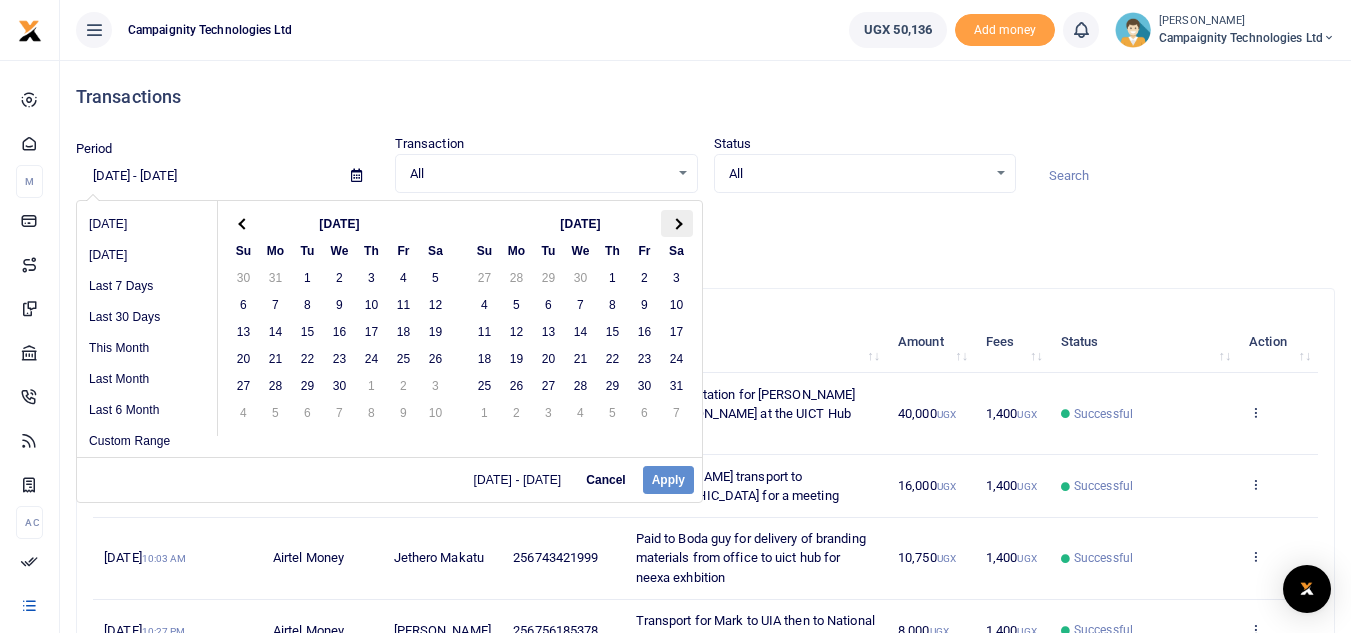 click at bounding box center [677, 223] 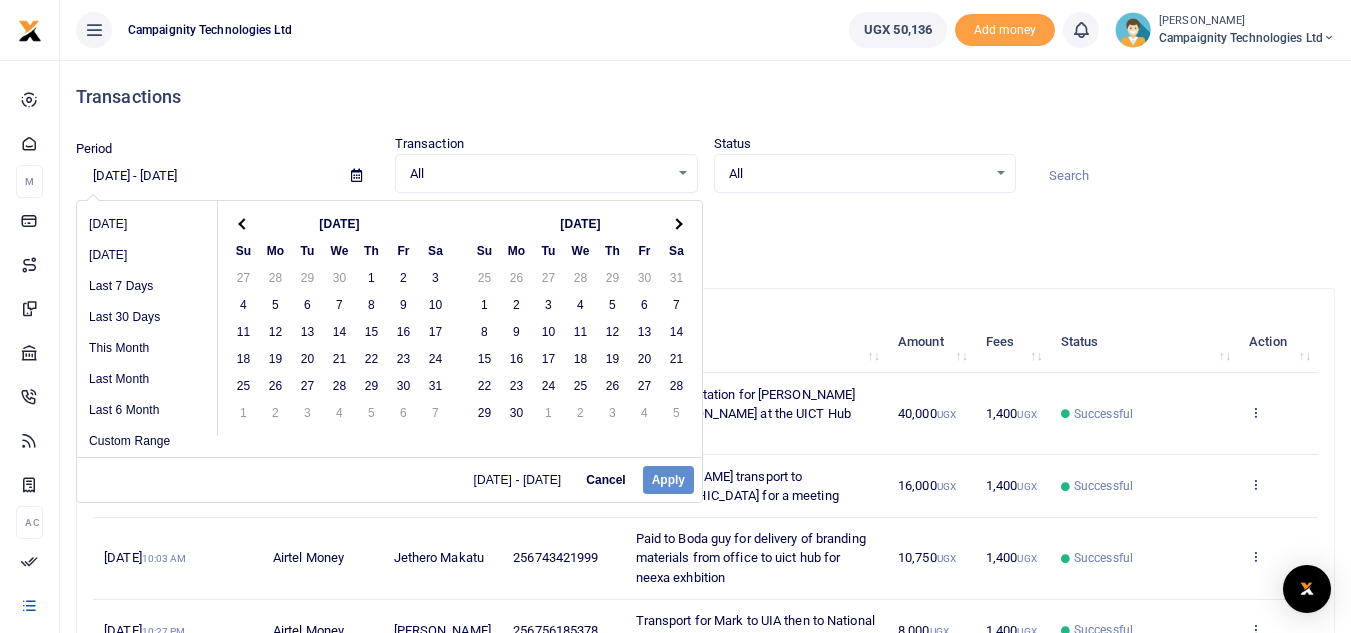 click at bounding box center (677, 223) 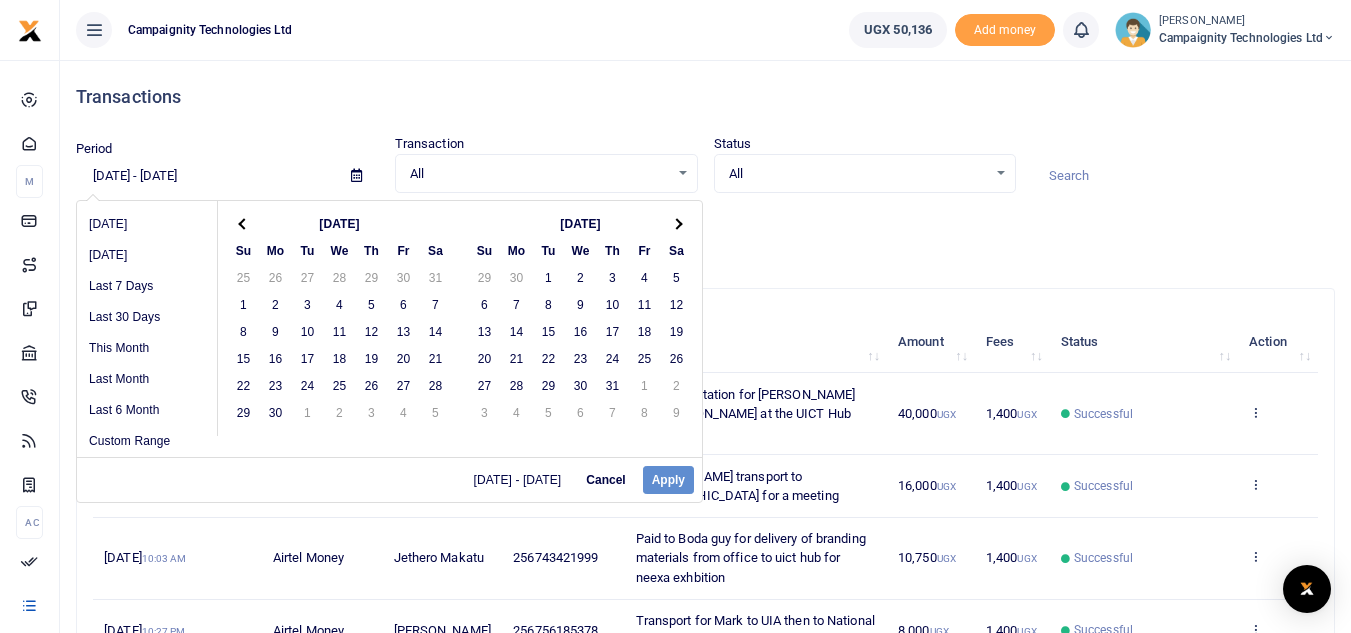 click at bounding box center (677, 223) 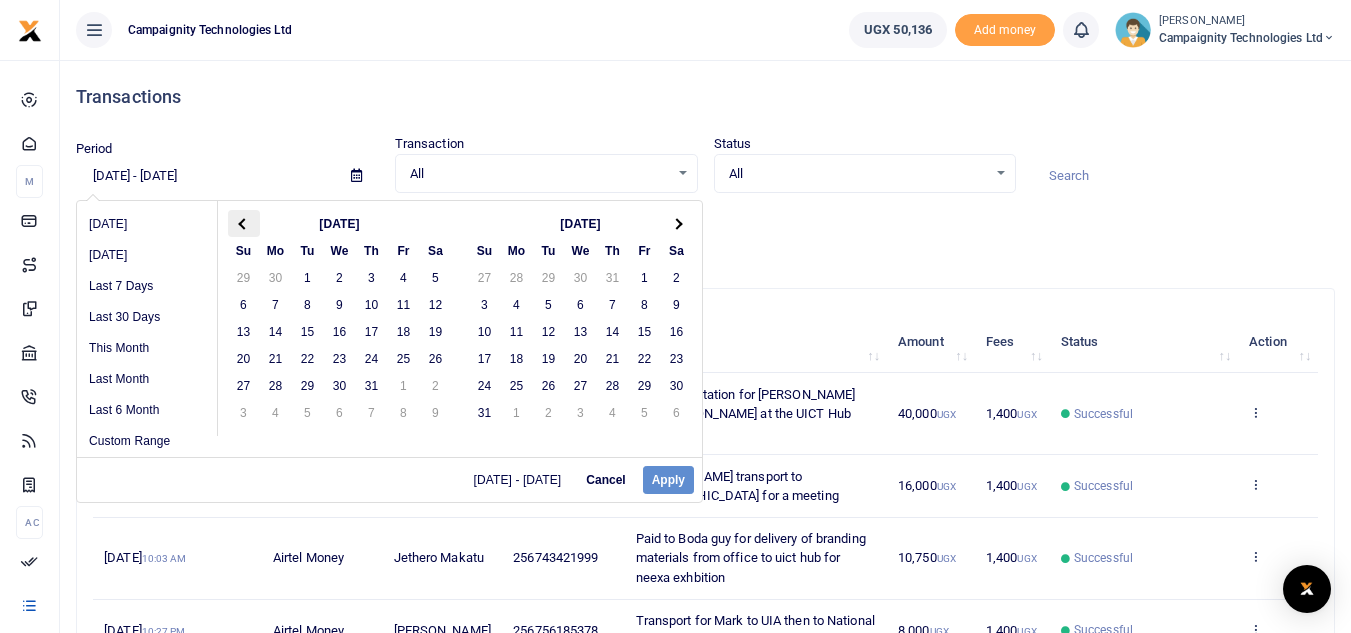 click at bounding box center [243, 223] 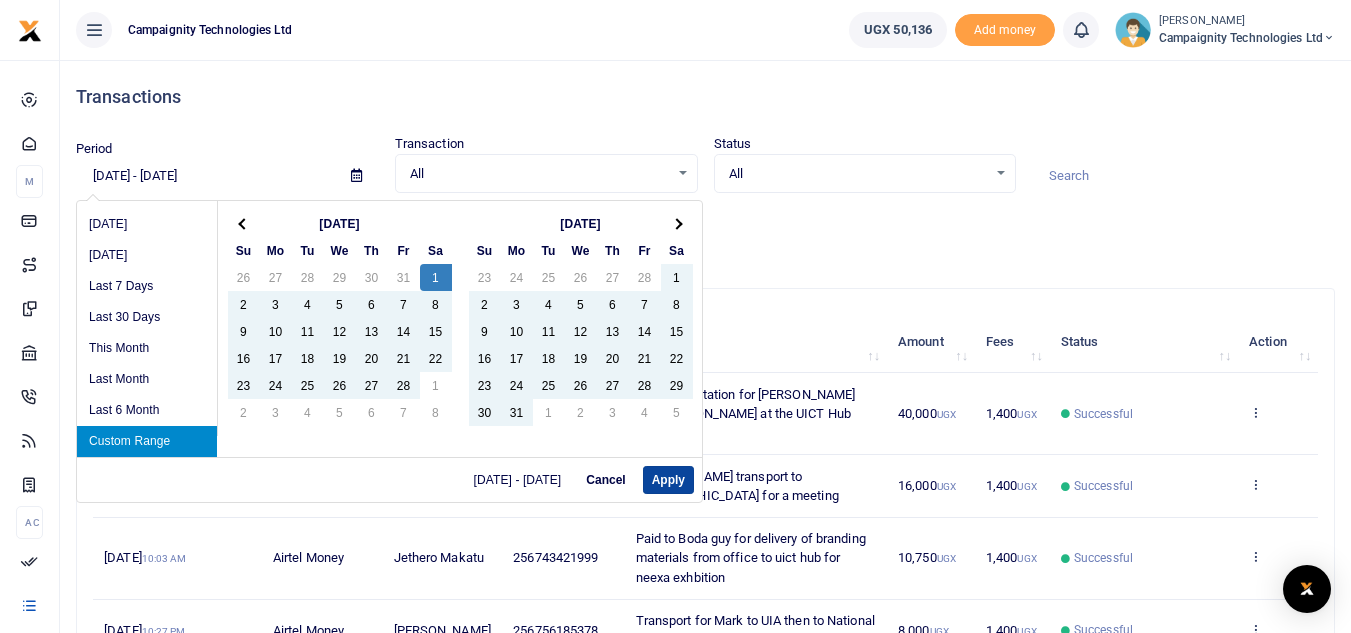 click on "Apply" at bounding box center (668, 480) 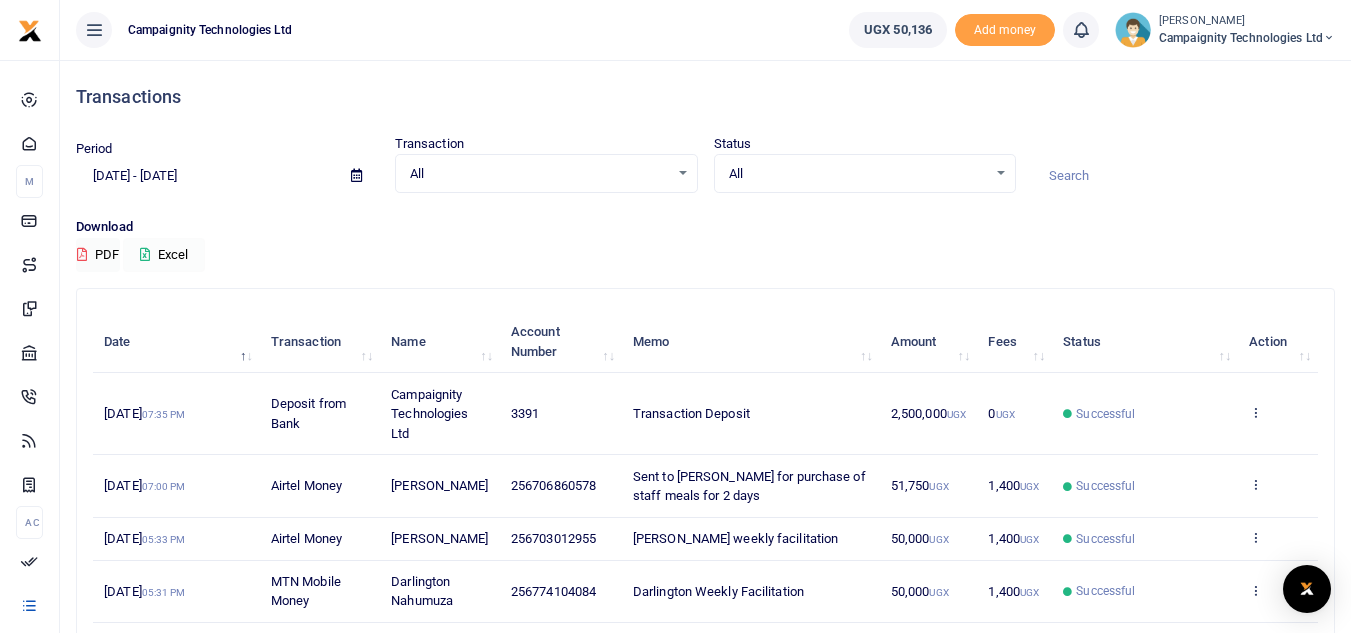 click on "Excel" at bounding box center [164, 255] 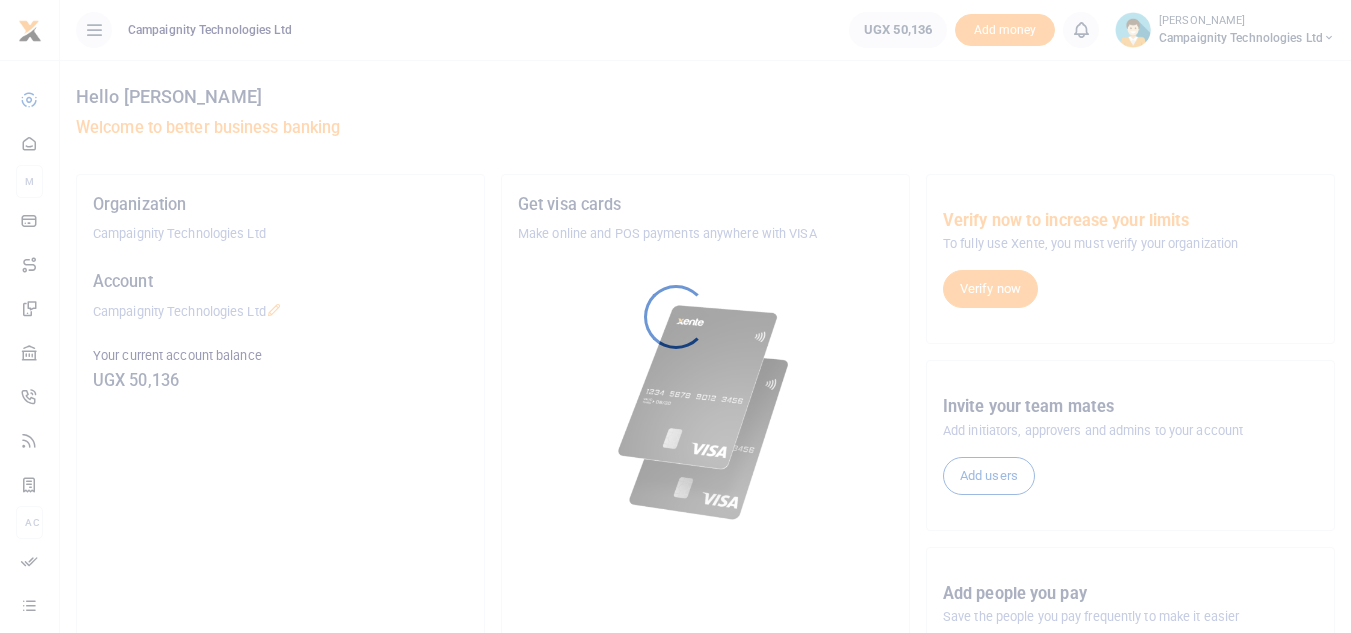 scroll, scrollTop: 0, scrollLeft: 0, axis: both 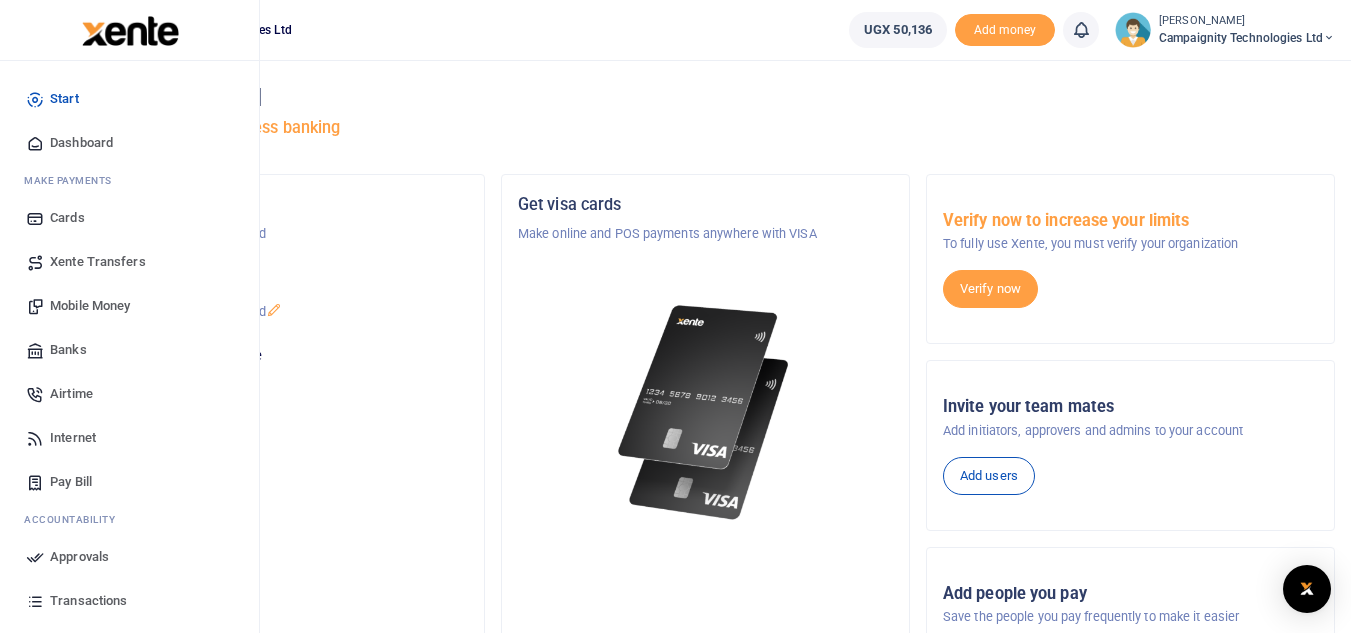click on "Transactions" at bounding box center (88, 601) 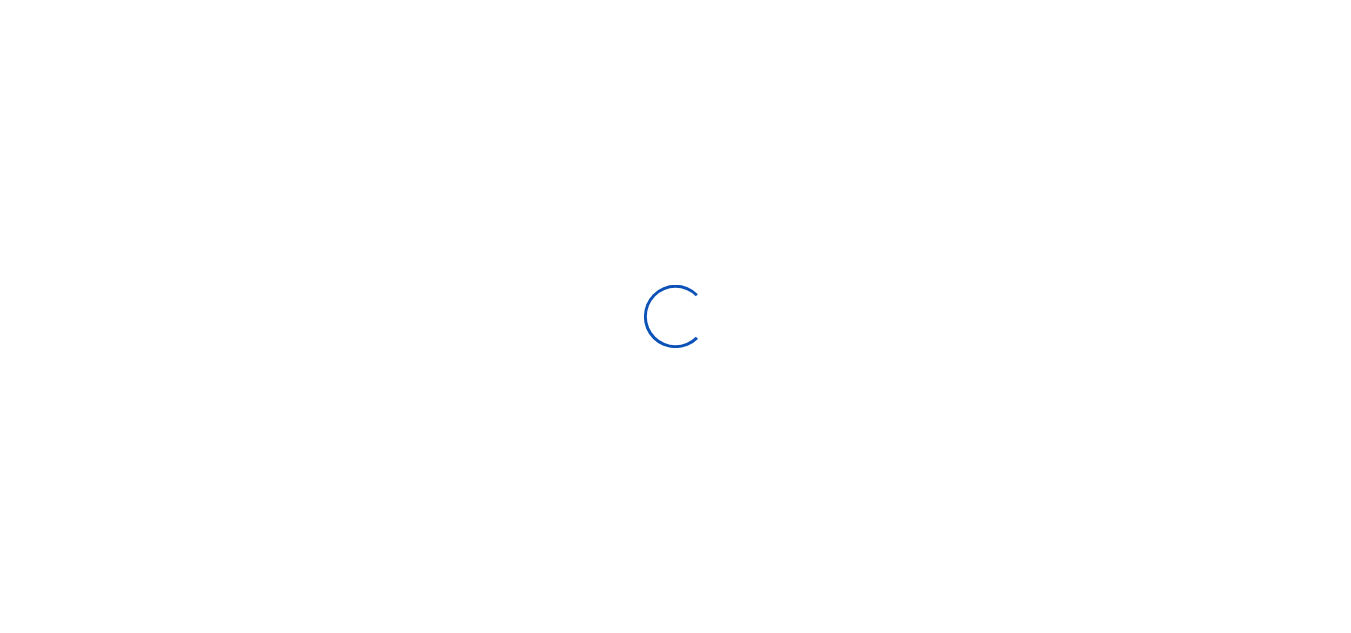 scroll, scrollTop: 0, scrollLeft: 0, axis: both 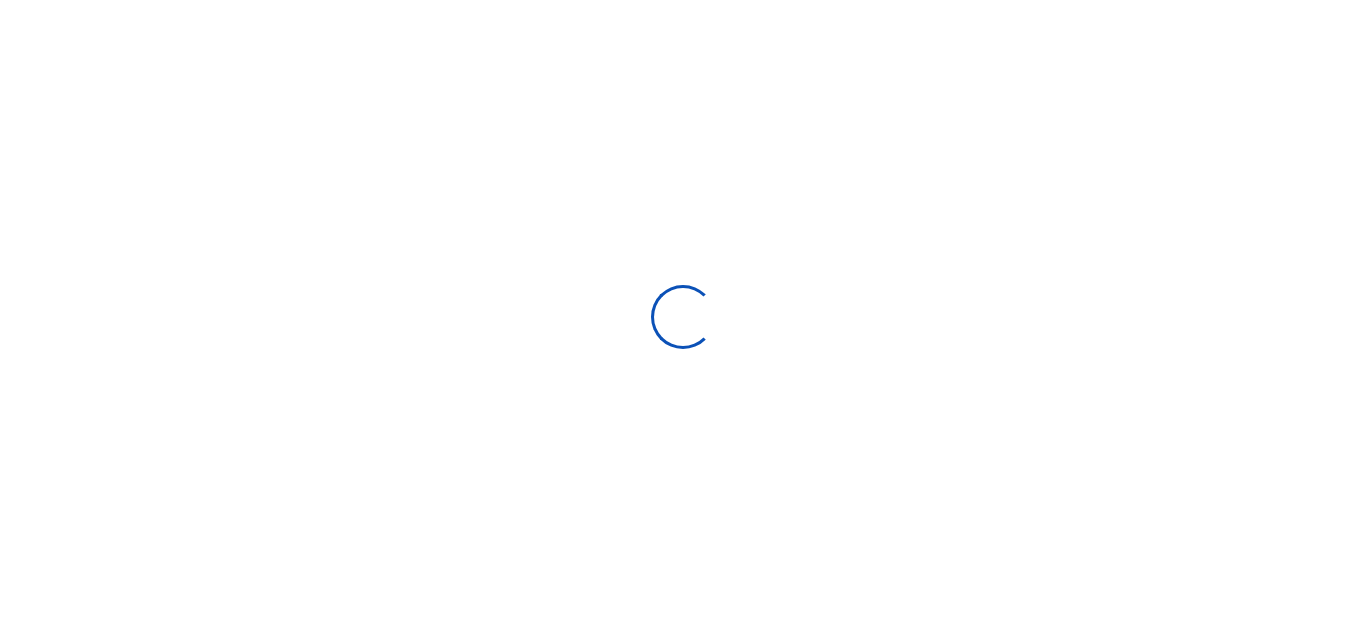 select 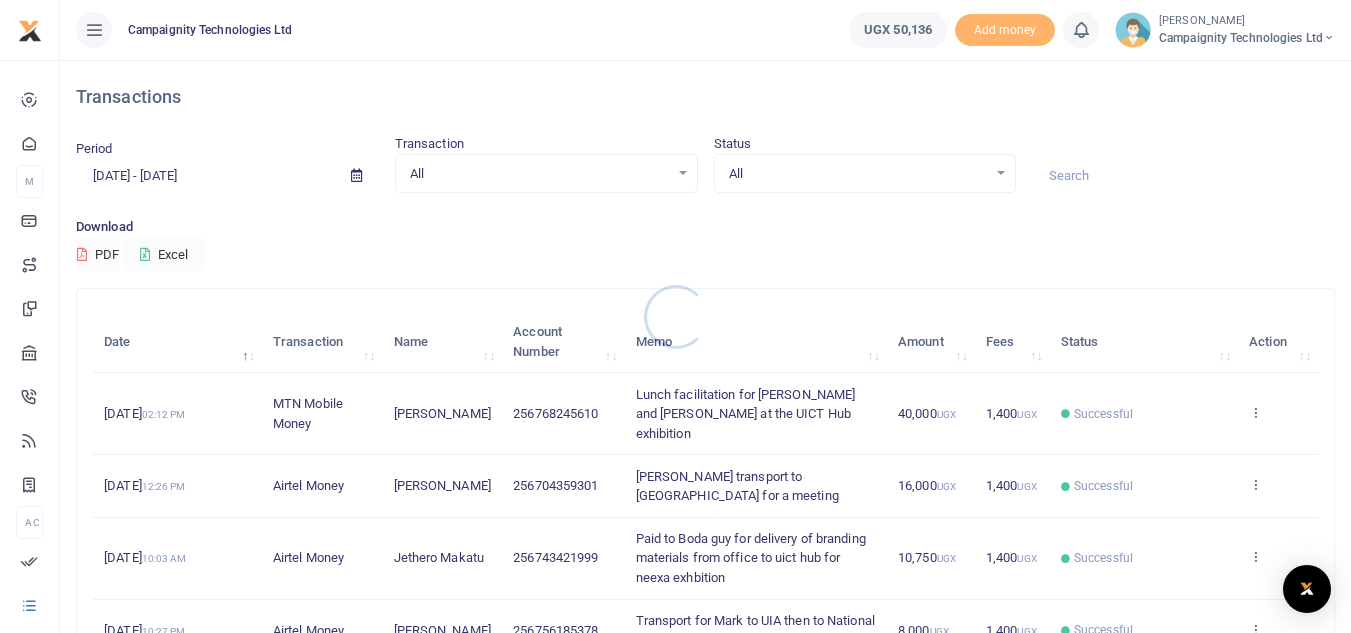drag, startPoint x: 238, startPoint y: 153, endPoint x: 234, endPoint y: 175, distance: 22.36068 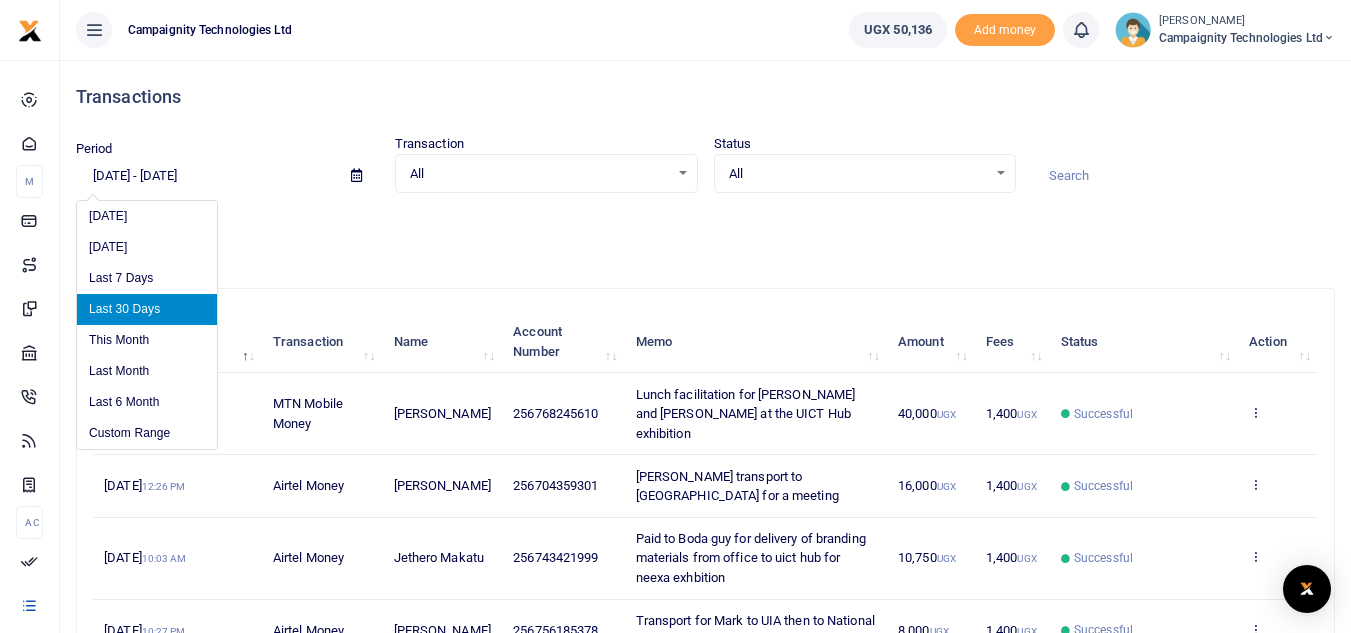click on "06/18/2025 - 07/17/2025" at bounding box center [205, 176] 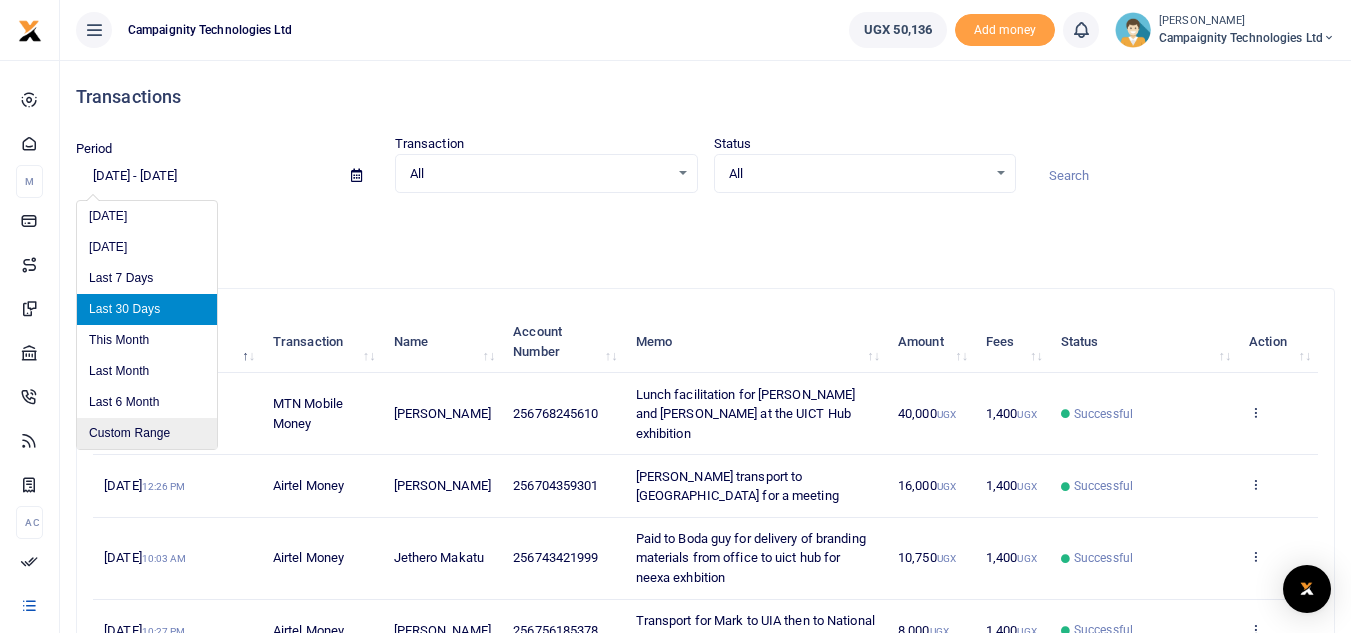 click on "Custom Range" at bounding box center (147, 433) 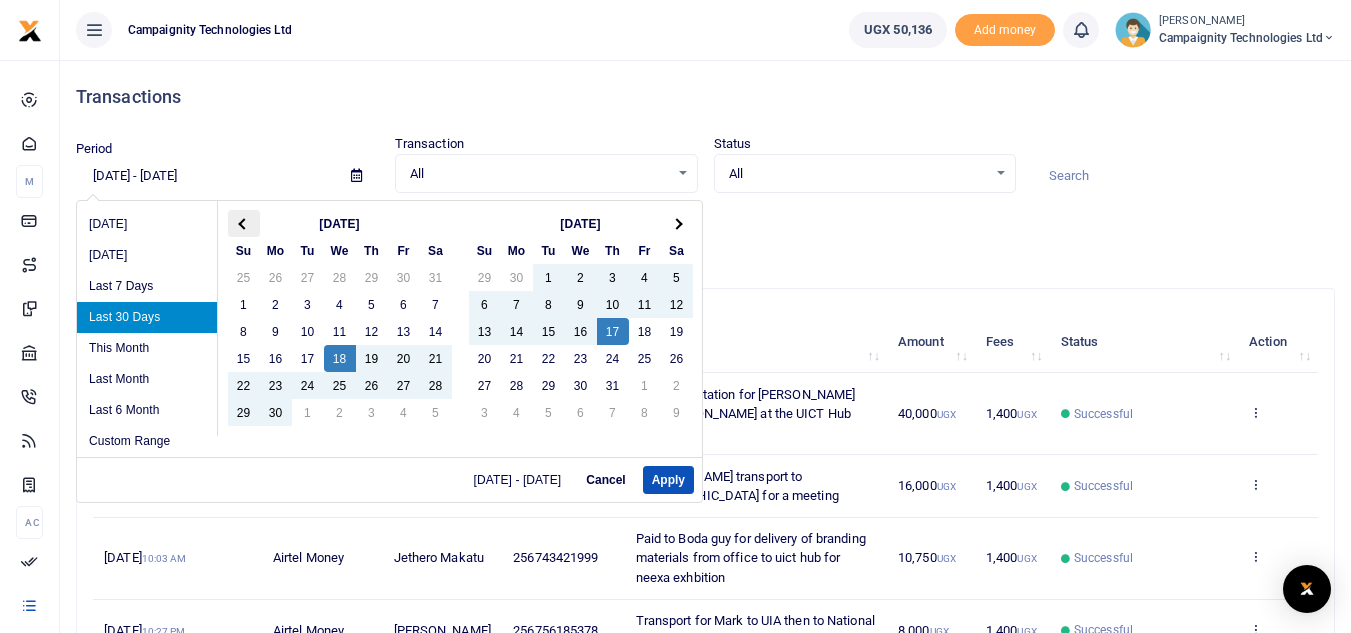 click at bounding box center (243, 223) 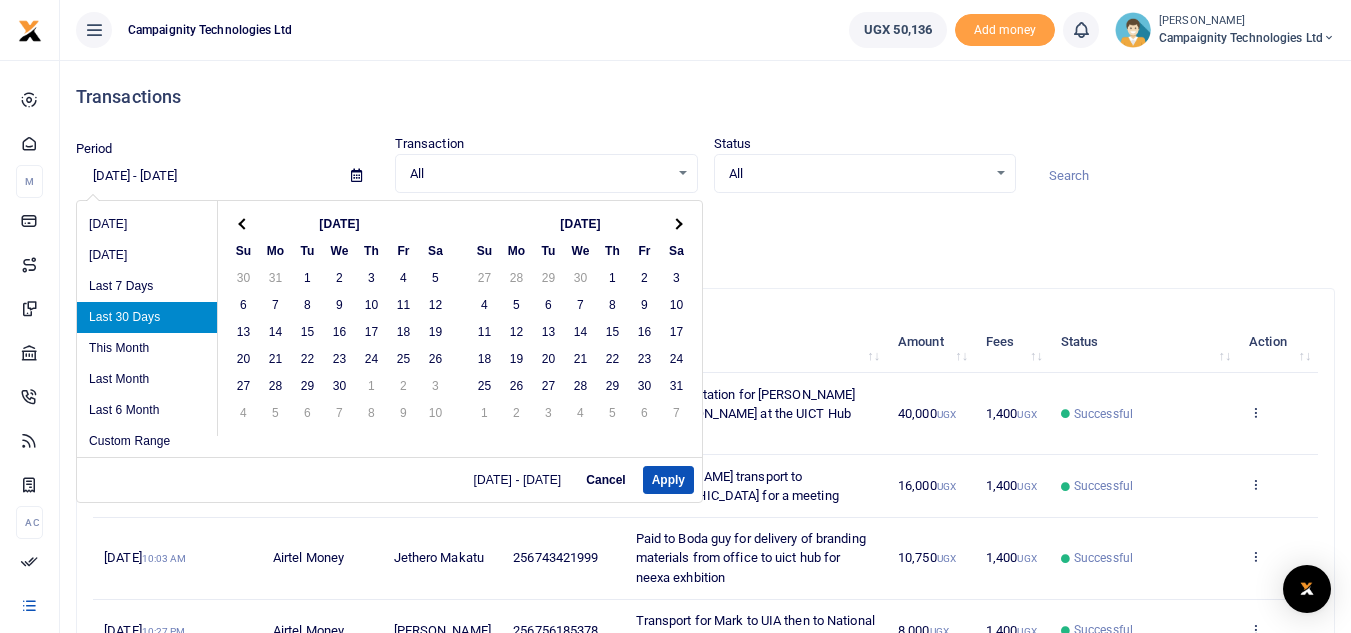 click at bounding box center (243, 223) 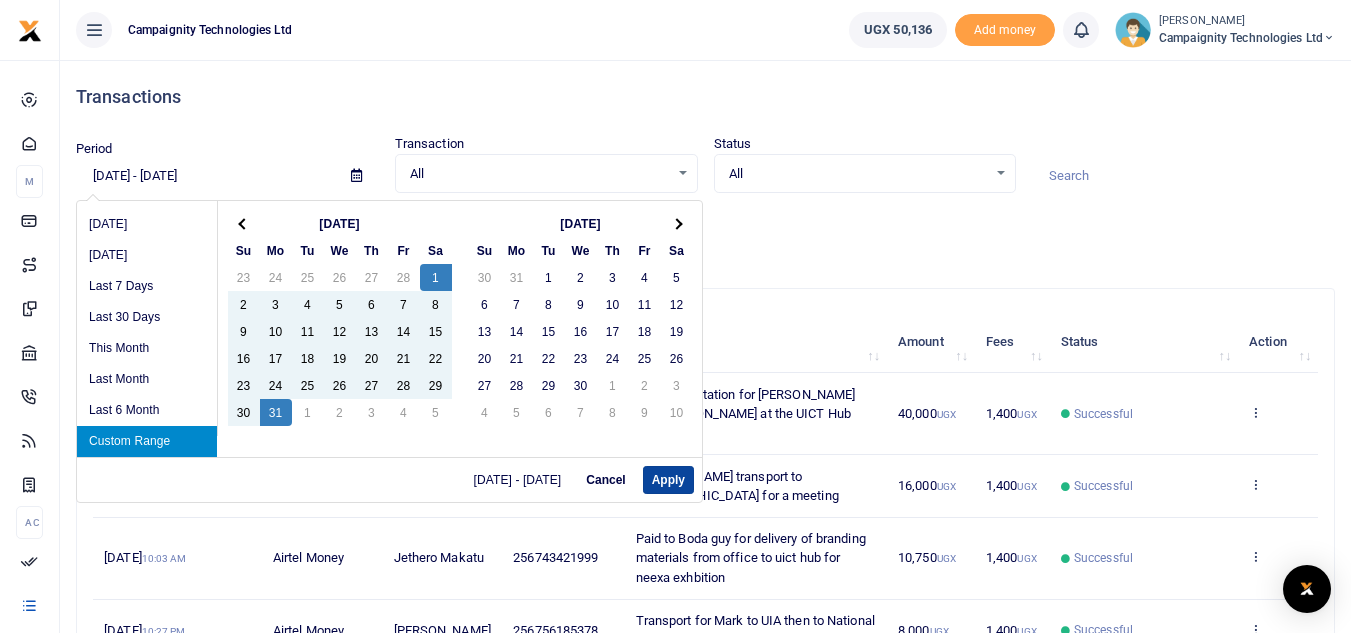 click on "Apply" at bounding box center [668, 480] 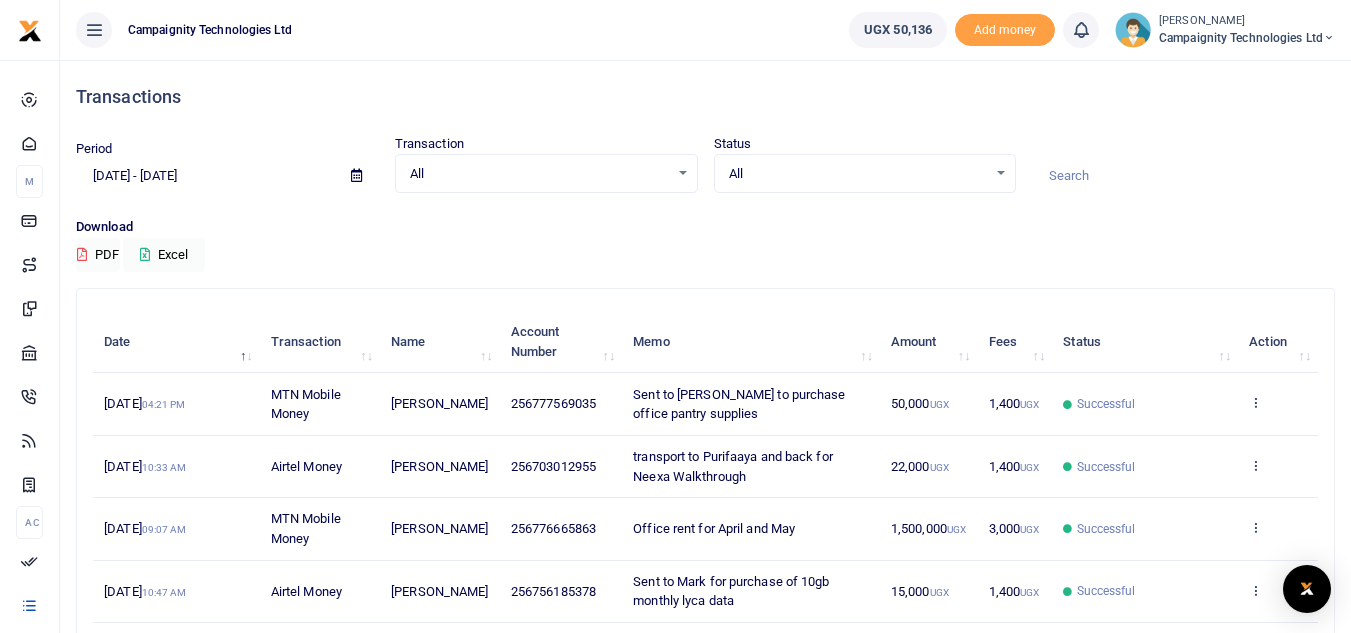 scroll, scrollTop: 501, scrollLeft: 0, axis: vertical 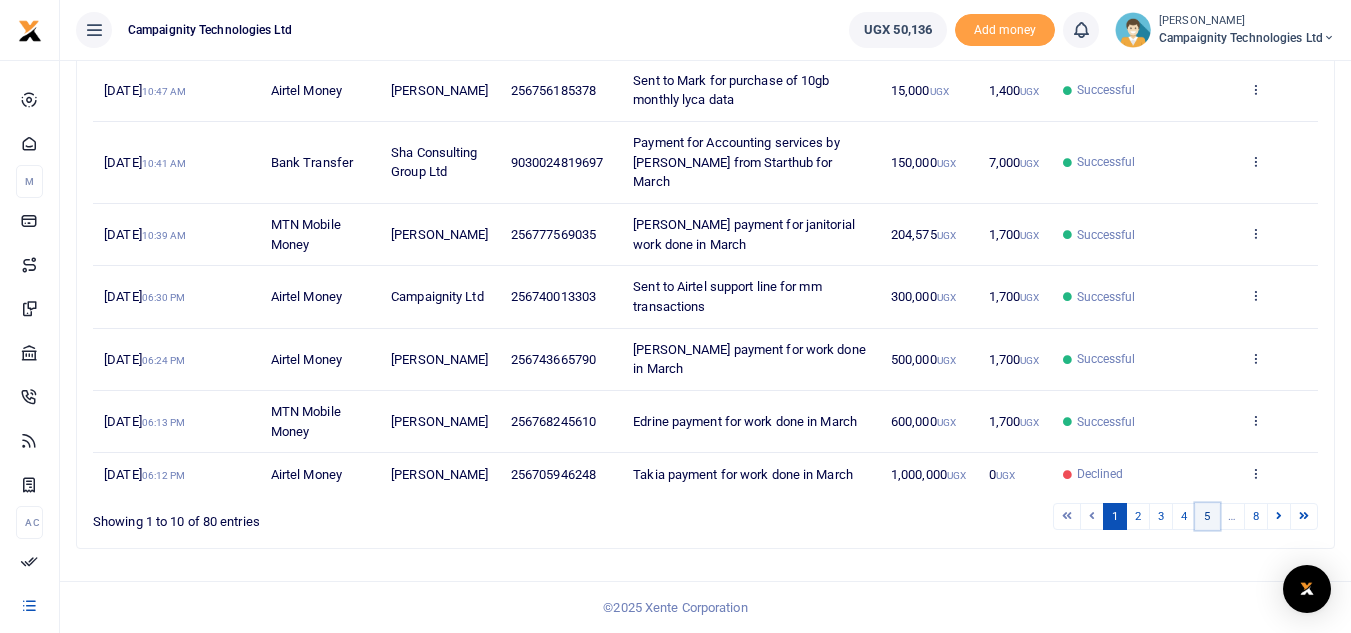 click on "5" at bounding box center [1207, 516] 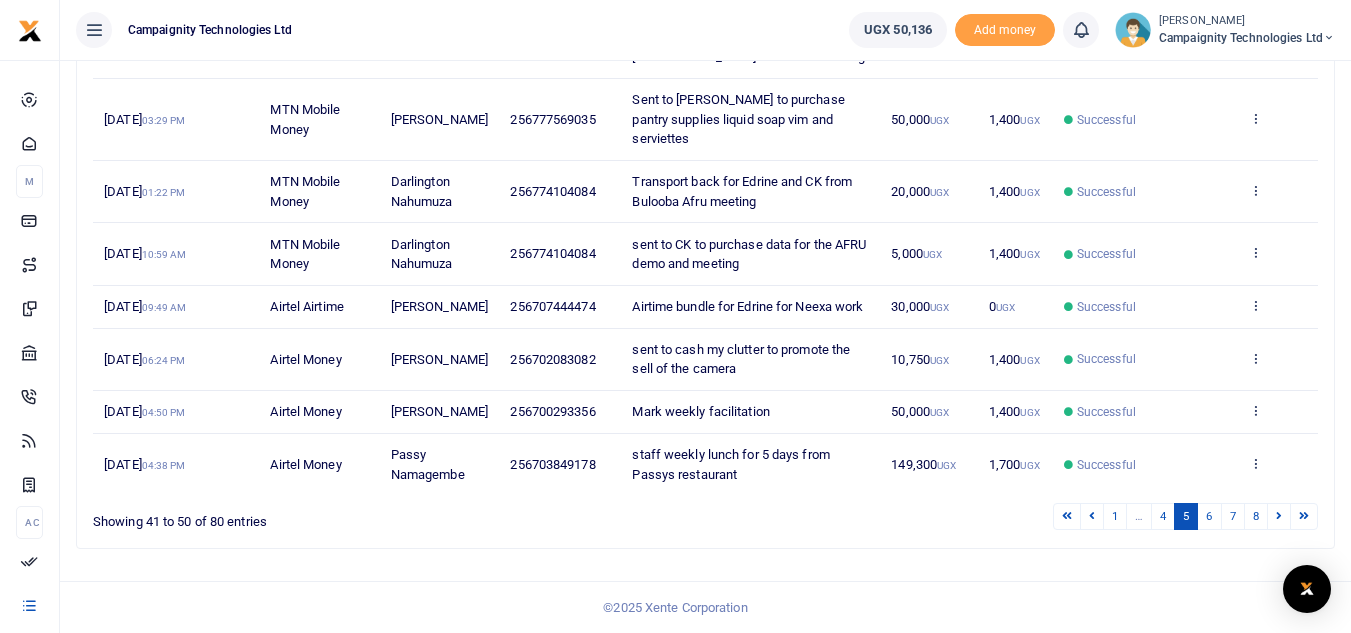 scroll, scrollTop: 482, scrollLeft: 0, axis: vertical 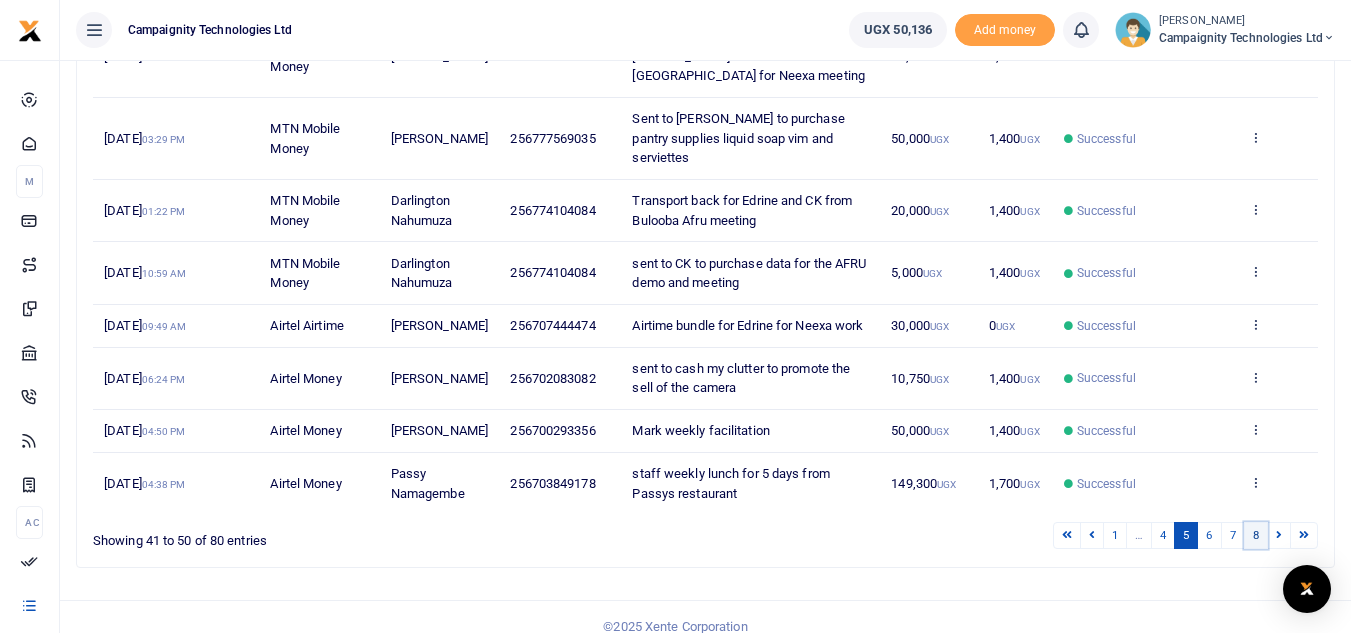 click on "8" at bounding box center [1256, 535] 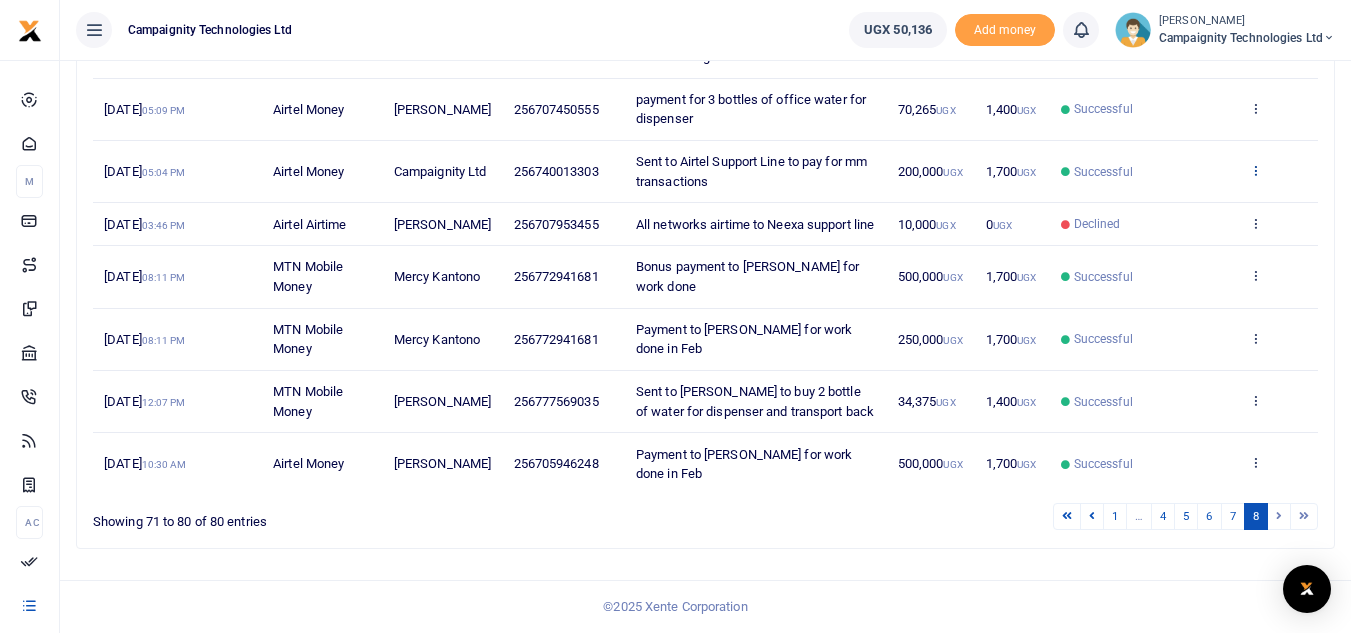 click at bounding box center [1255, 170] 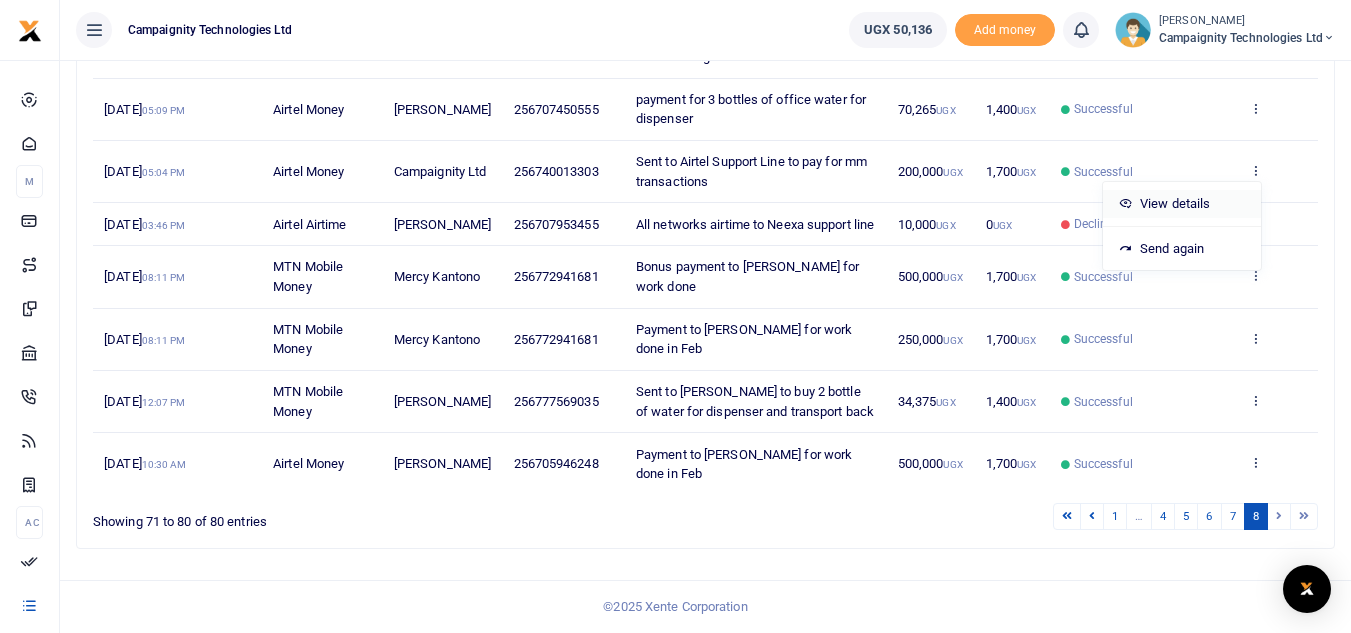 click on "View details" at bounding box center (1182, 204) 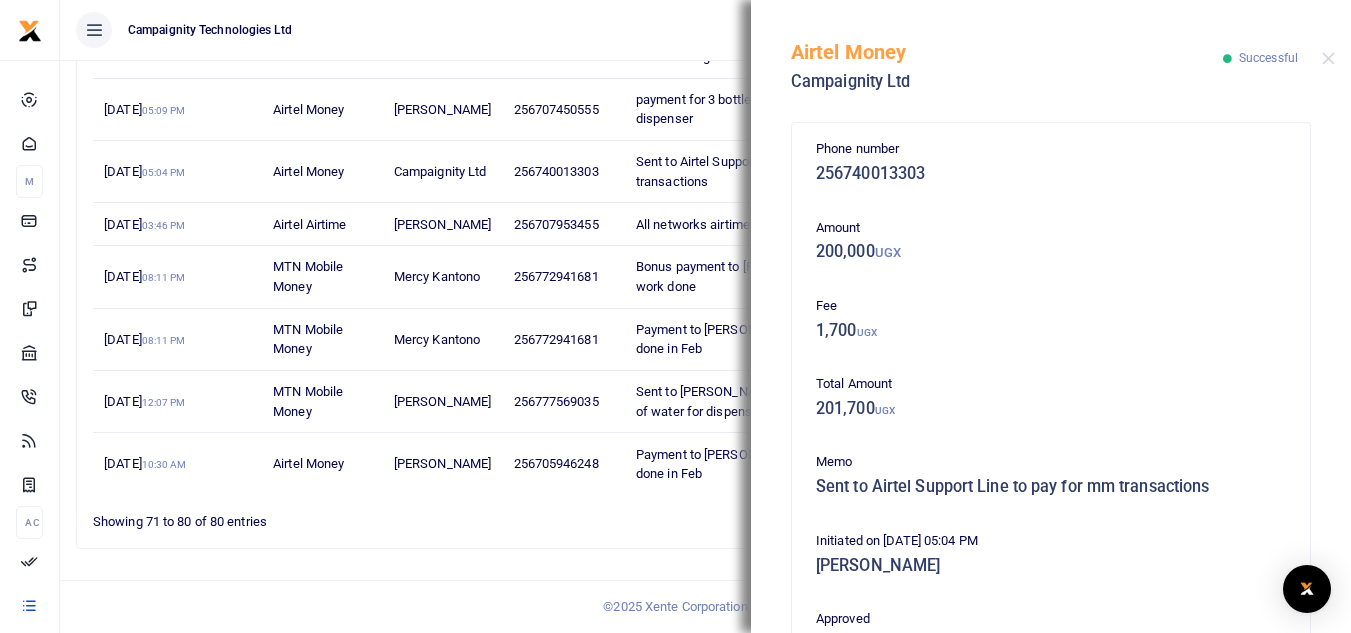scroll, scrollTop: 430, scrollLeft: 0, axis: vertical 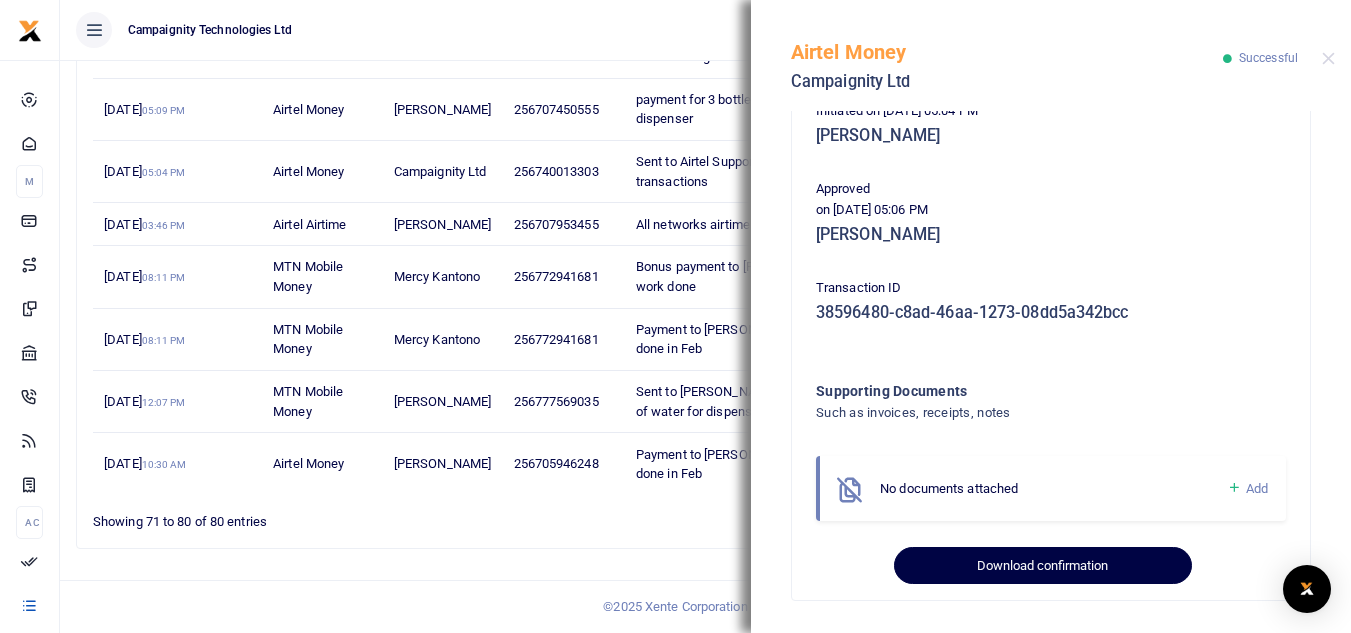 click on "Download confirmation" at bounding box center (1042, 566) 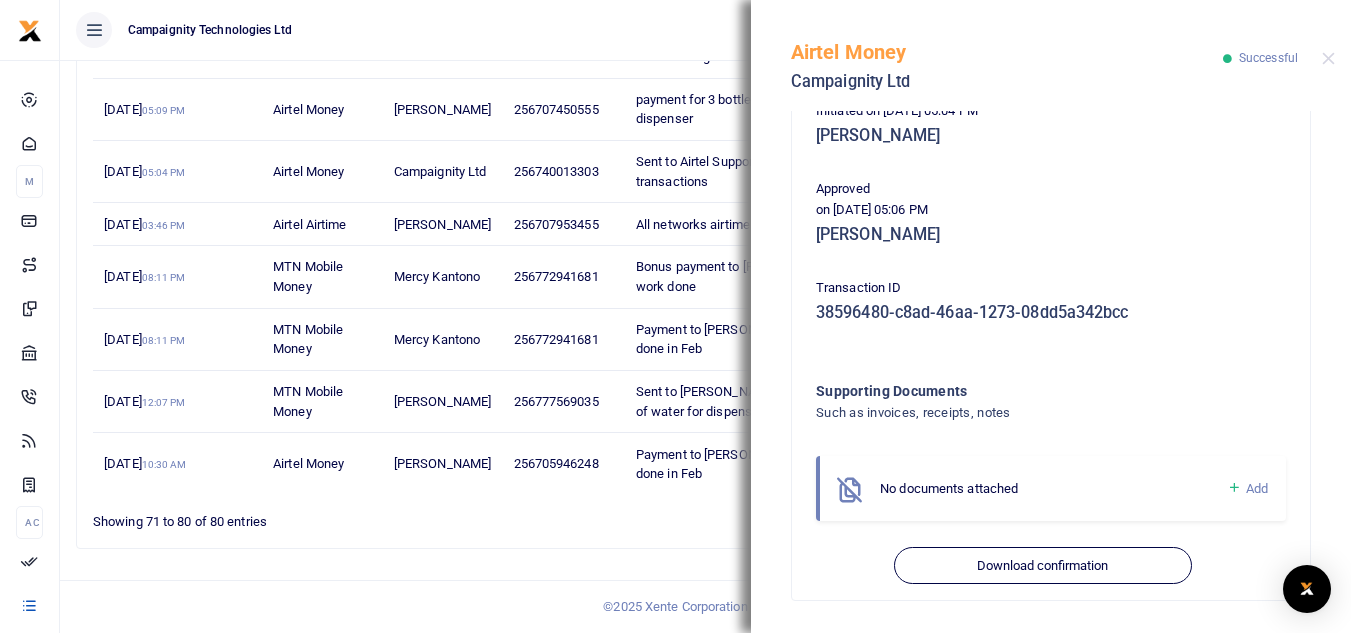 click on "Campaignity Technologies Ltd" at bounding box center (446, 30) 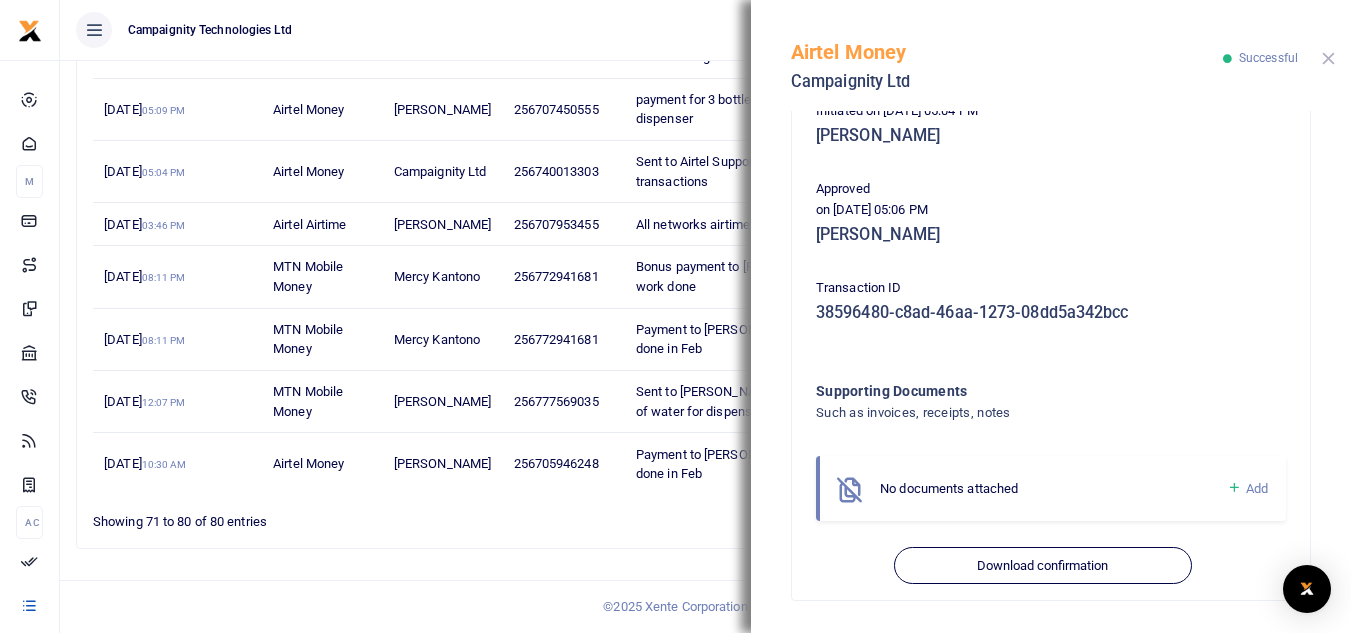 click at bounding box center [1328, 58] 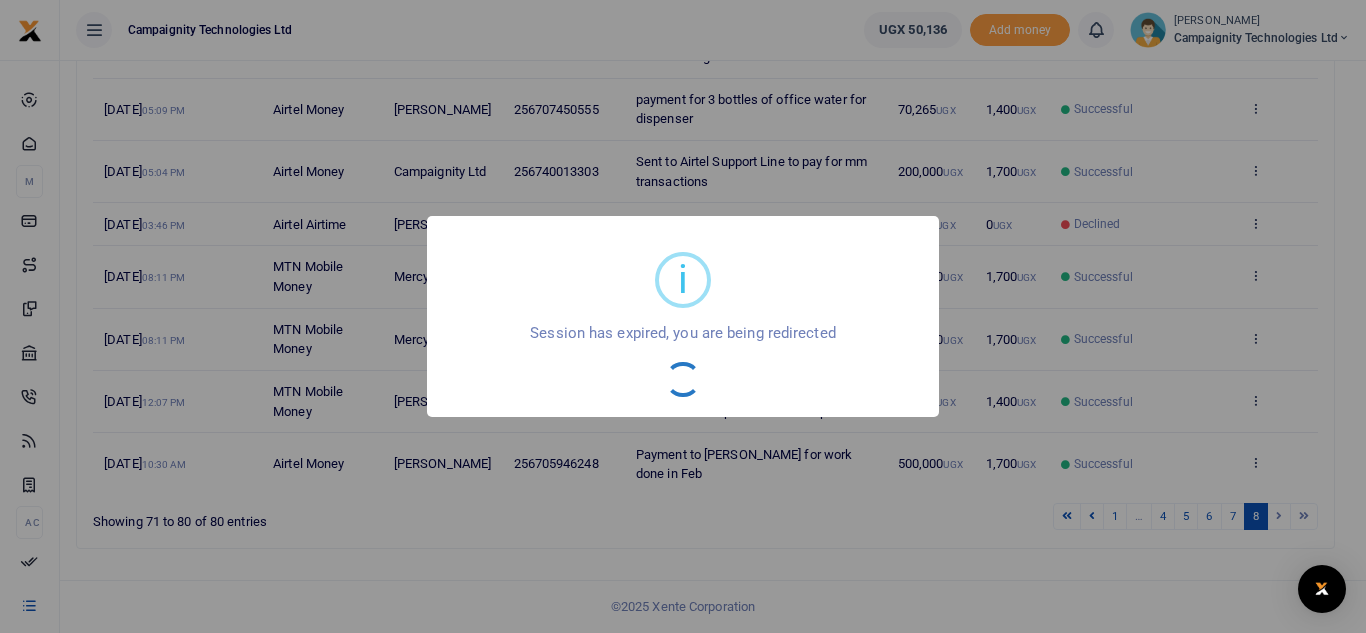 click on "i × Session has expired, you are being redirected OK No Cancel" at bounding box center [683, 316] 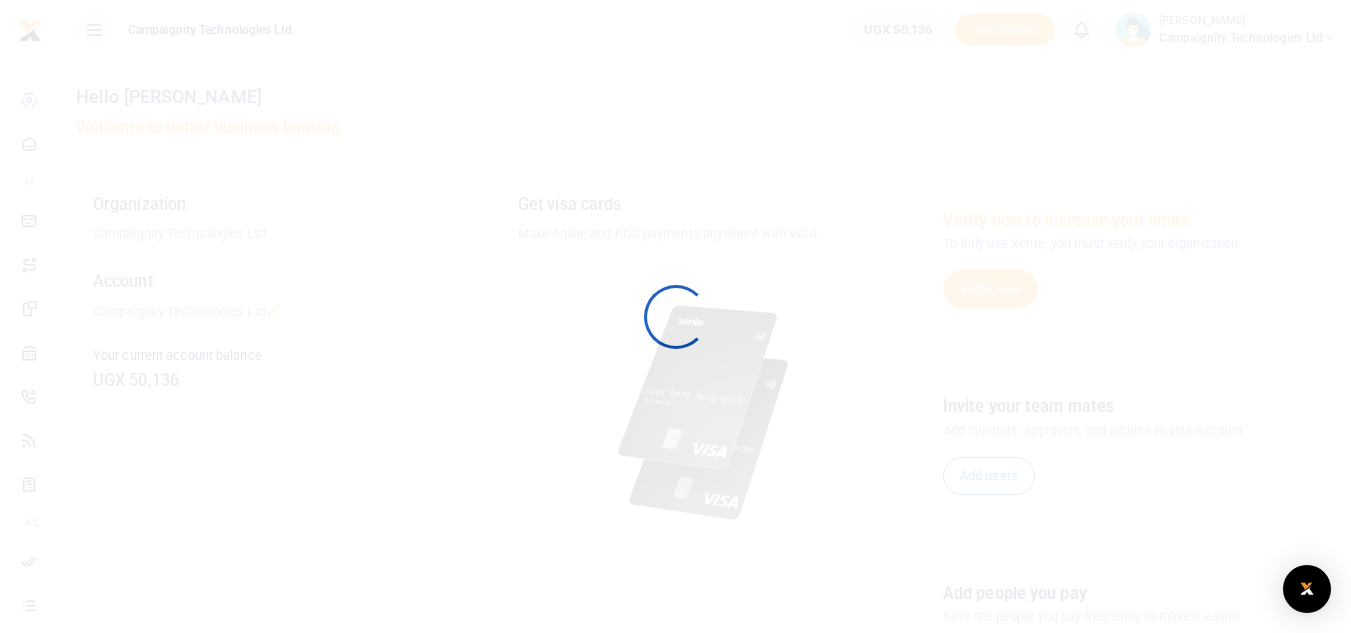 scroll, scrollTop: 0, scrollLeft: 0, axis: both 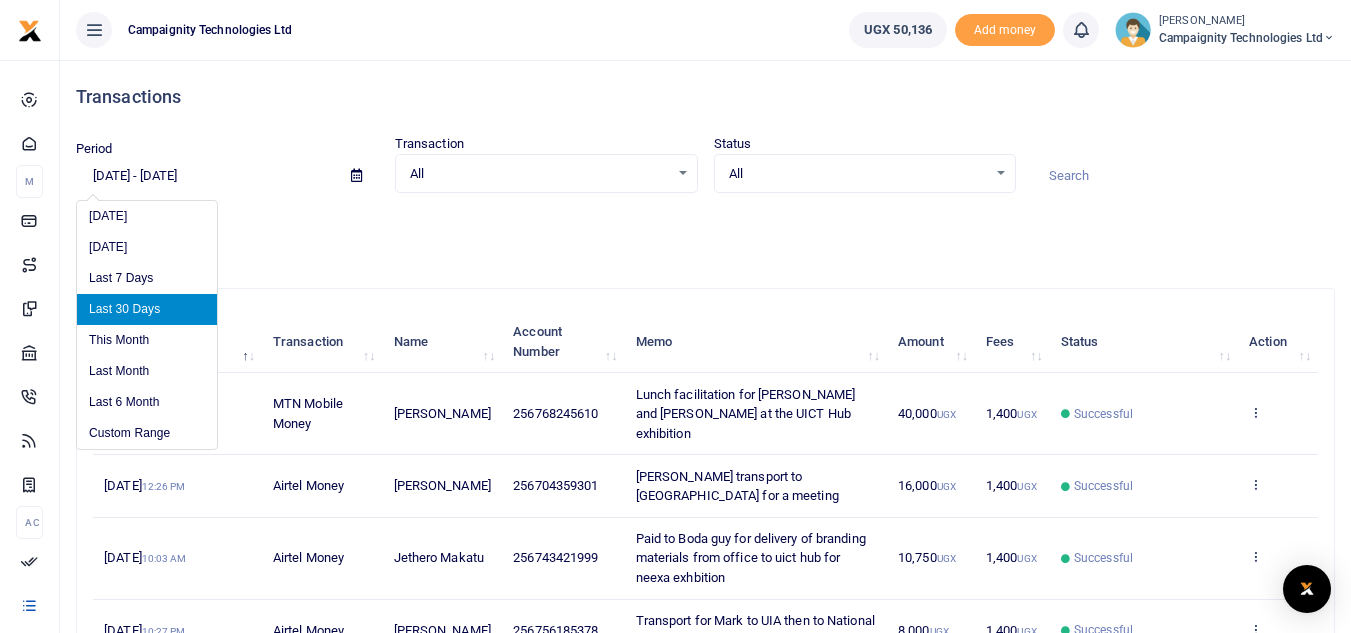 click on "06/18/2025 - 07/17/2025" at bounding box center (205, 176) 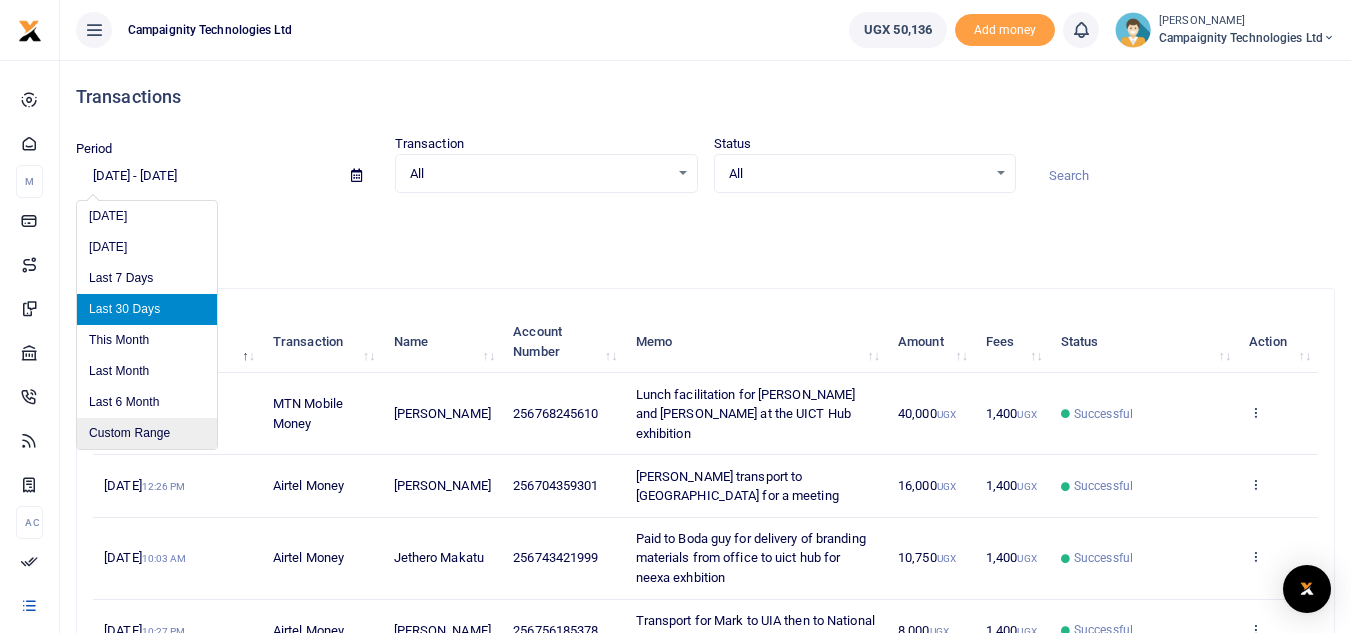 click on "Custom Range" at bounding box center (147, 433) 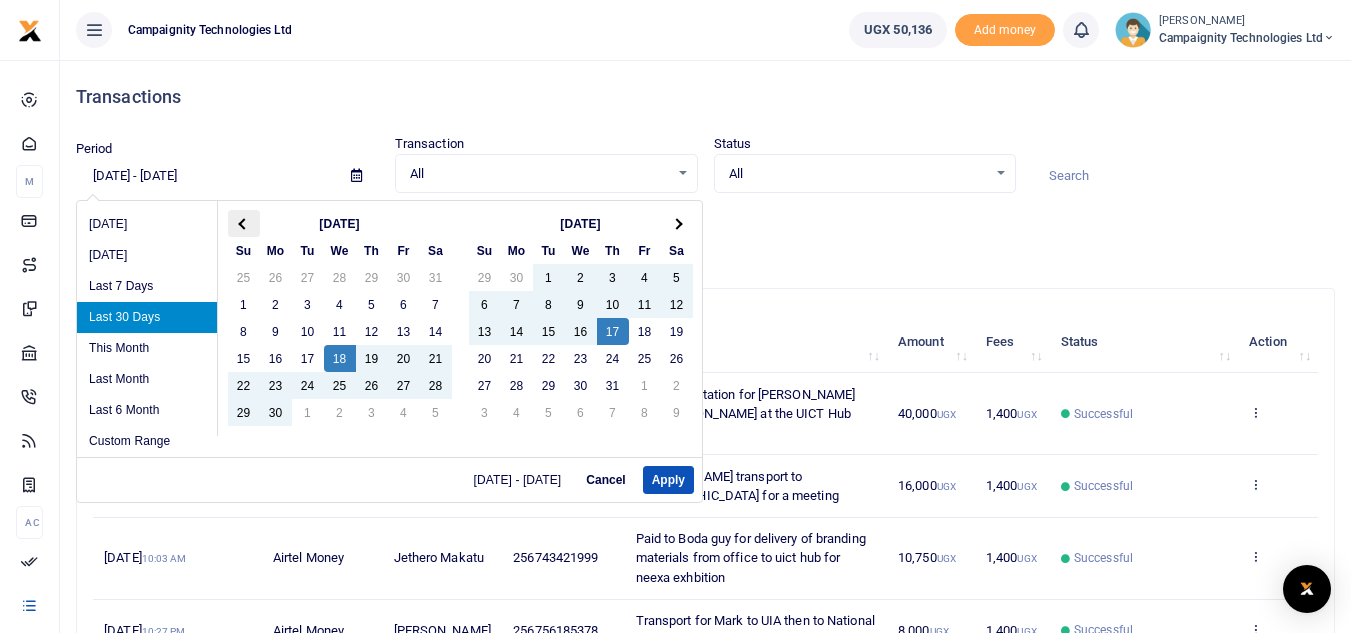 click at bounding box center (243, 223) 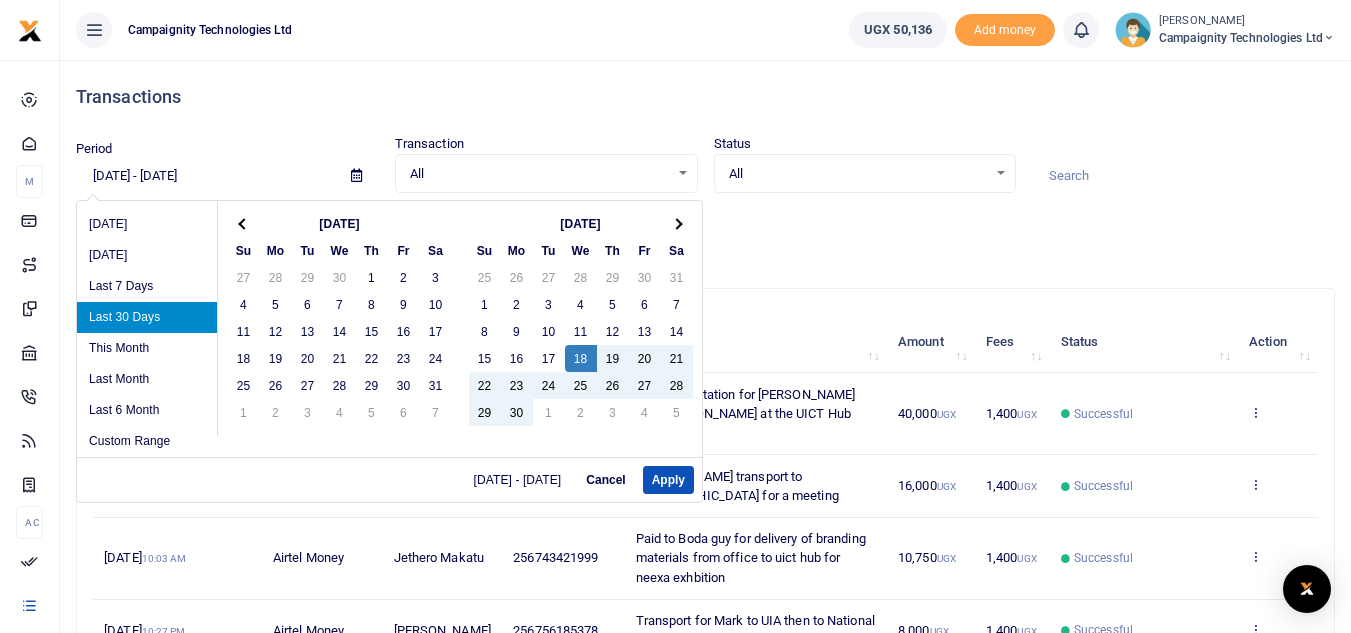 click at bounding box center (243, 223) 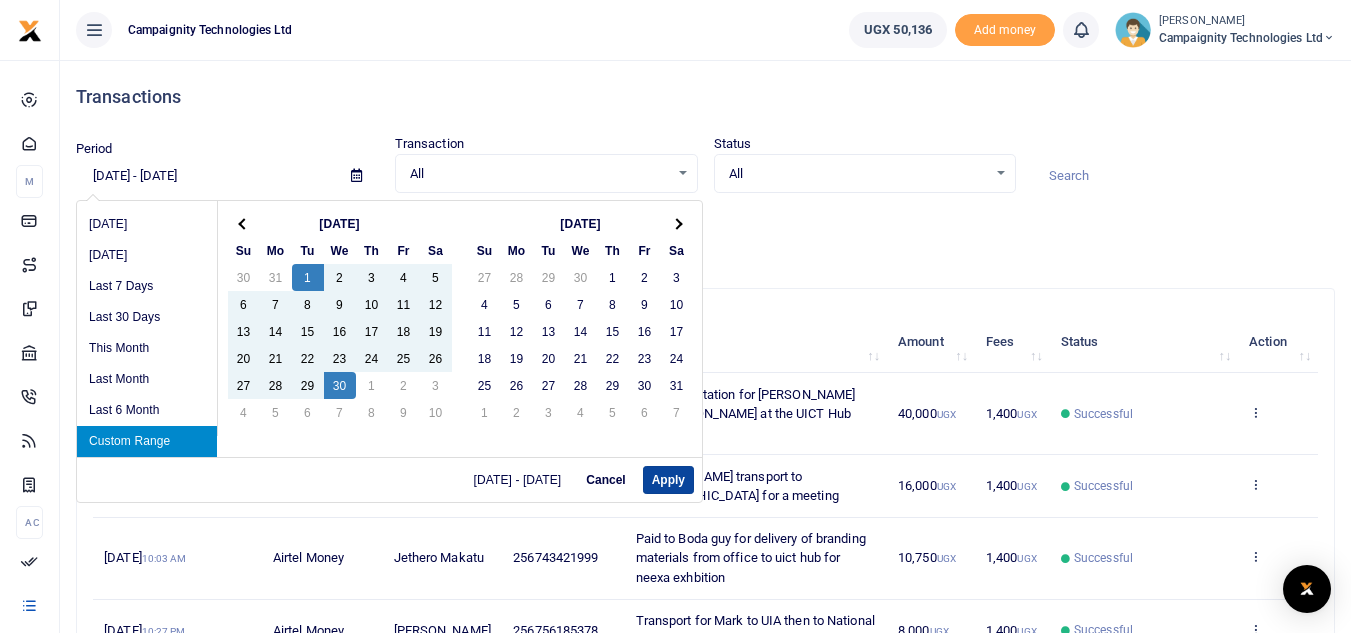 click on "Apply" at bounding box center [668, 480] 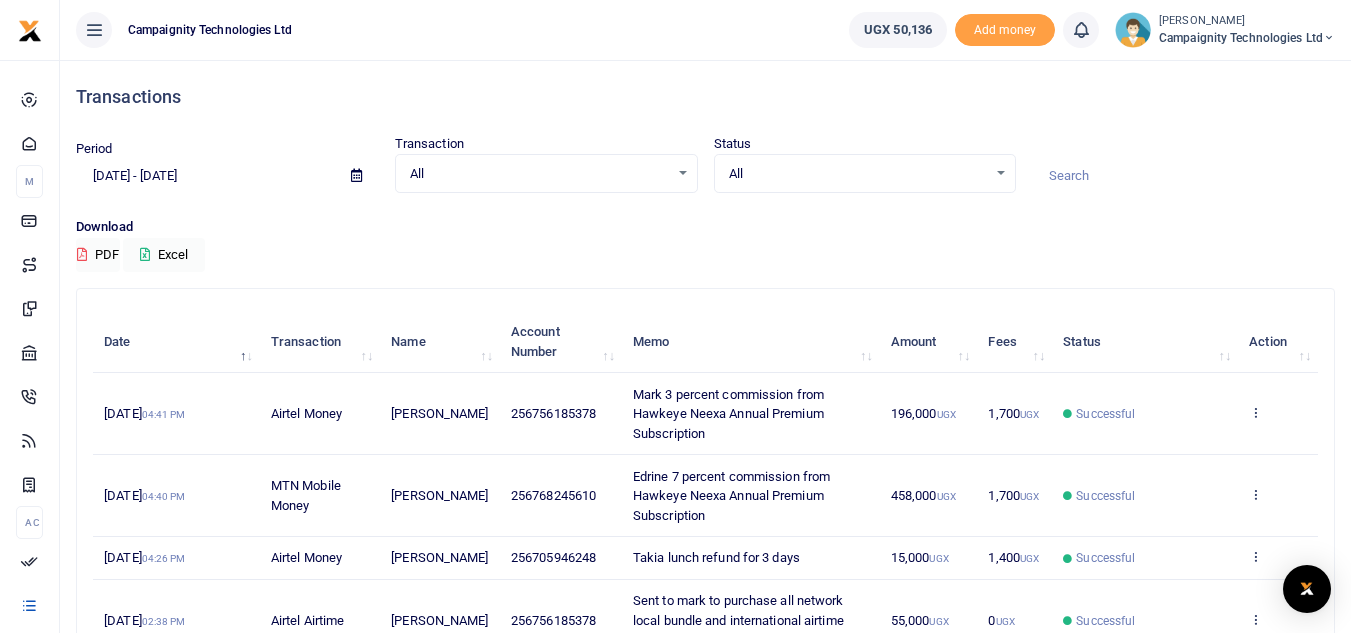 scroll, scrollTop: 501, scrollLeft: 0, axis: vertical 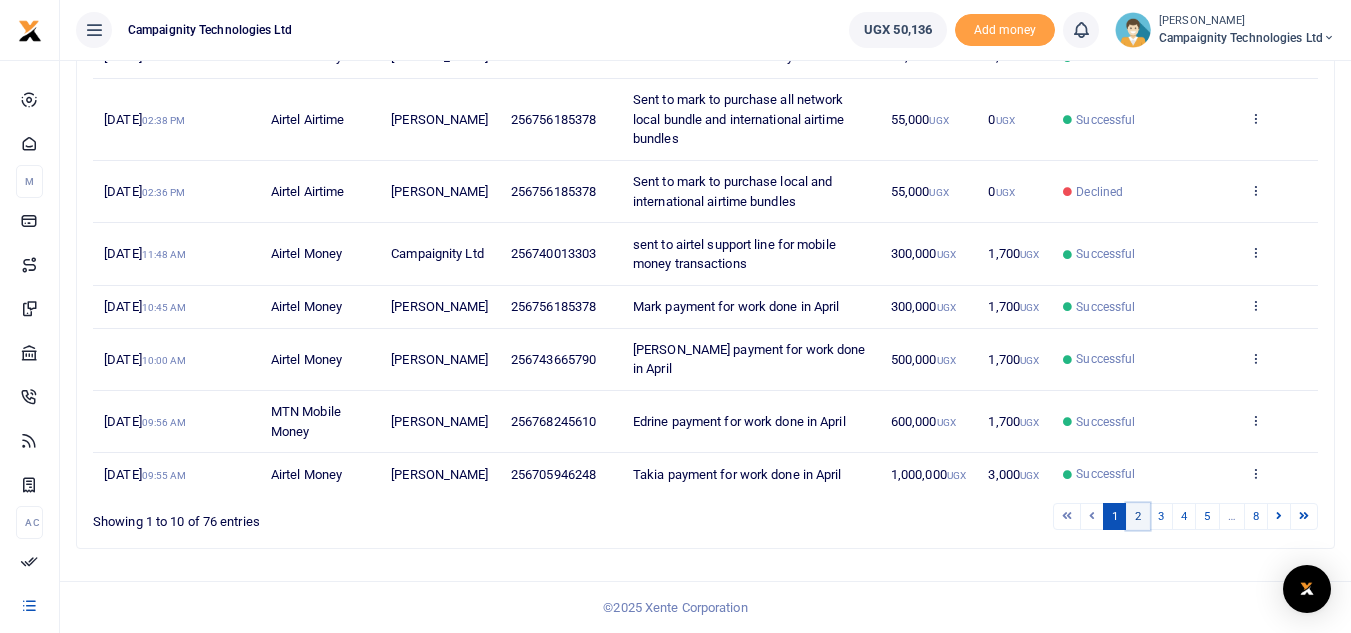 click on "2" at bounding box center (1138, 516) 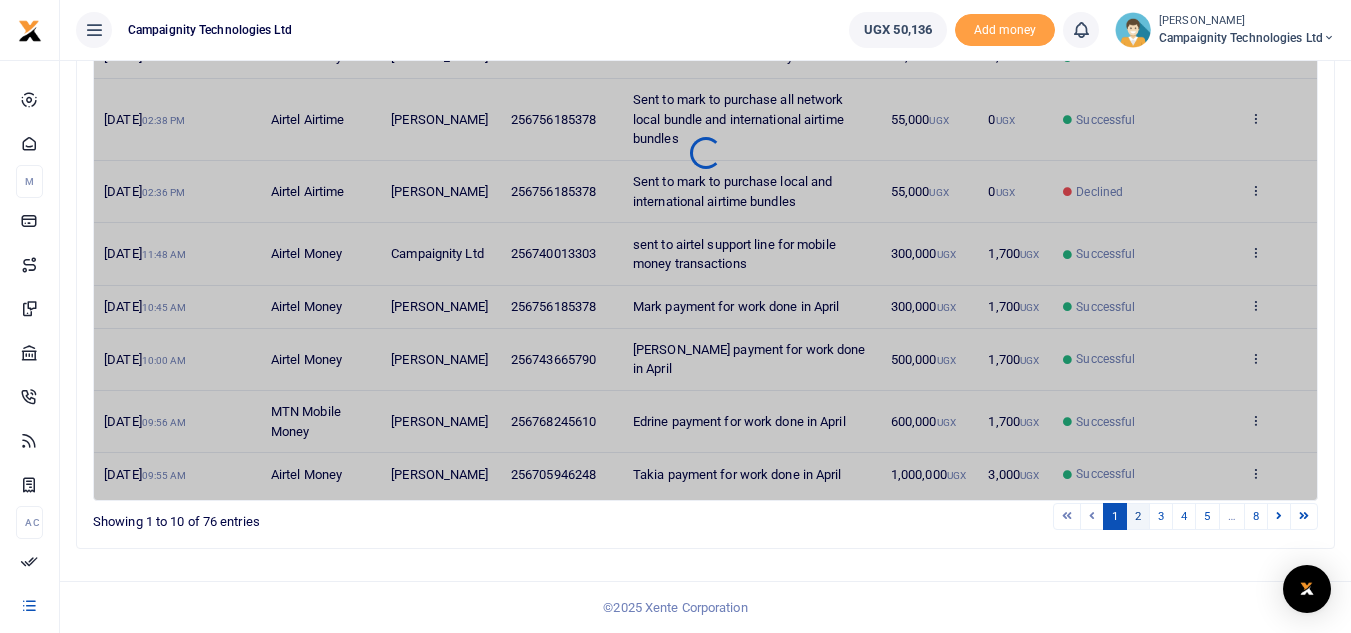 scroll, scrollTop: 462, scrollLeft: 0, axis: vertical 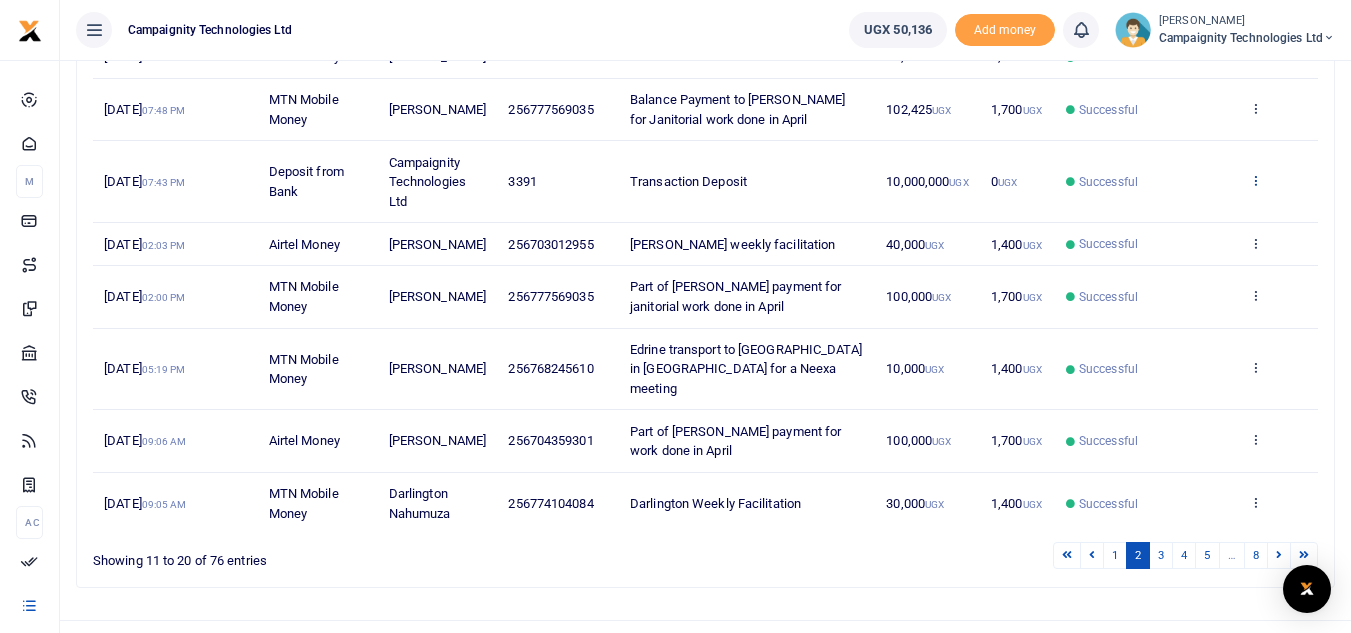 click at bounding box center [1255, 180] 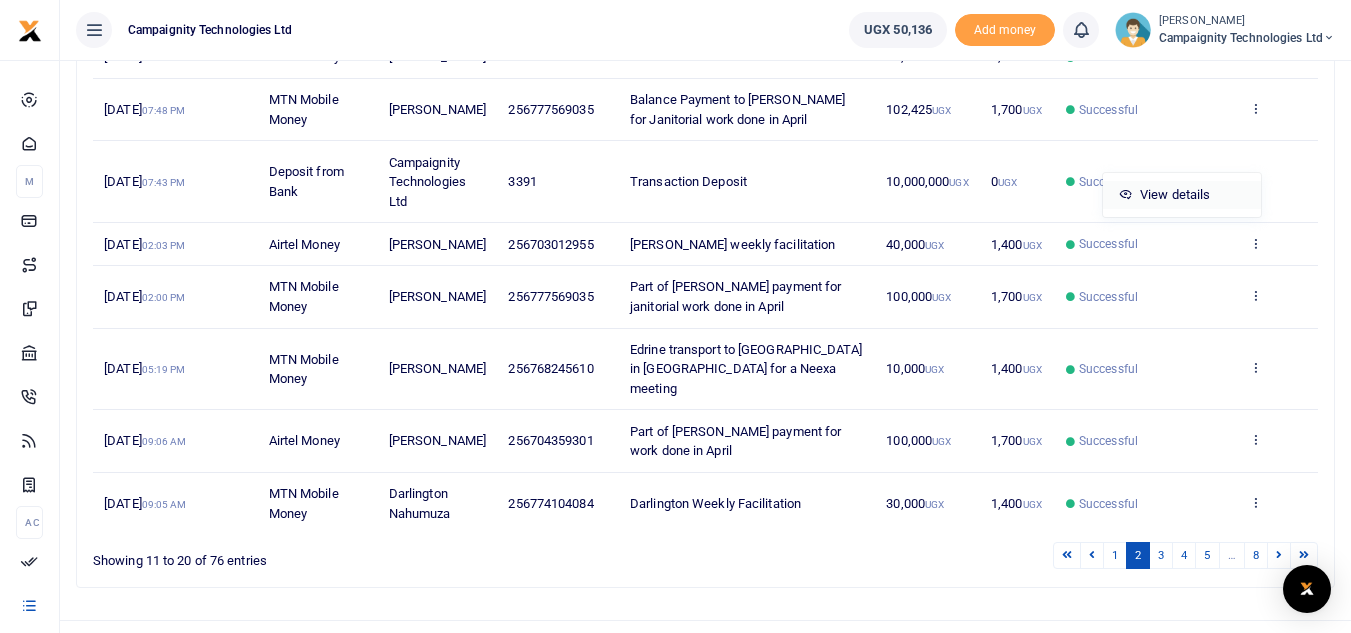 click on "View details" at bounding box center [1182, 195] 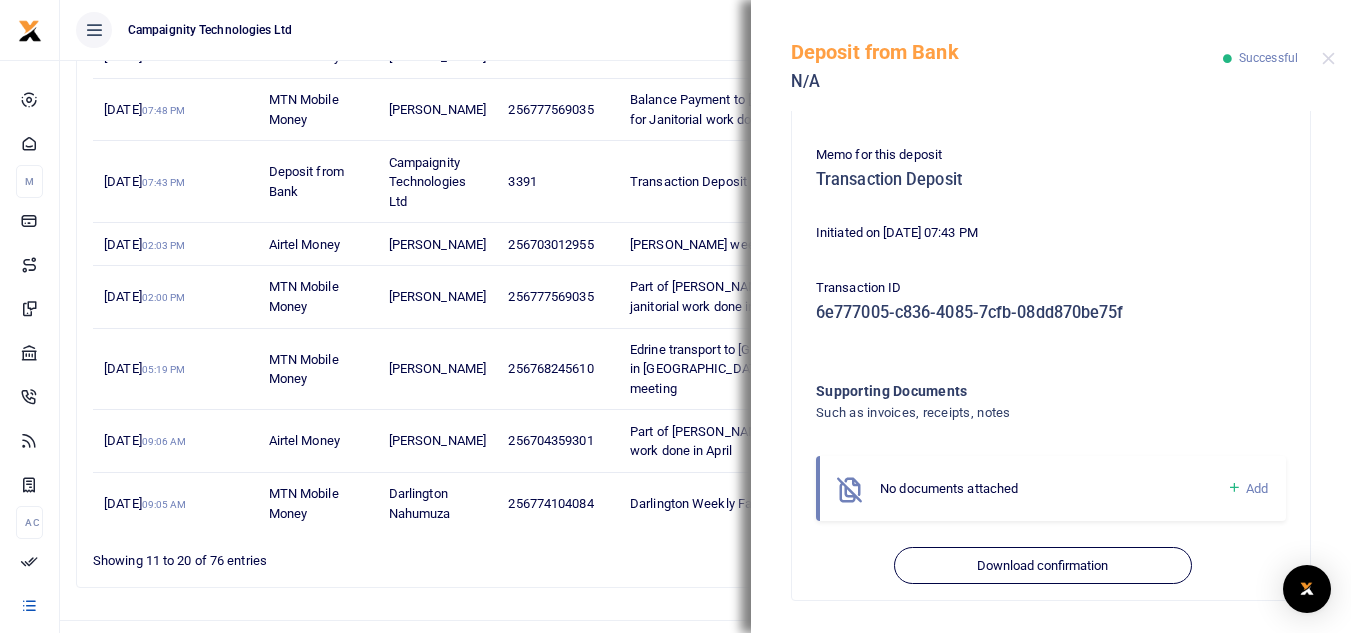 scroll, scrollTop: 151, scrollLeft: 0, axis: vertical 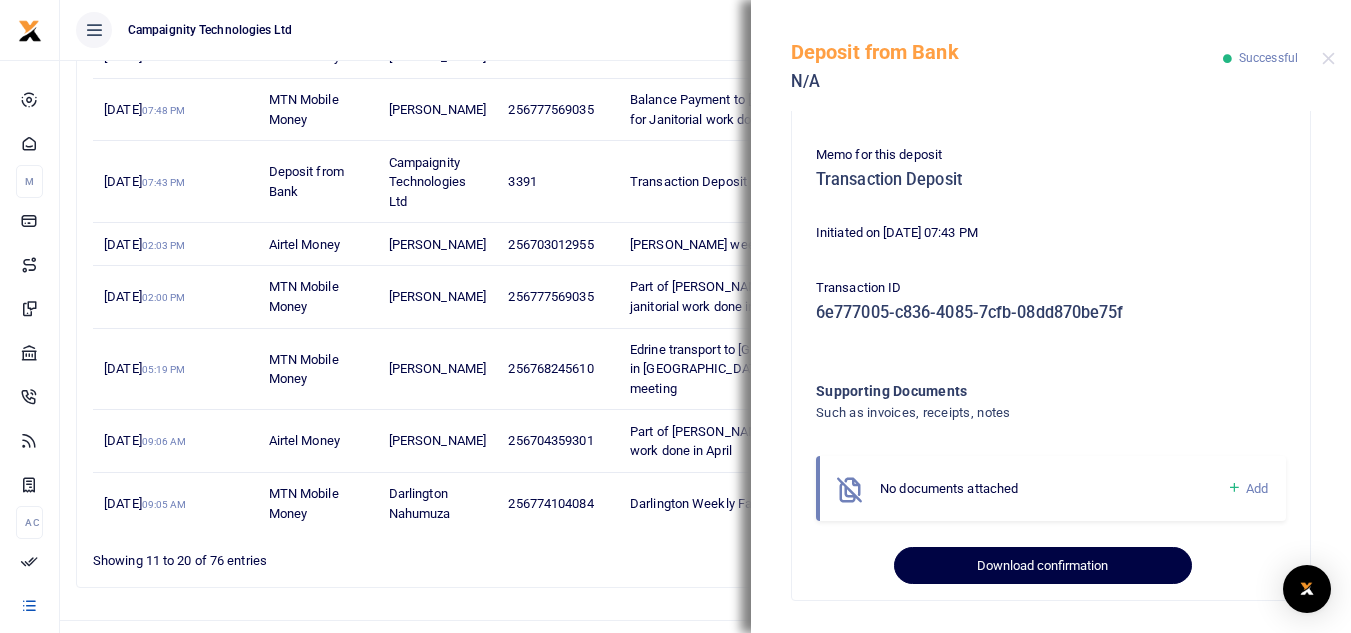 click on "Download confirmation" at bounding box center (1042, 566) 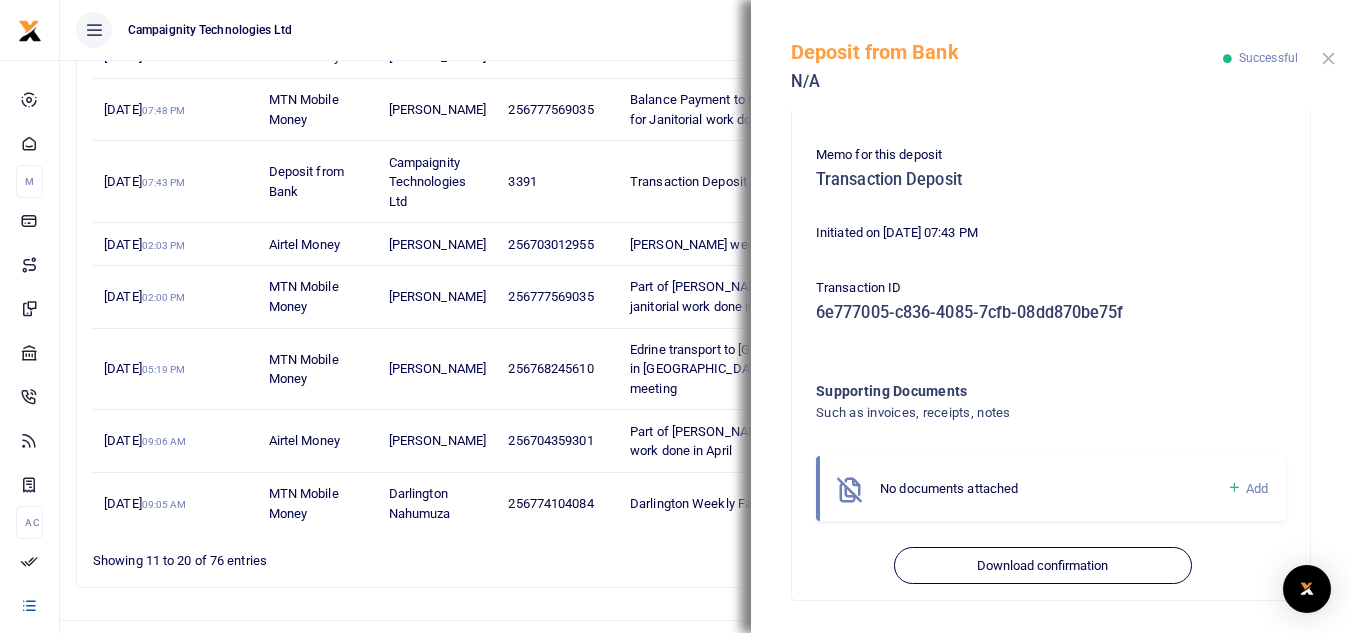 click at bounding box center (1328, 58) 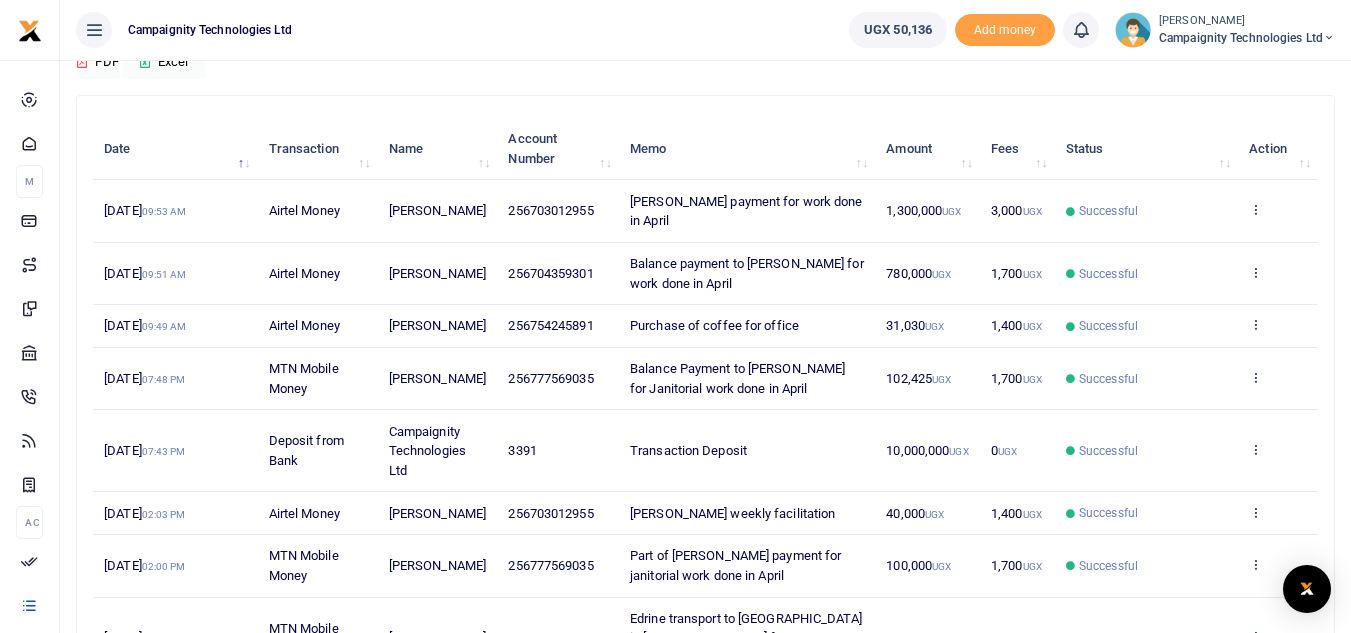 scroll, scrollTop: 182, scrollLeft: 0, axis: vertical 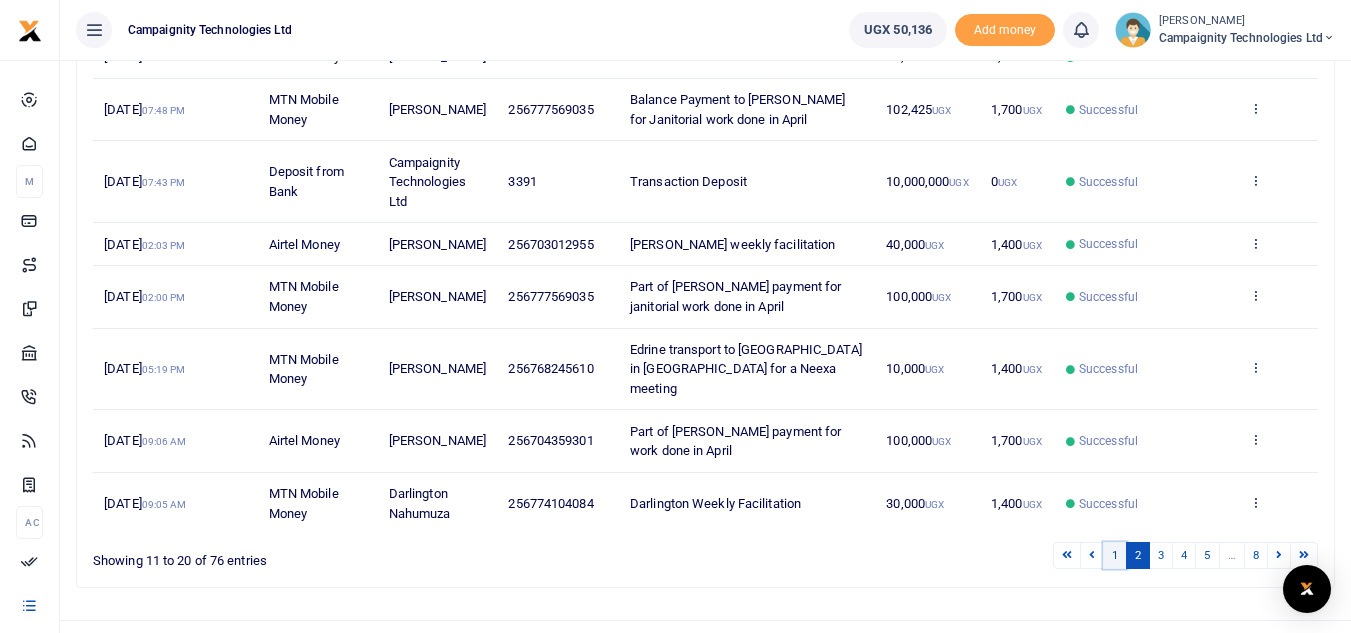 click on "1" at bounding box center (1115, 555) 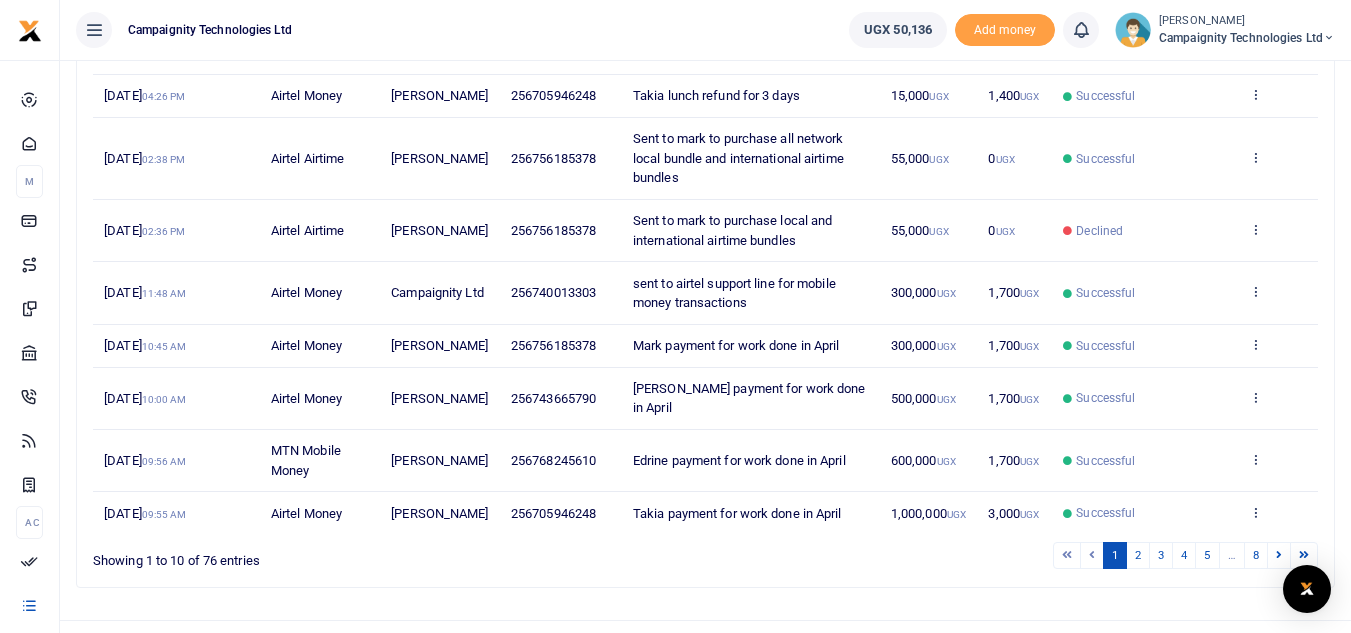 click on "View details
Send again" at bounding box center [1278, 293] 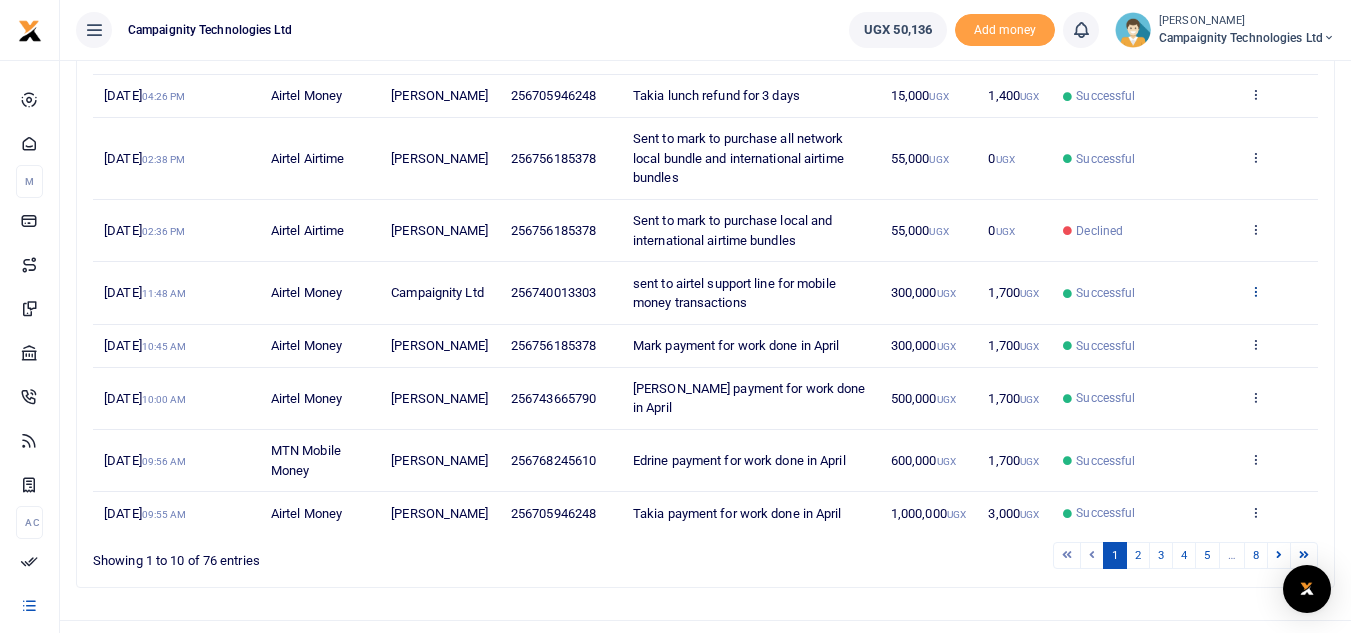 click at bounding box center [1255, 291] 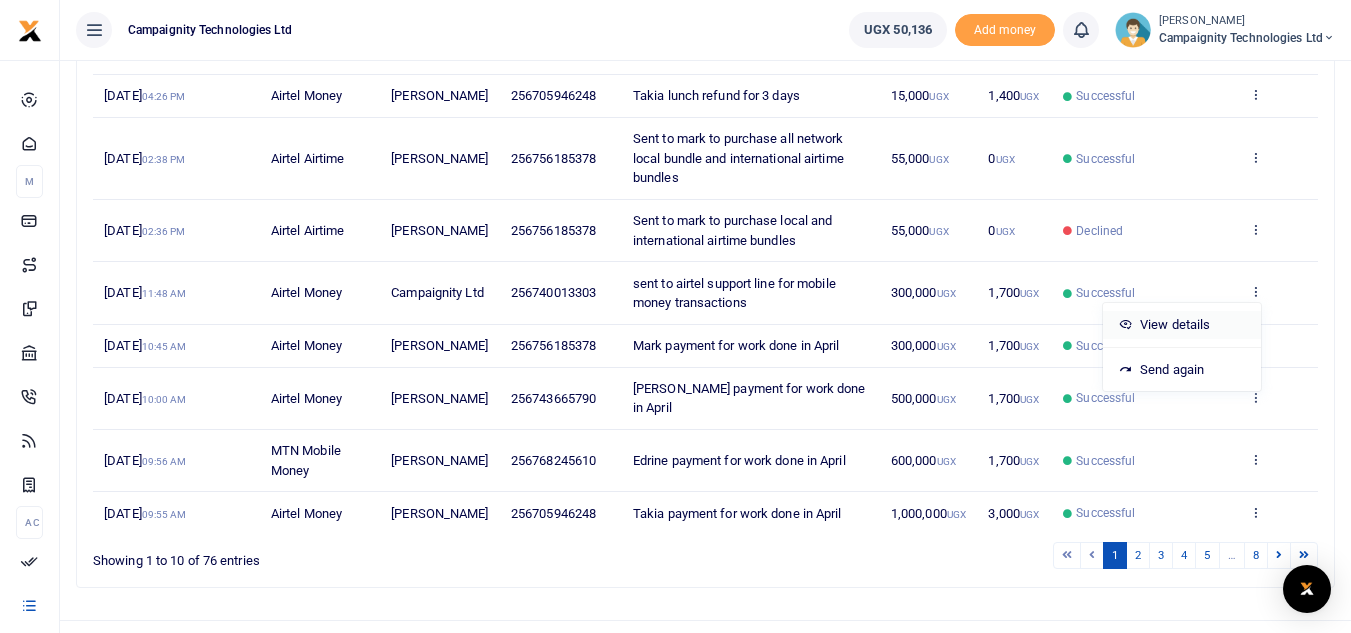 click on "View details" at bounding box center [1182, 325] 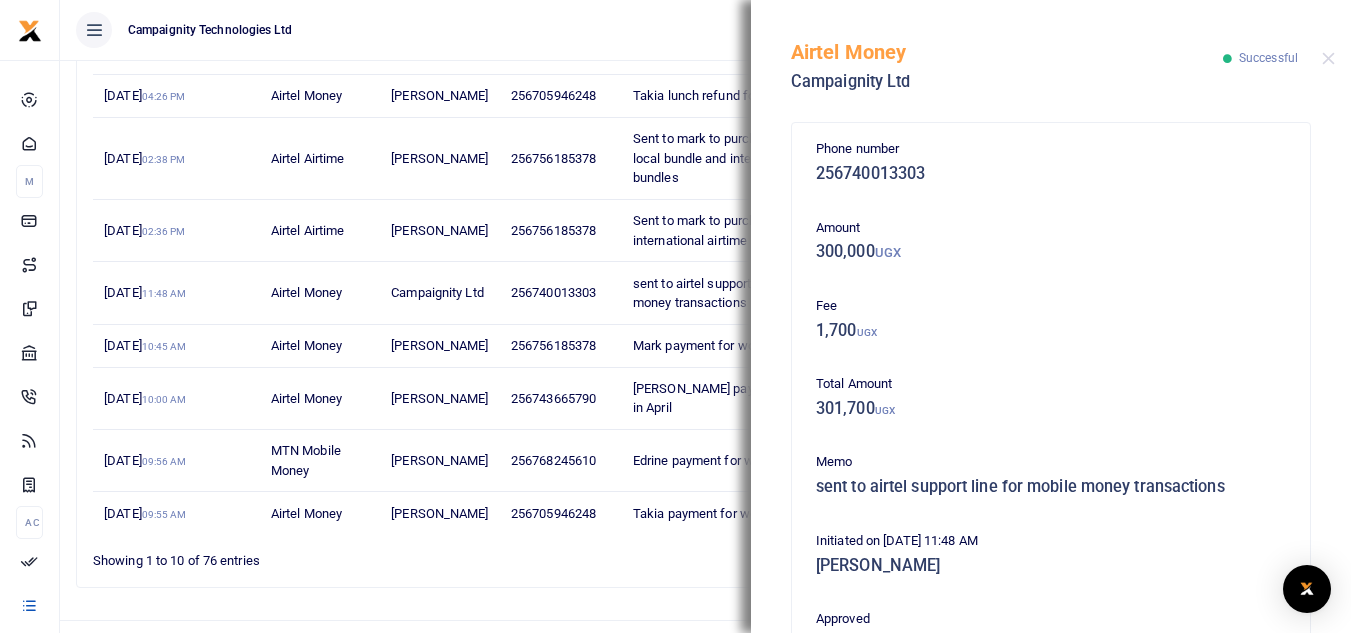 scroll, scrollTop: 430, scrollLeft: 0, axis: vertical 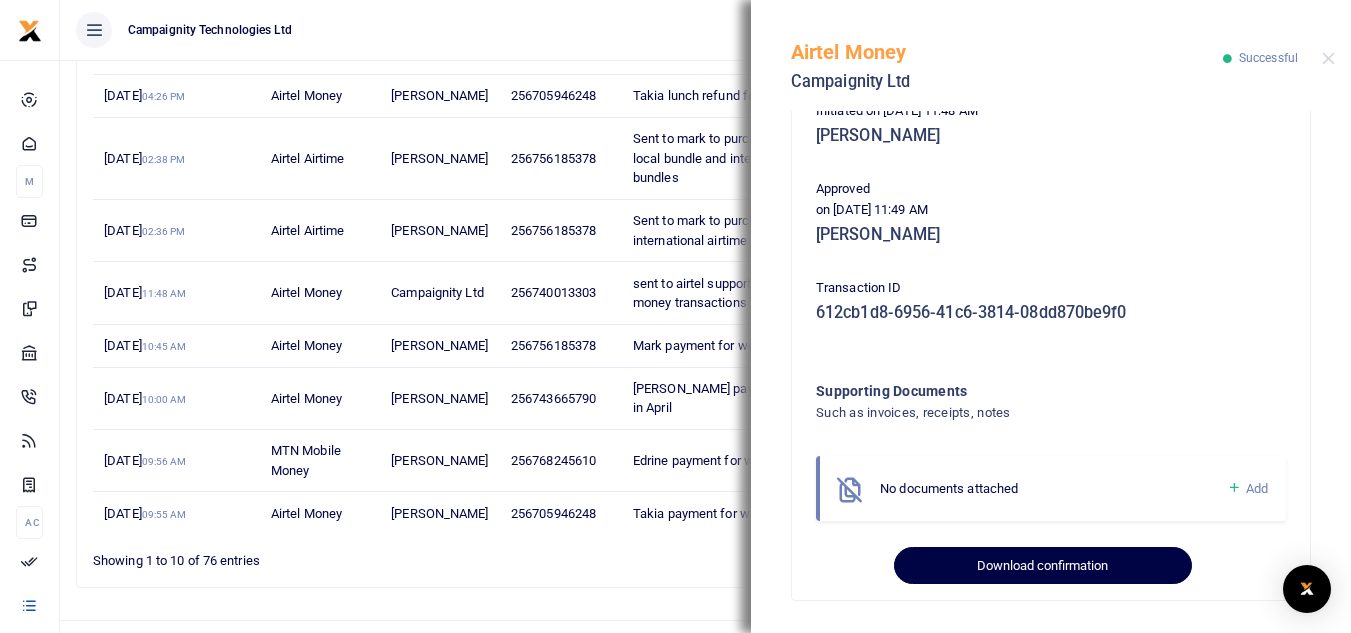 click on "Download confirmation" at bounding box center (1042, 566) 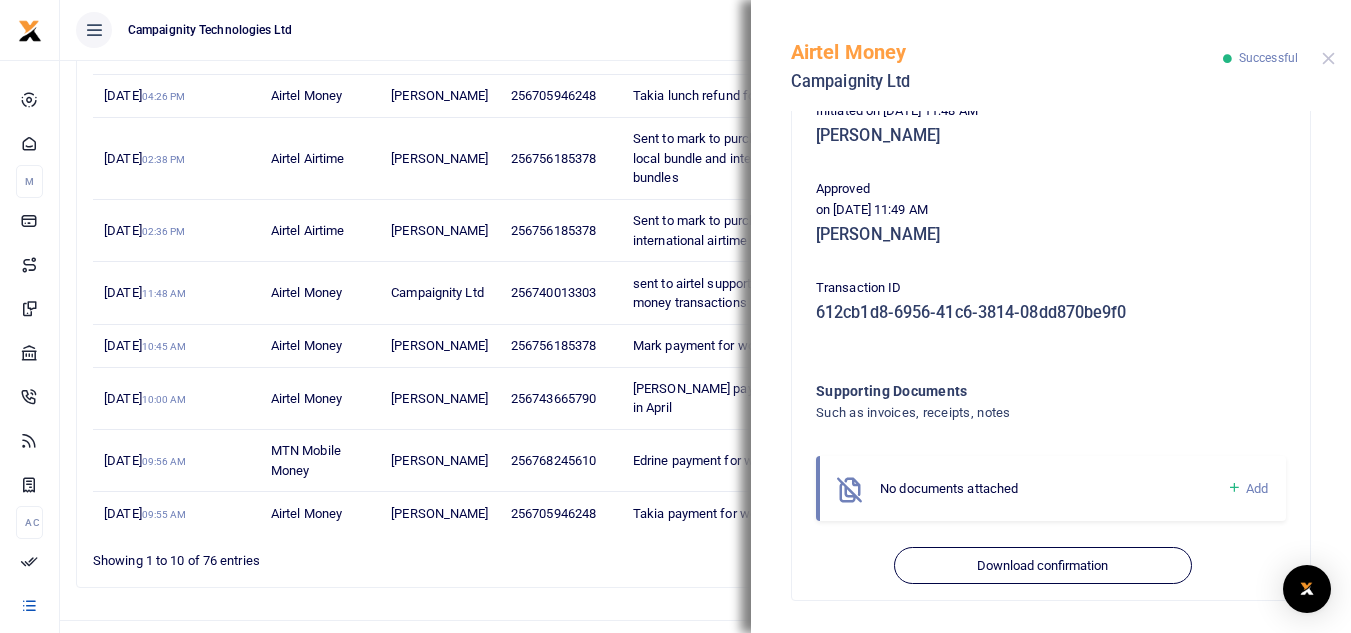 click on "Airtel Money
Campaignity Ltd
Successful" at bounding box center [1051, 55] 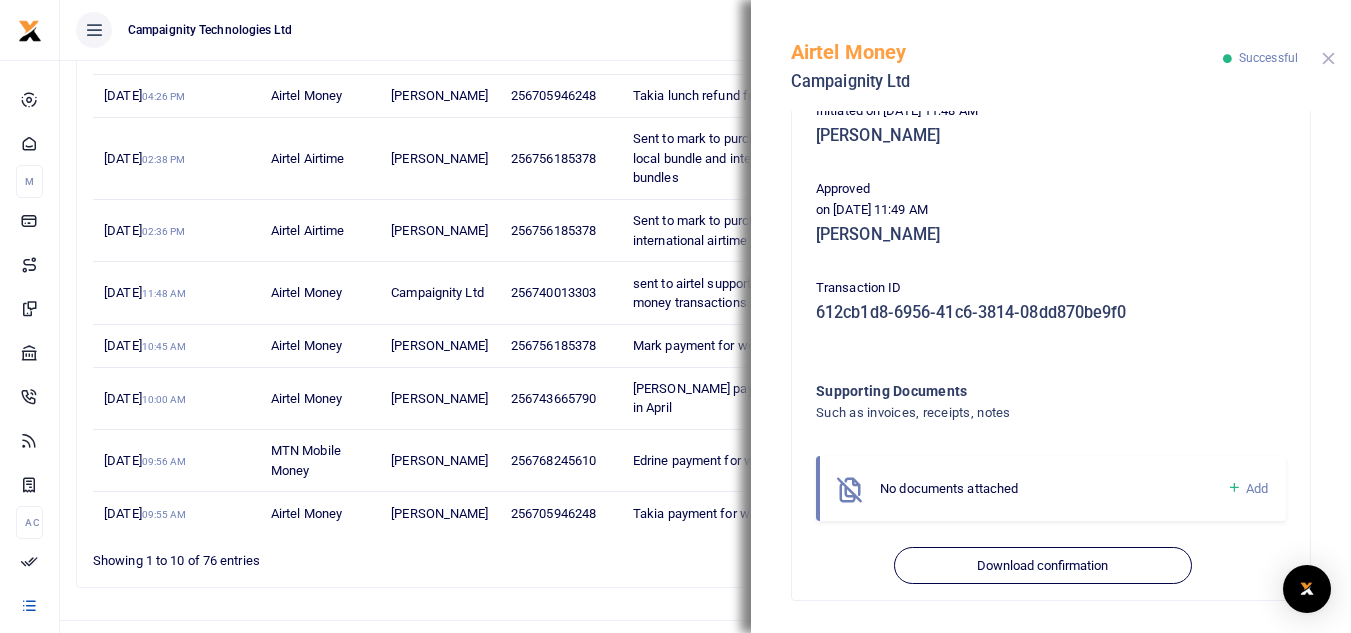 click at bounding box center [1328, 58] 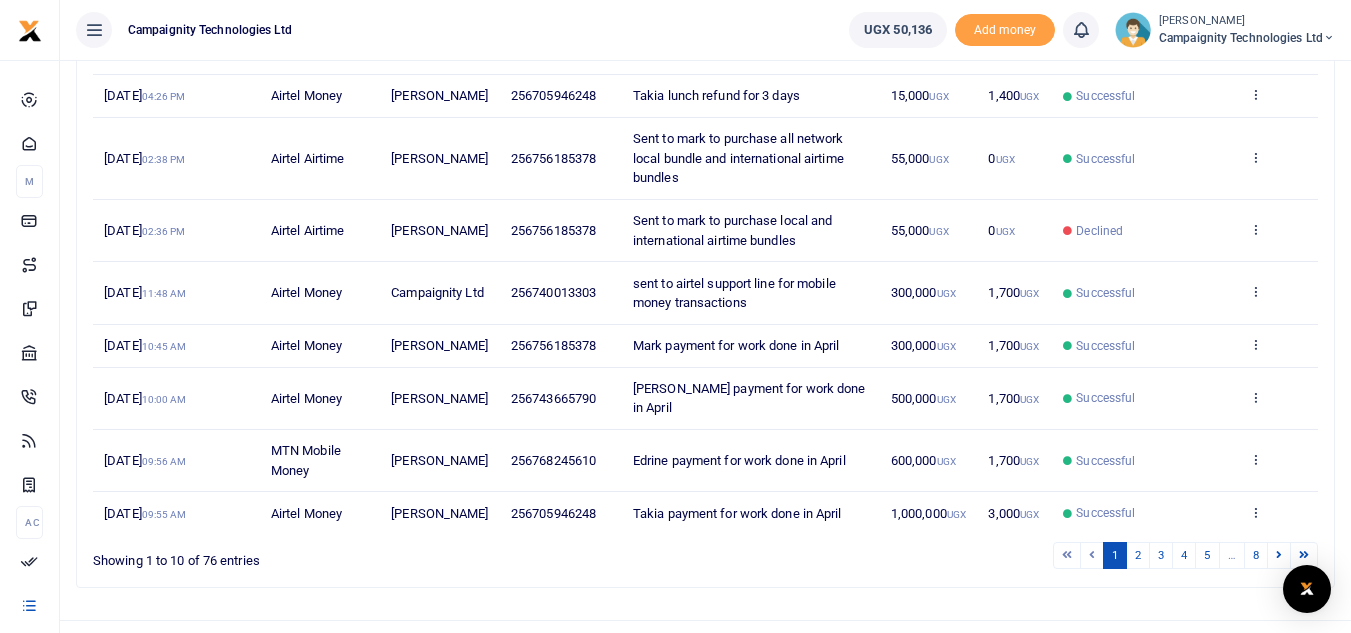 scroll, scrollTop: 0, scrollLeft: 0, axis: both 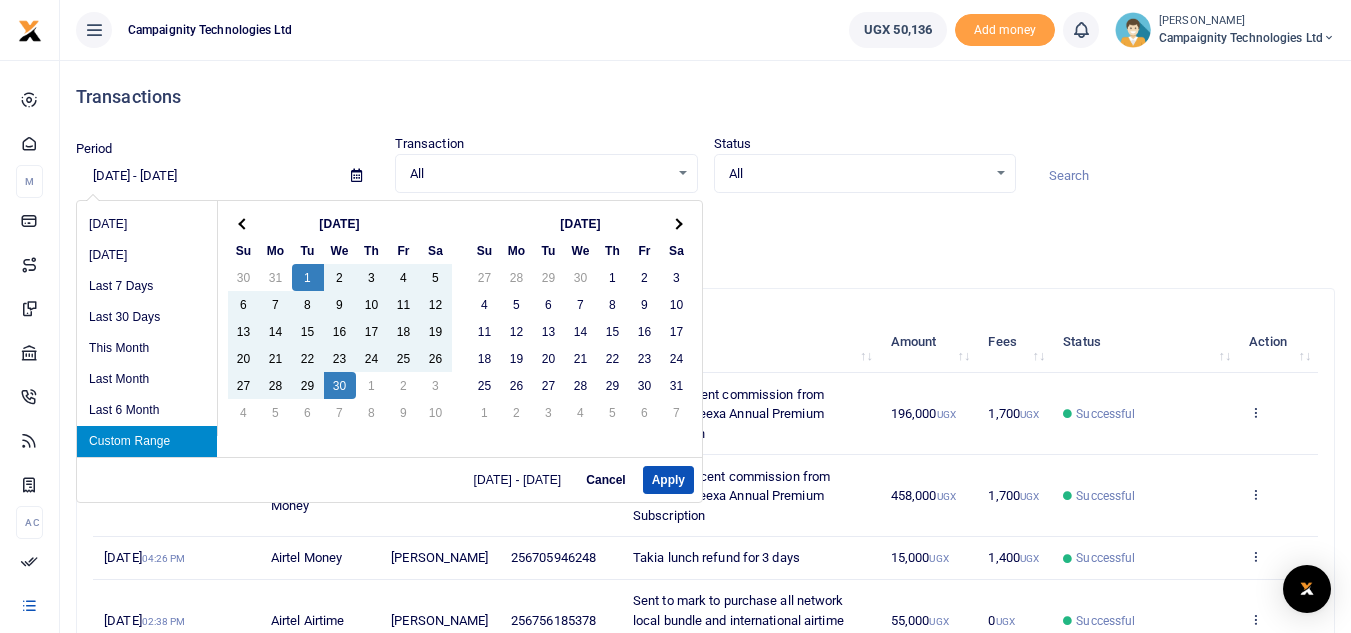 click on "04/01/2025 - 04/30/2025" at bounding box center (205, 176) 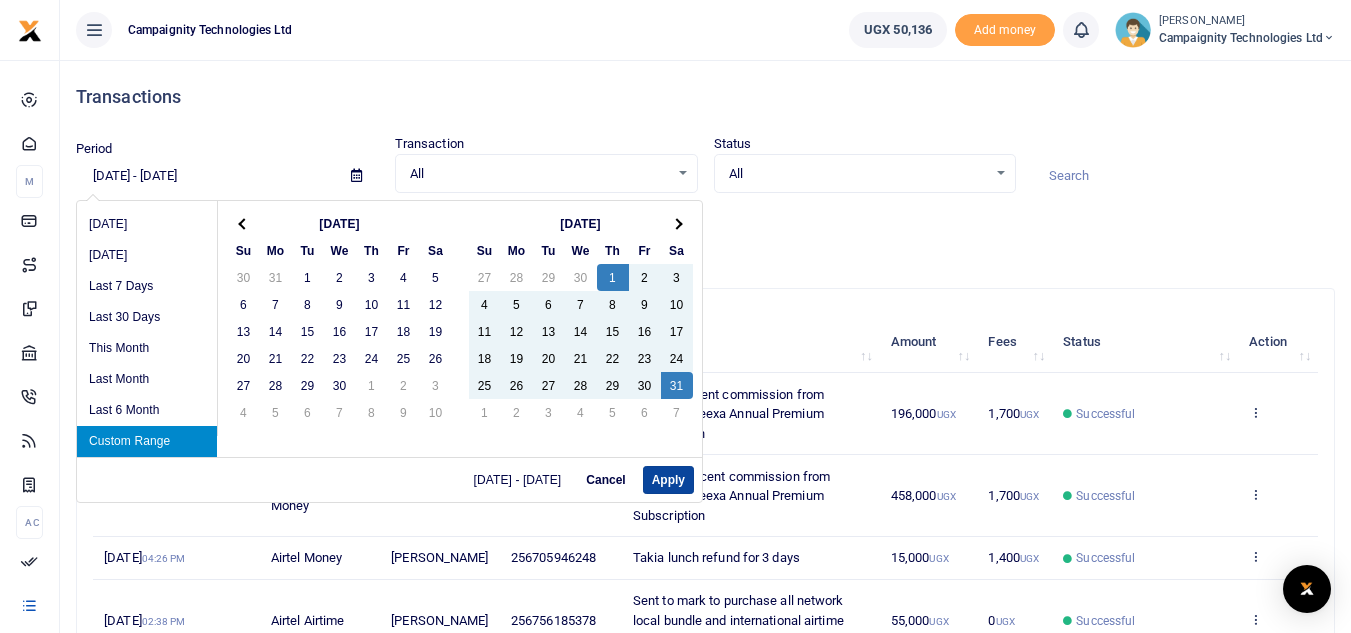click on "Apply" at bounding box center [668, 480] 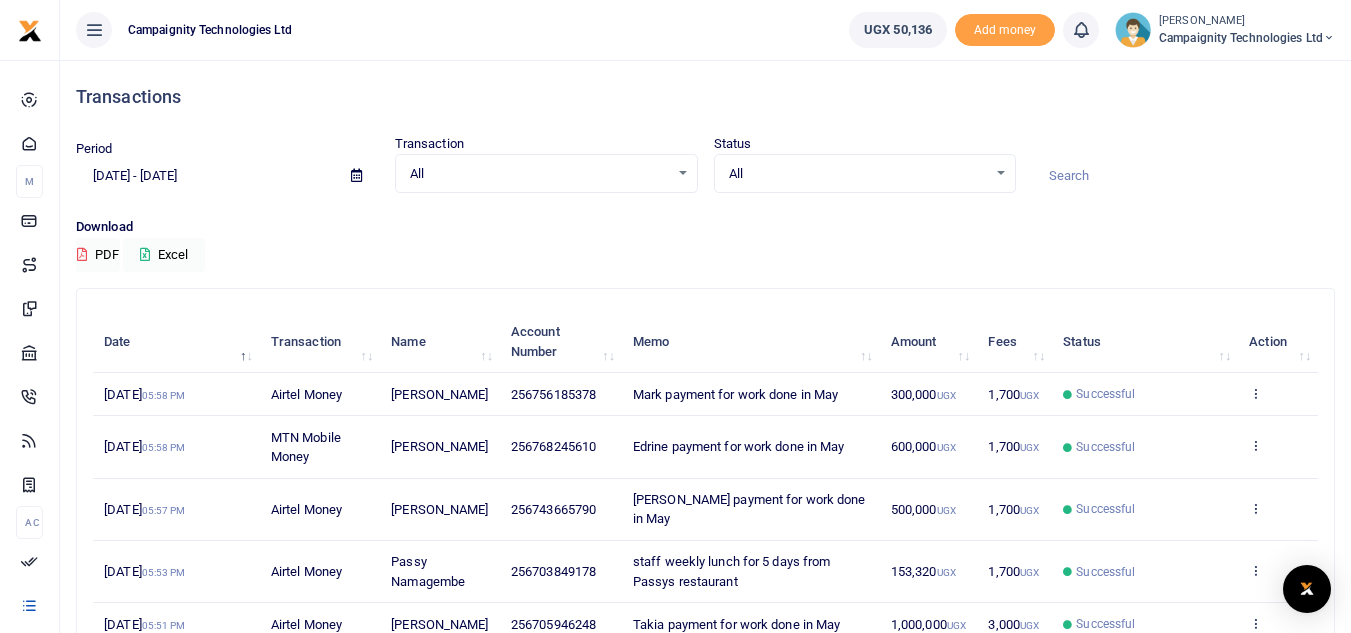 scroll, scrollTop: 482, scrollLeft: 0, axis: vertical 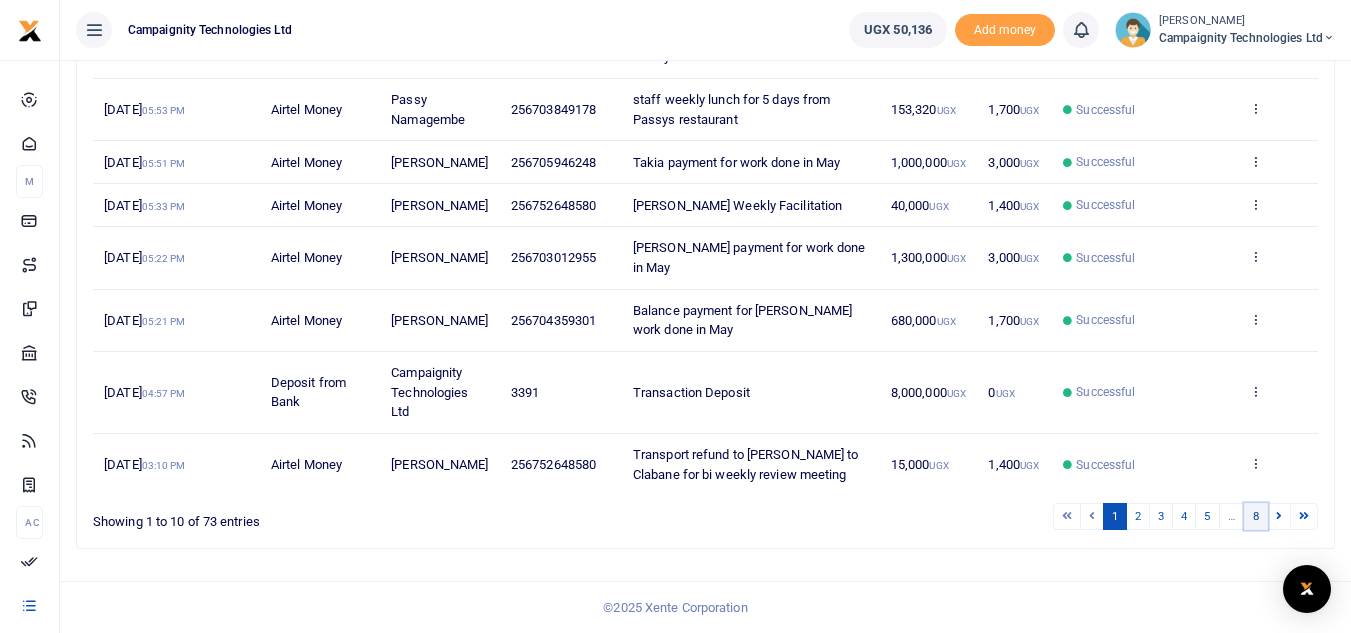 click on "8" at bounding box center (1256, 516) 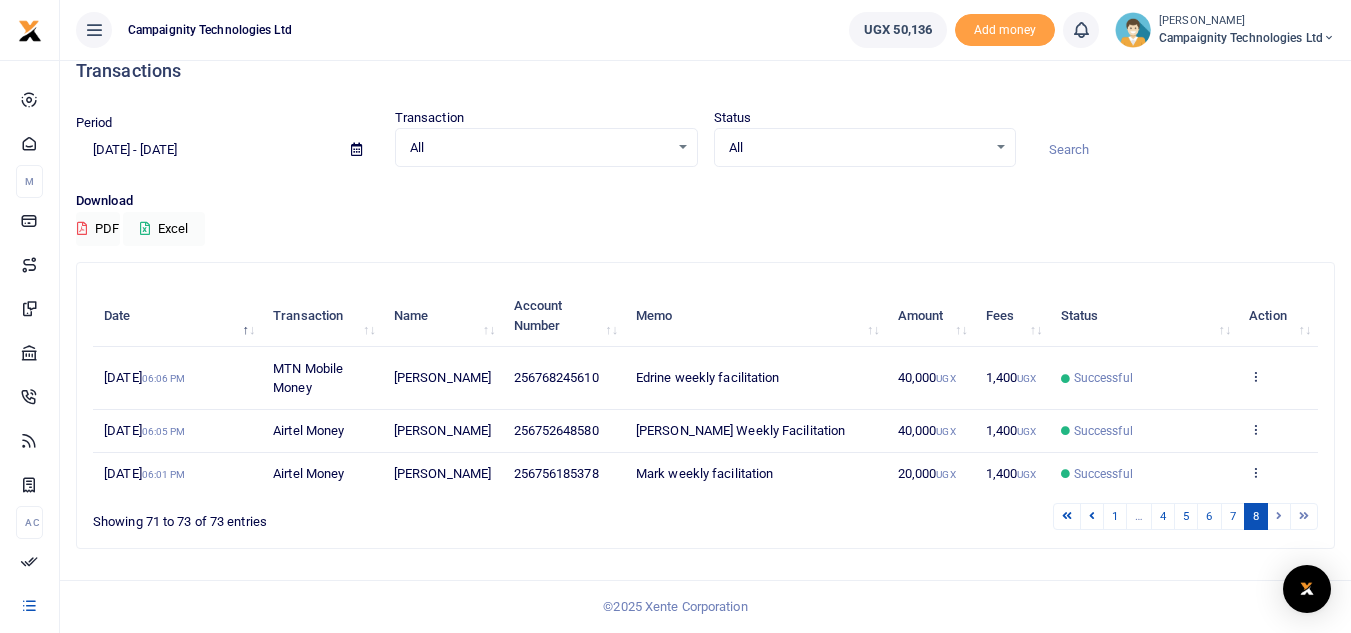 scroll, scrollTop: 65, scrollLeft: 0, axis: vertical 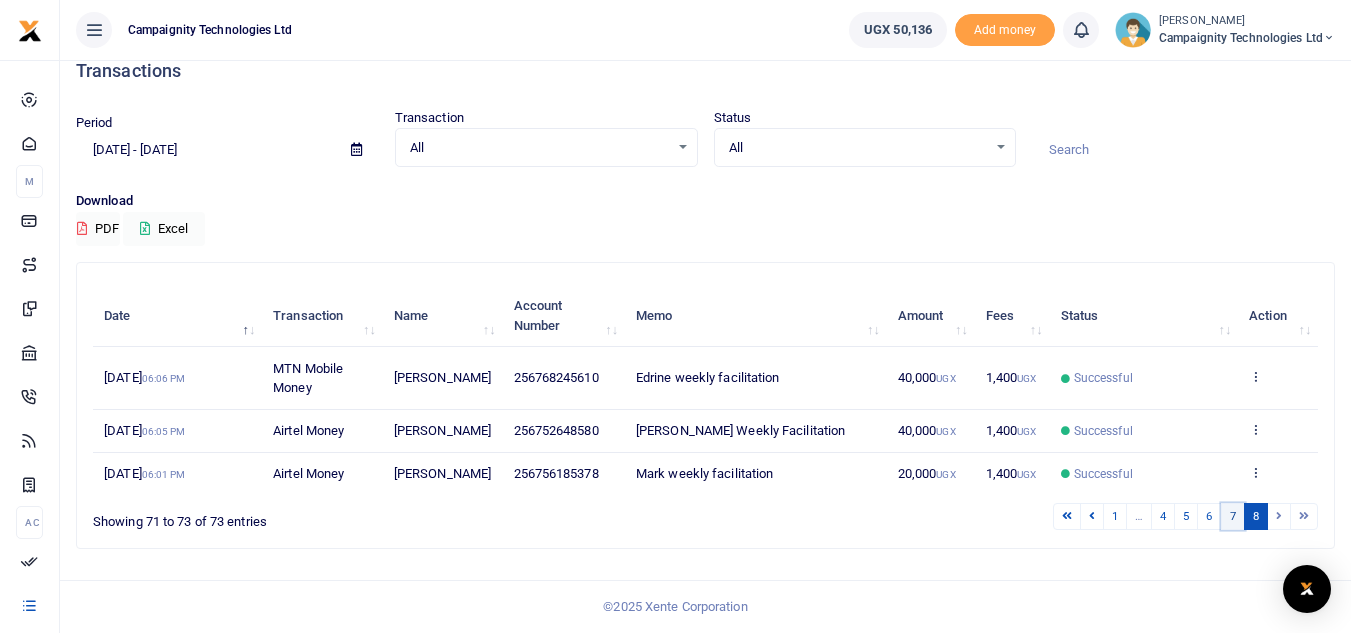 click on "7" at bounding box center [1233, 516] 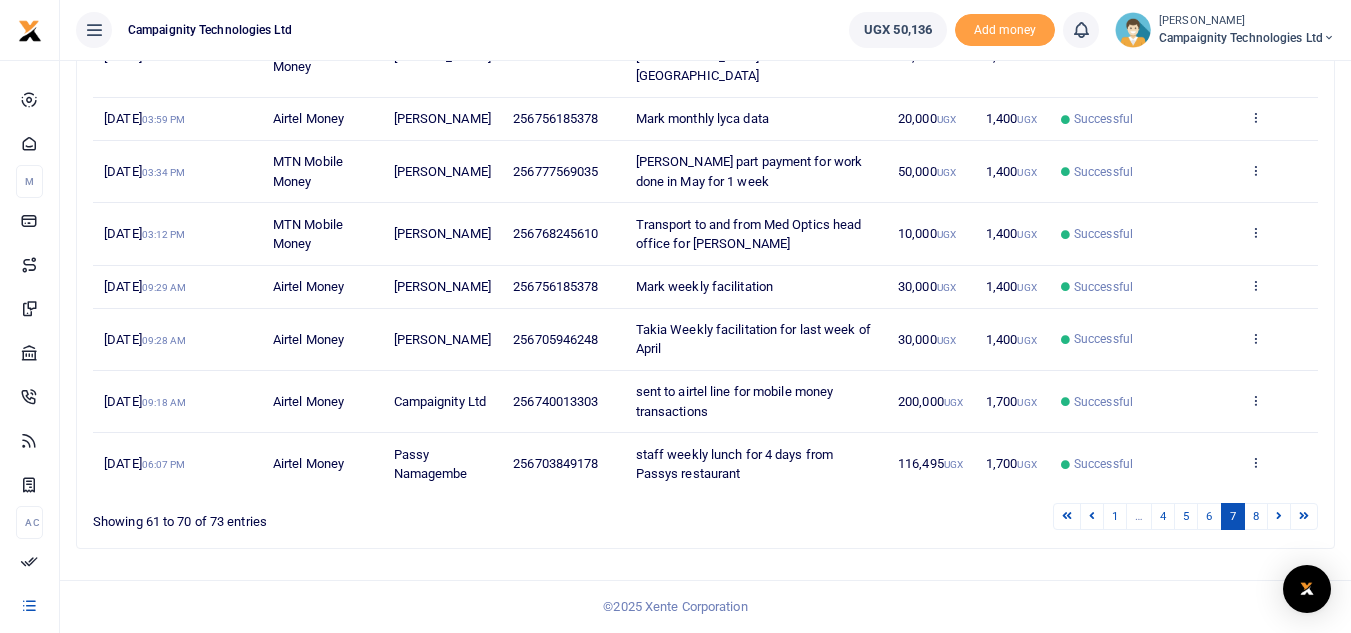 scroll, scrollTop: 501, scrollLeft: 0, axis: vertical 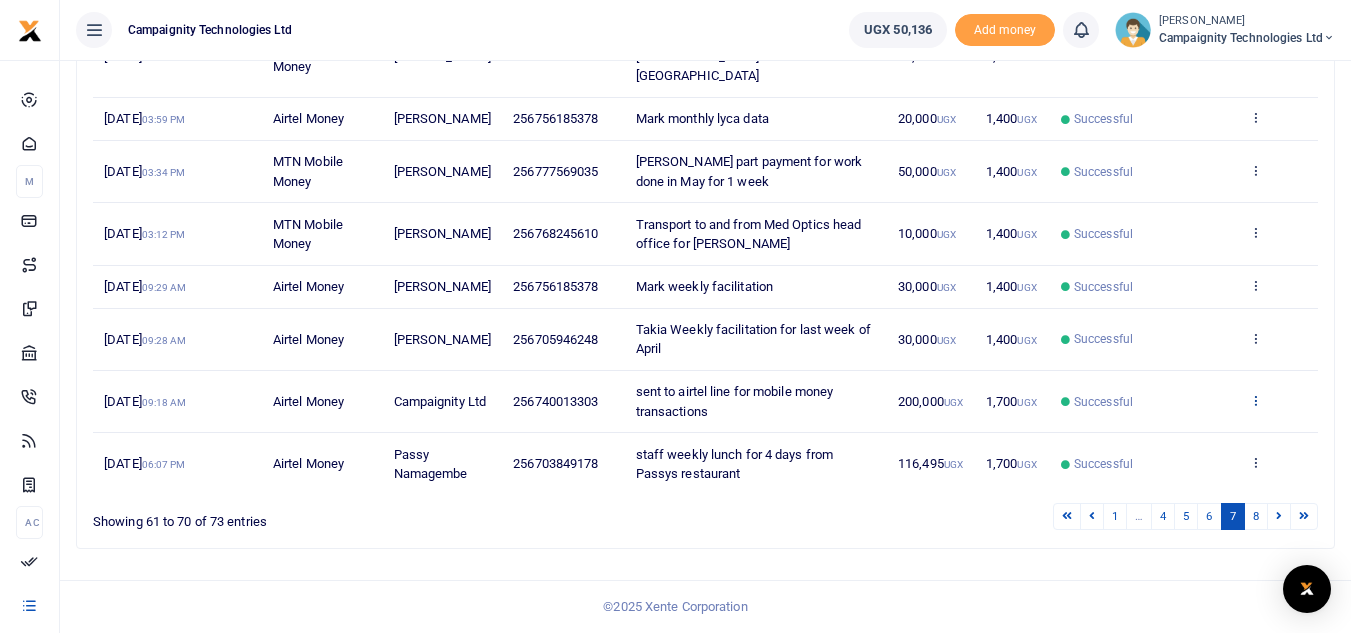 click at bounding box center (1255, 400) 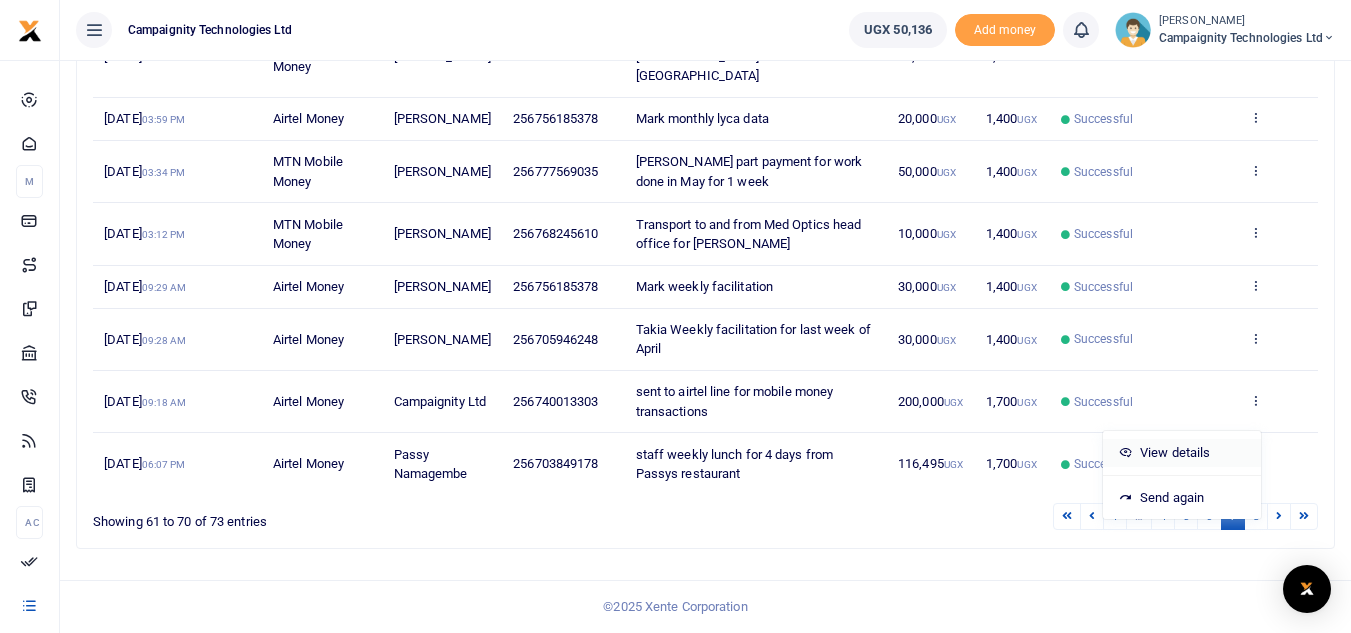 click on "View details" at bounding box center (1182, 453) 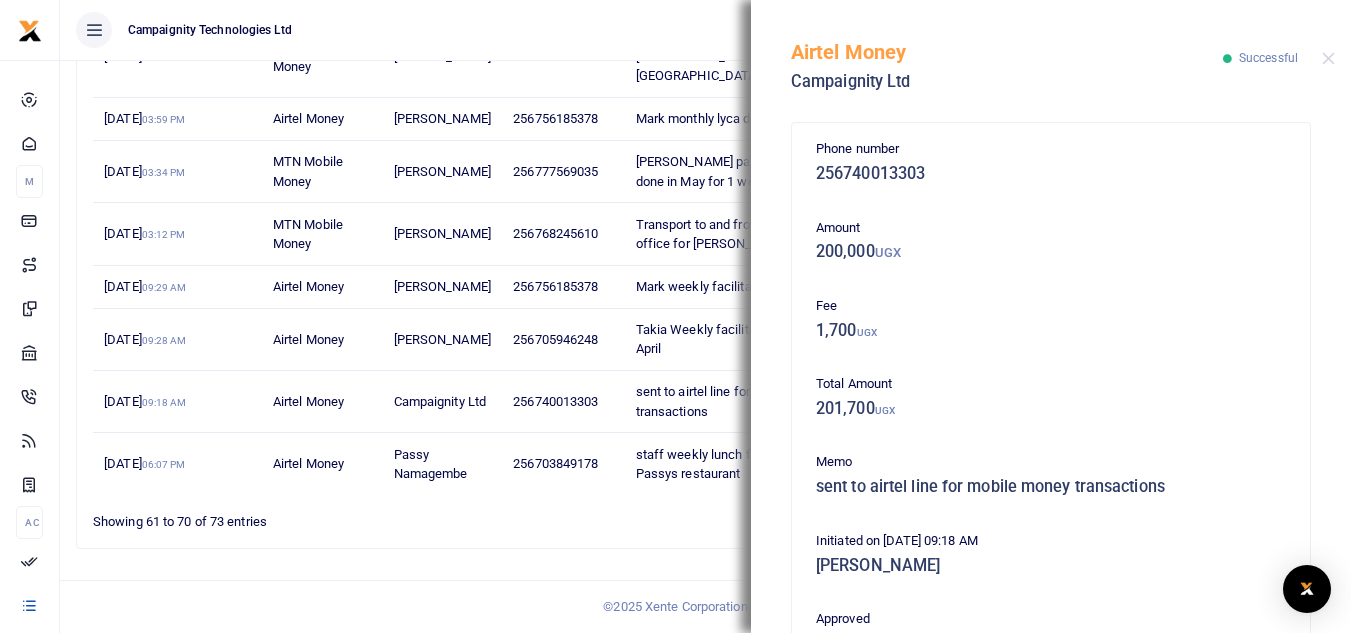 scroll, scrollTop: 430, scrollLeft: 0, axis: vertical 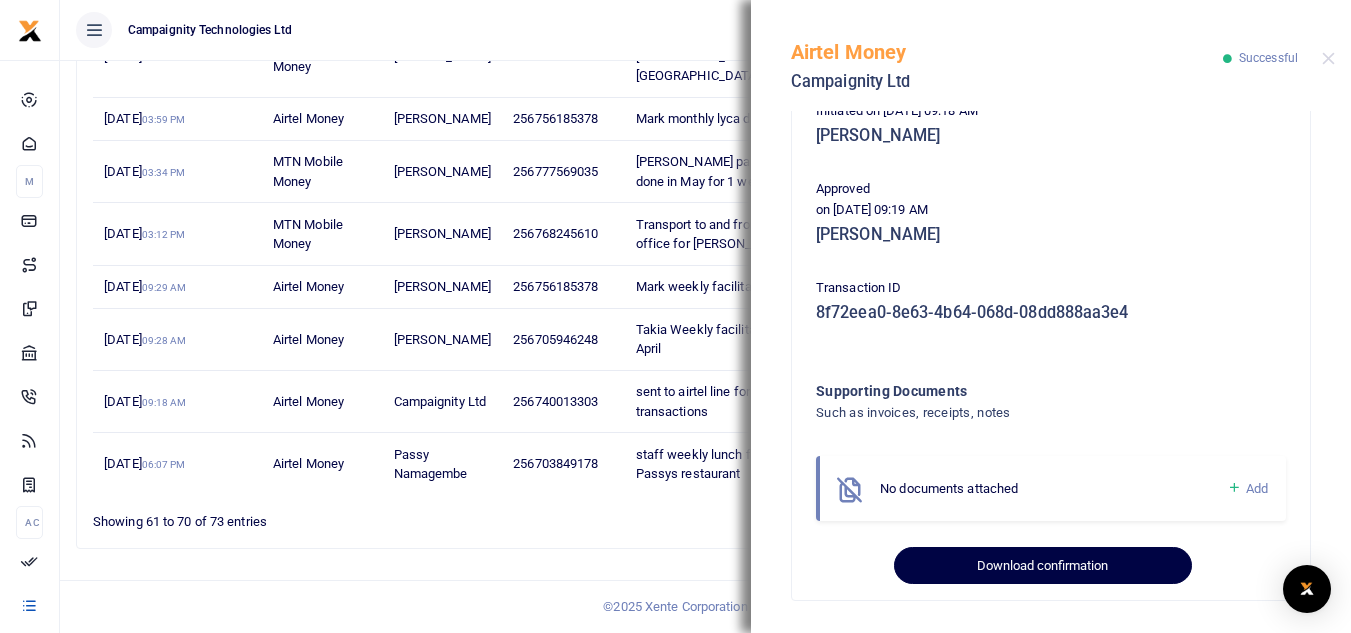click on "Download confirmation" at bounding box center [1042, 566] 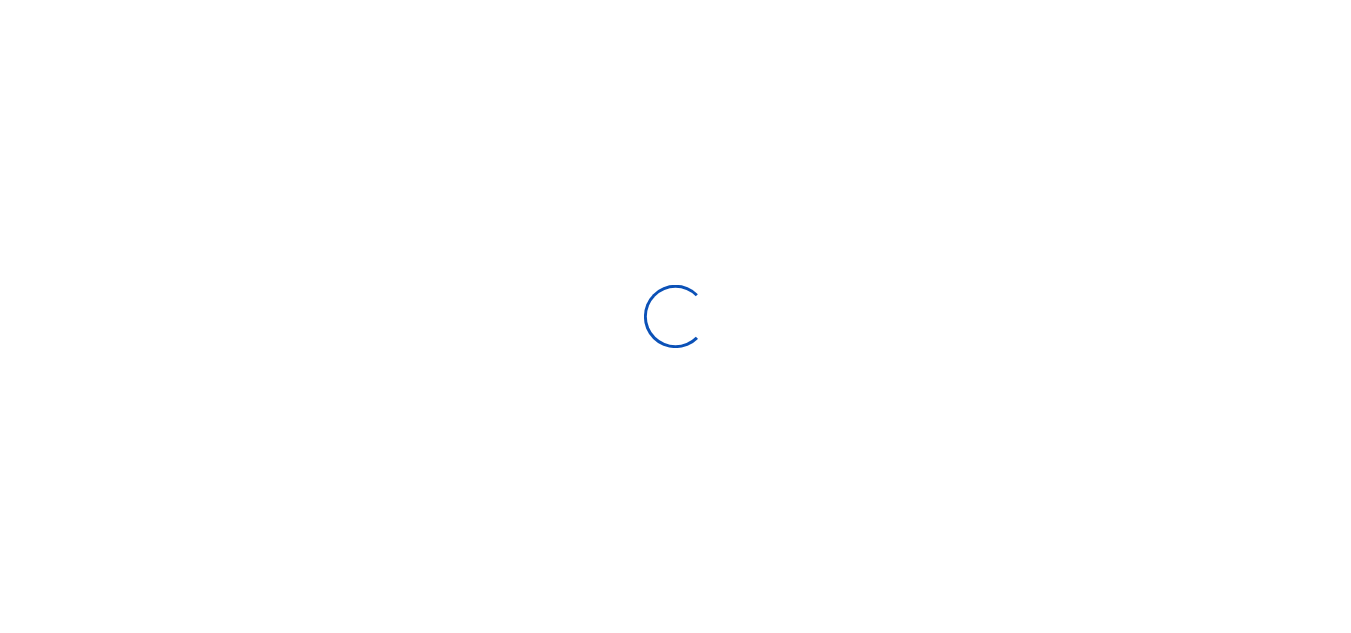 scroll, scrollTop: 0, scrollLeft: 0, axis: both 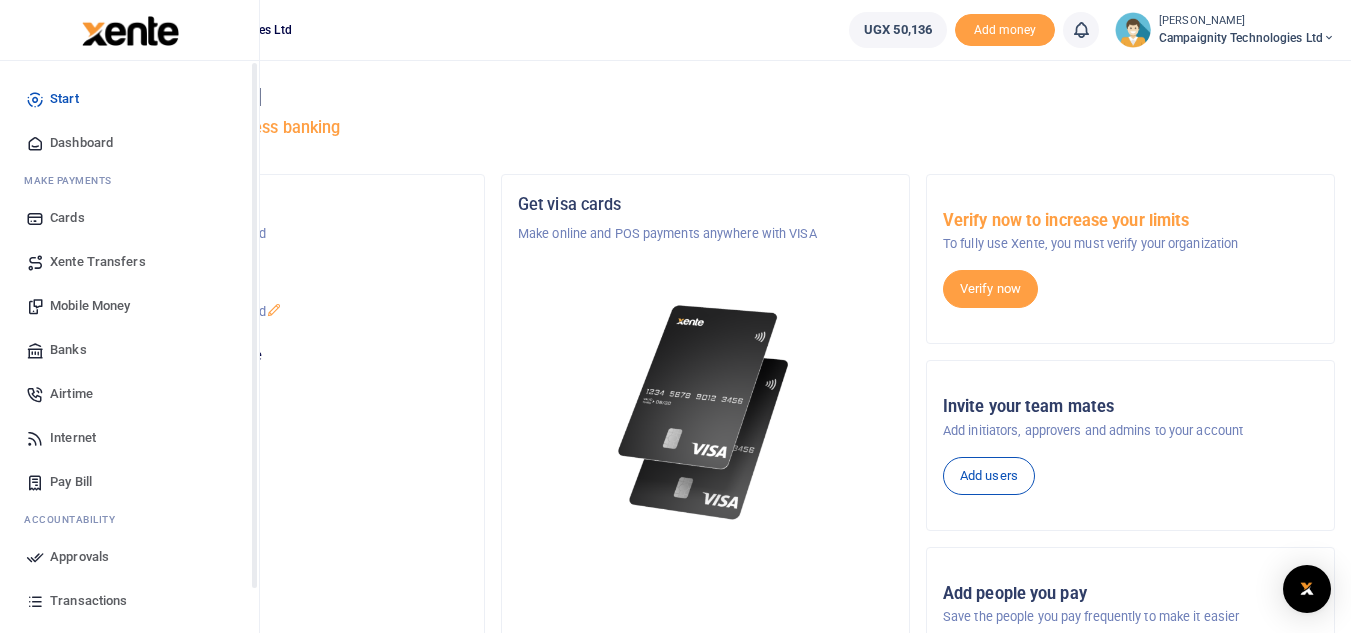click on "Transactions" at bounding box center (88, 601) 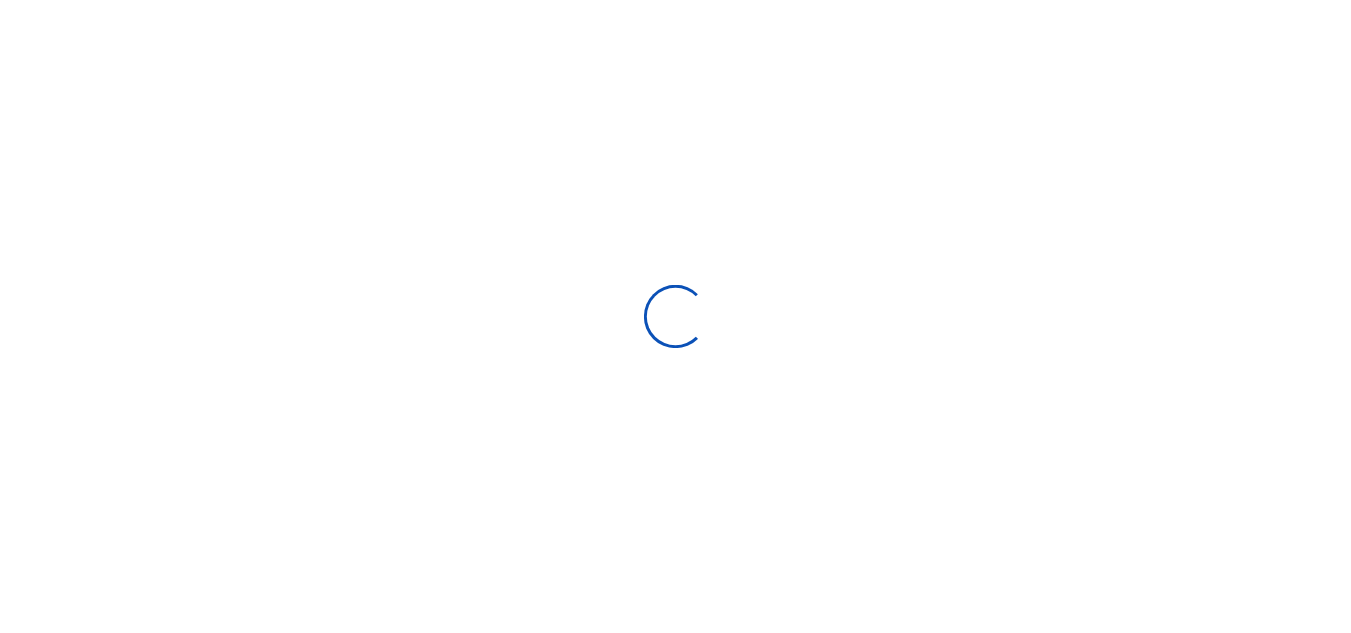 scroll, scrollTop: 0, scrollLeft: 0, axis: both 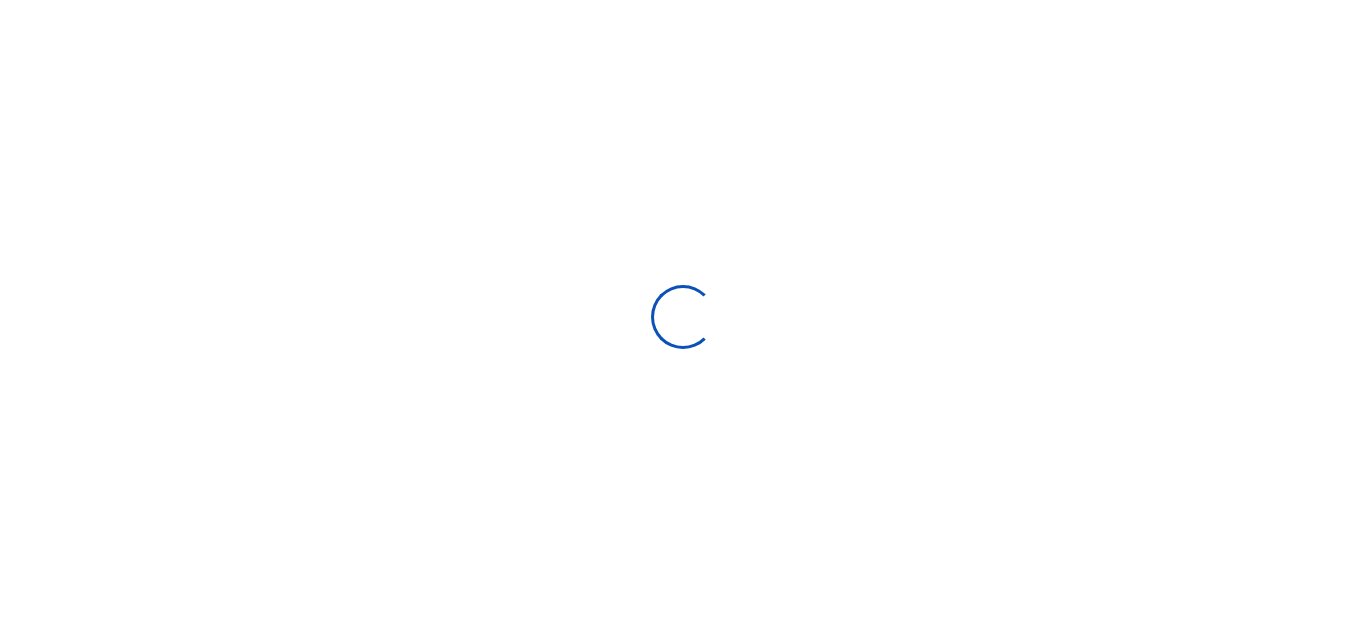 select 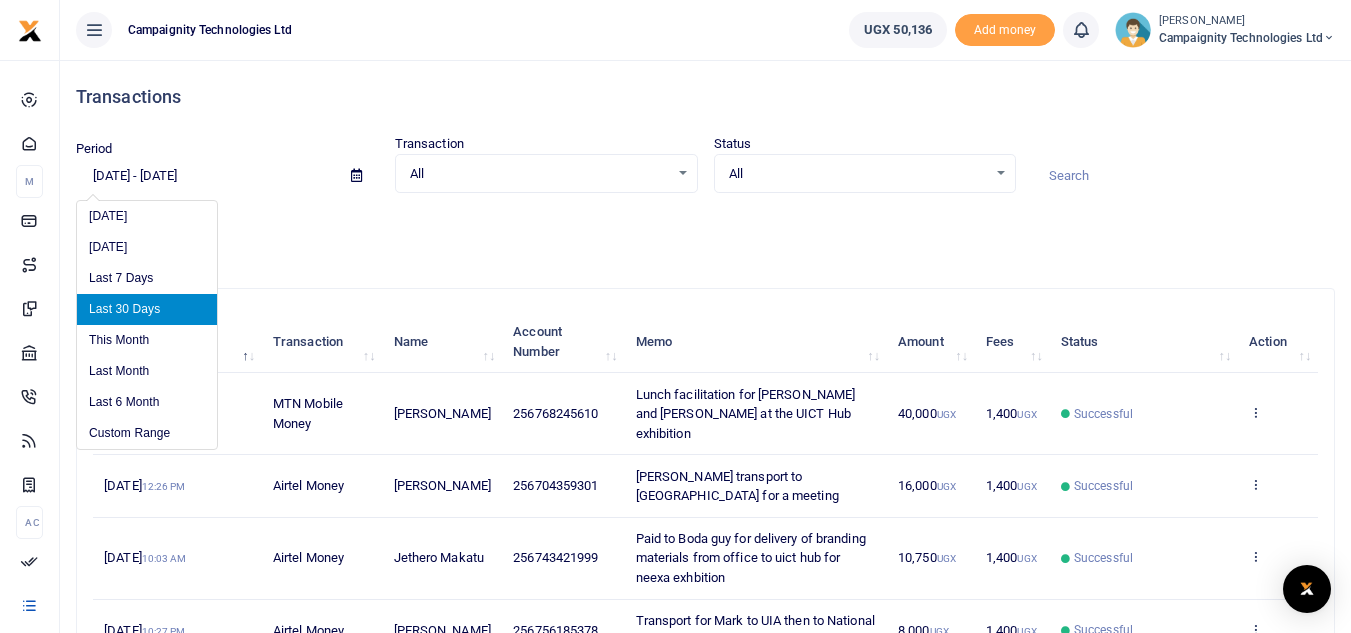 click on "[DATE] - [DATE]" at bounding box center [205, 176] 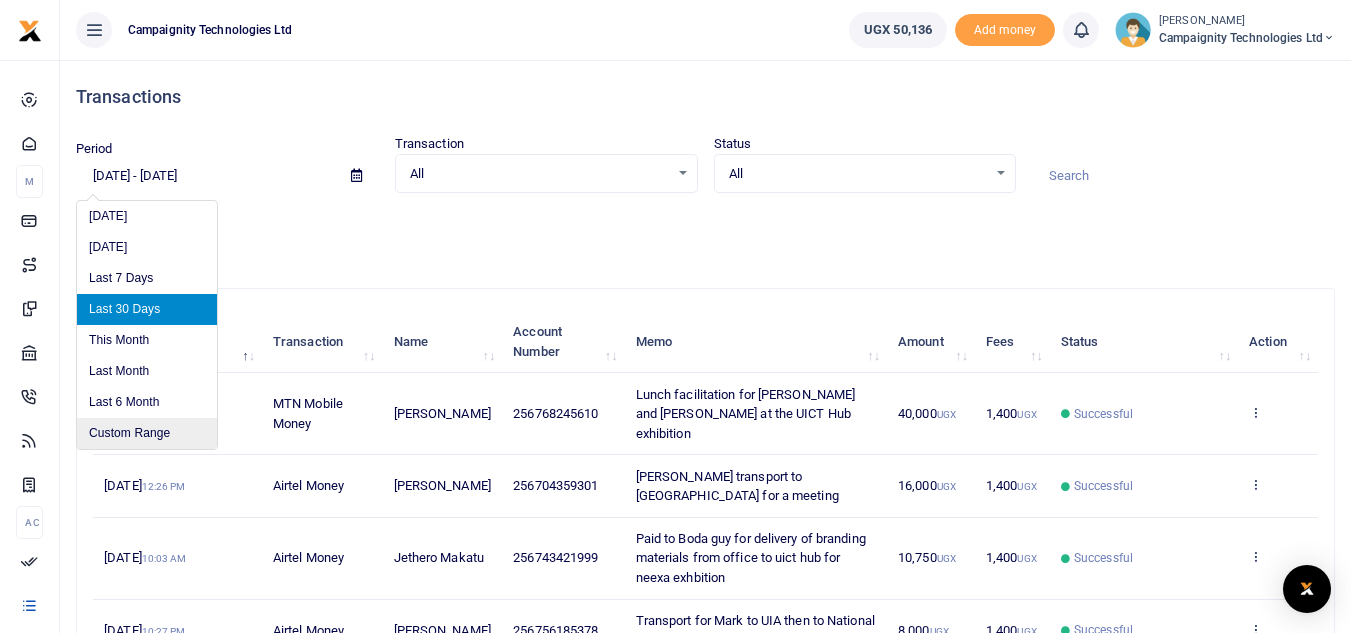 click on "Custom Range" at bounding box center (147, 433) 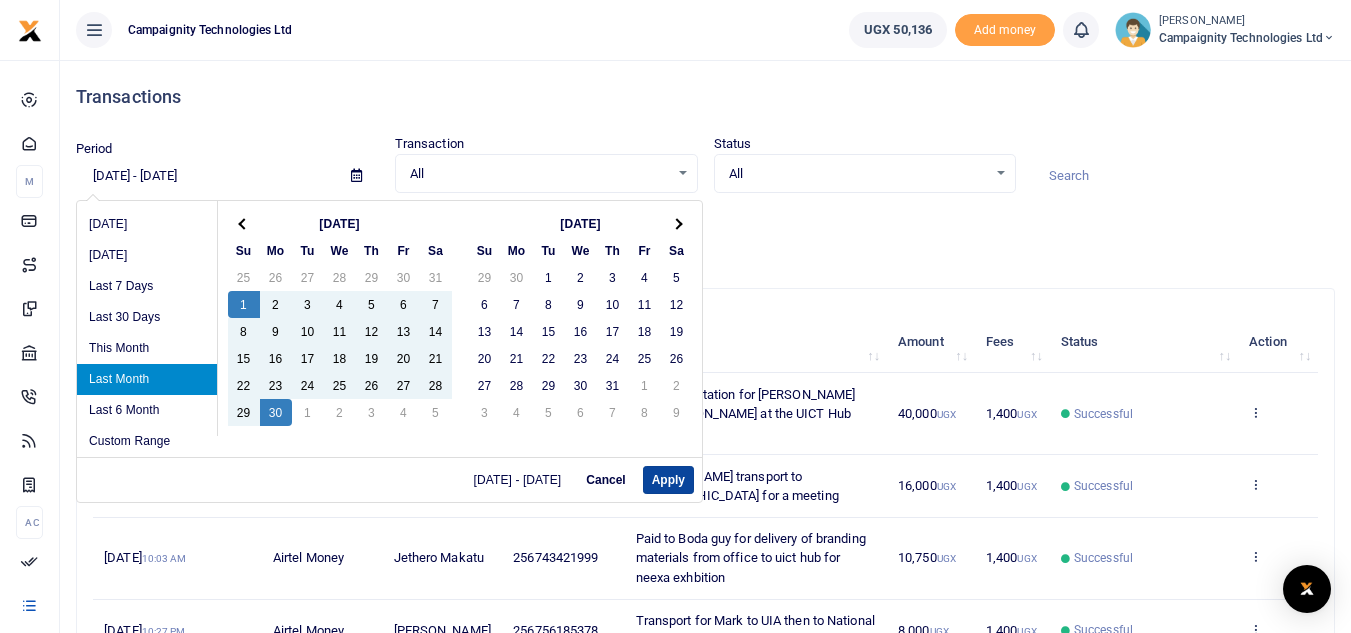 click on "Apply" at bounding box center [668, 480] 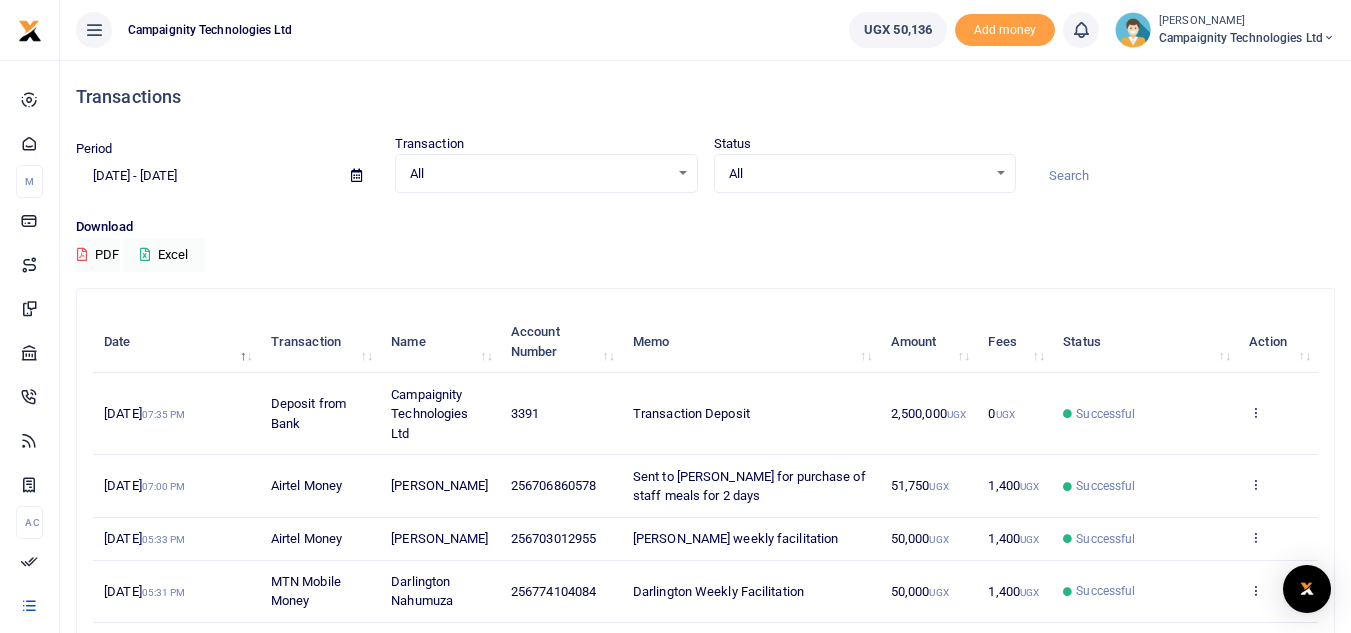 scroll, scrollTop: 501, scrollLeft: 0, axis: vertical 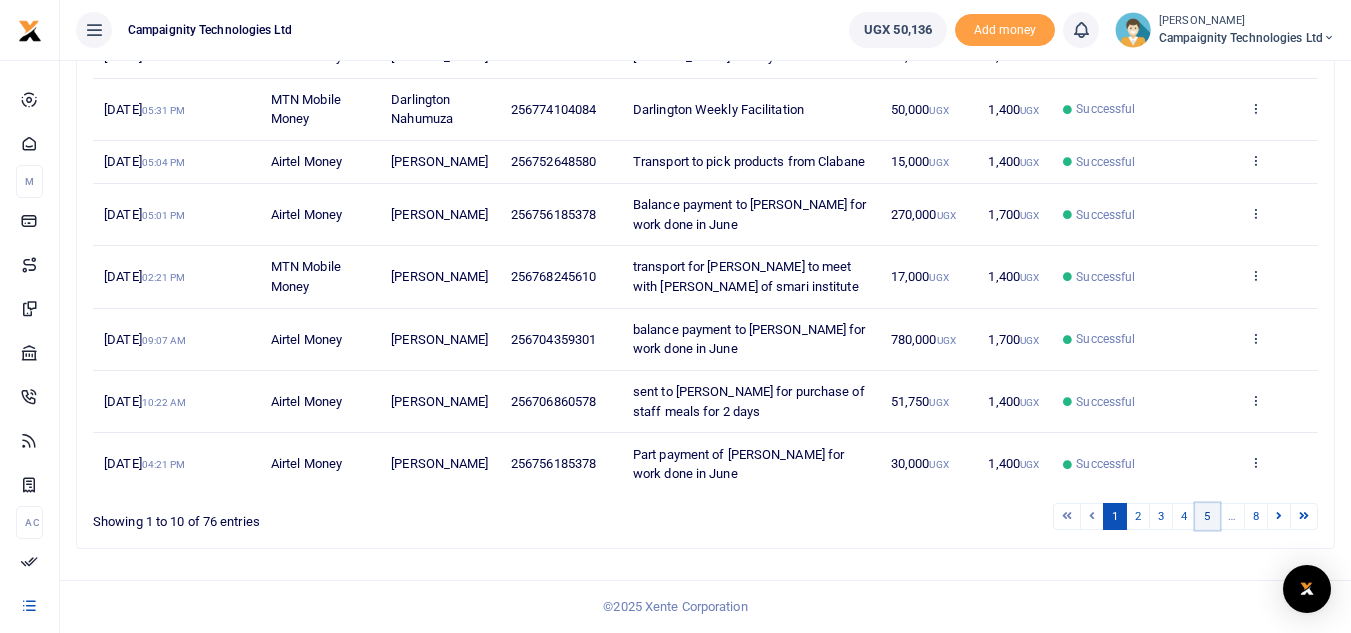 click on "5" at bounding box center (1207, 516) 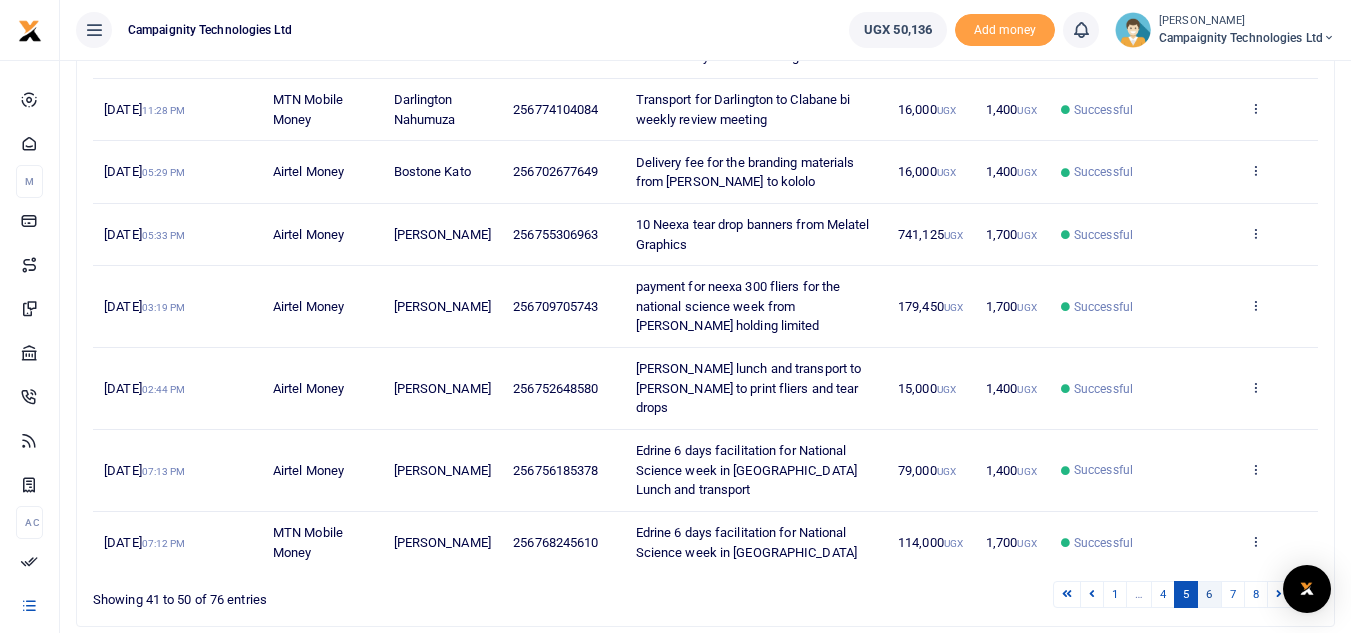 click on "6" at bounding box center (1209, 594) 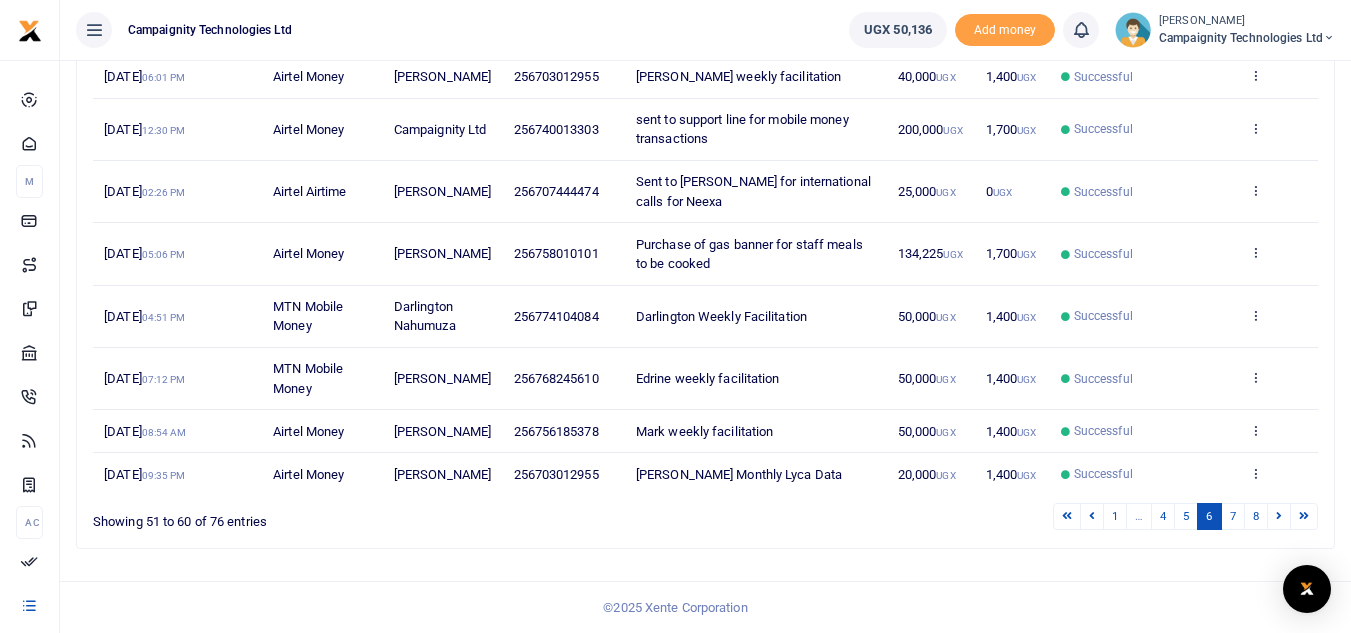 scroll, scrollTop: 462, scrollLeft: 0, axis: vertical 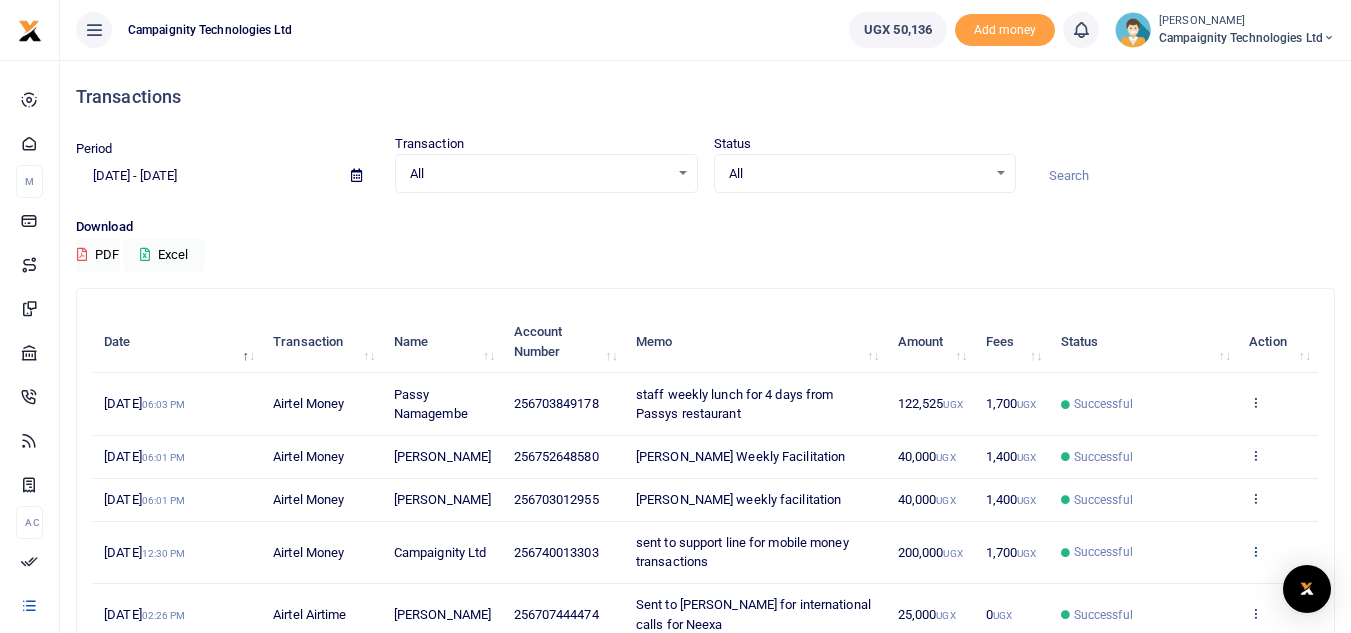 click at bounding box center [1255, 551] 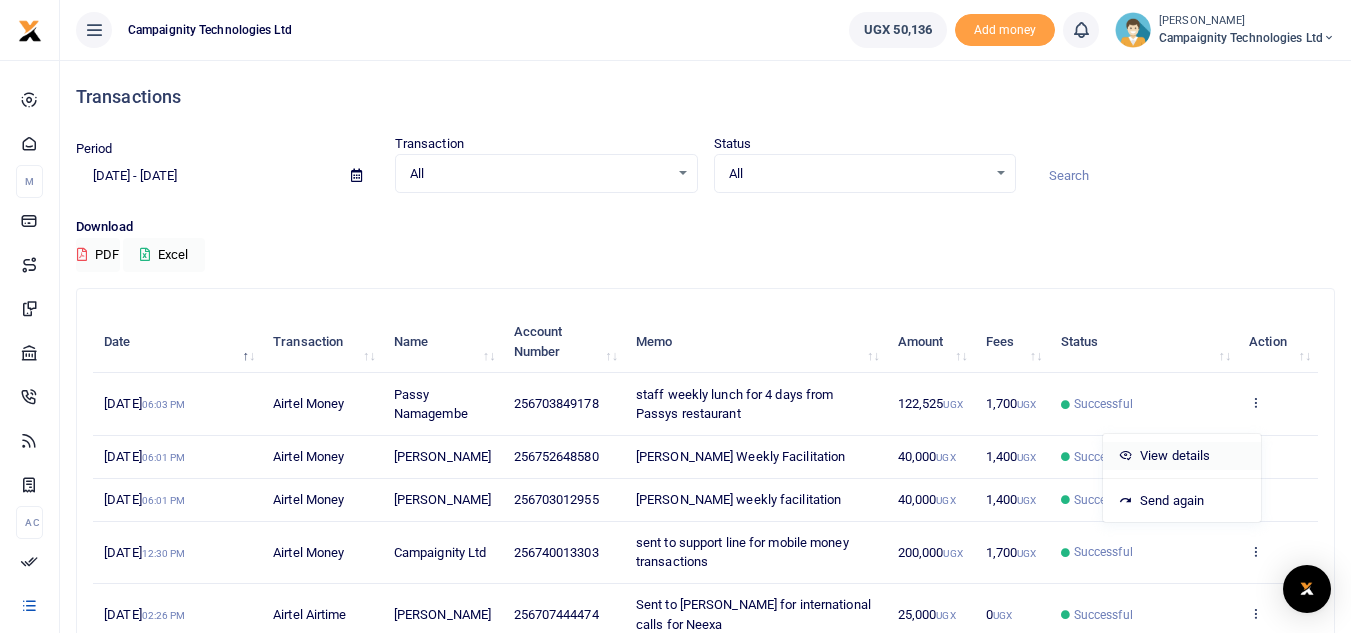 click on "View details" at bounding box center [1182, 456] 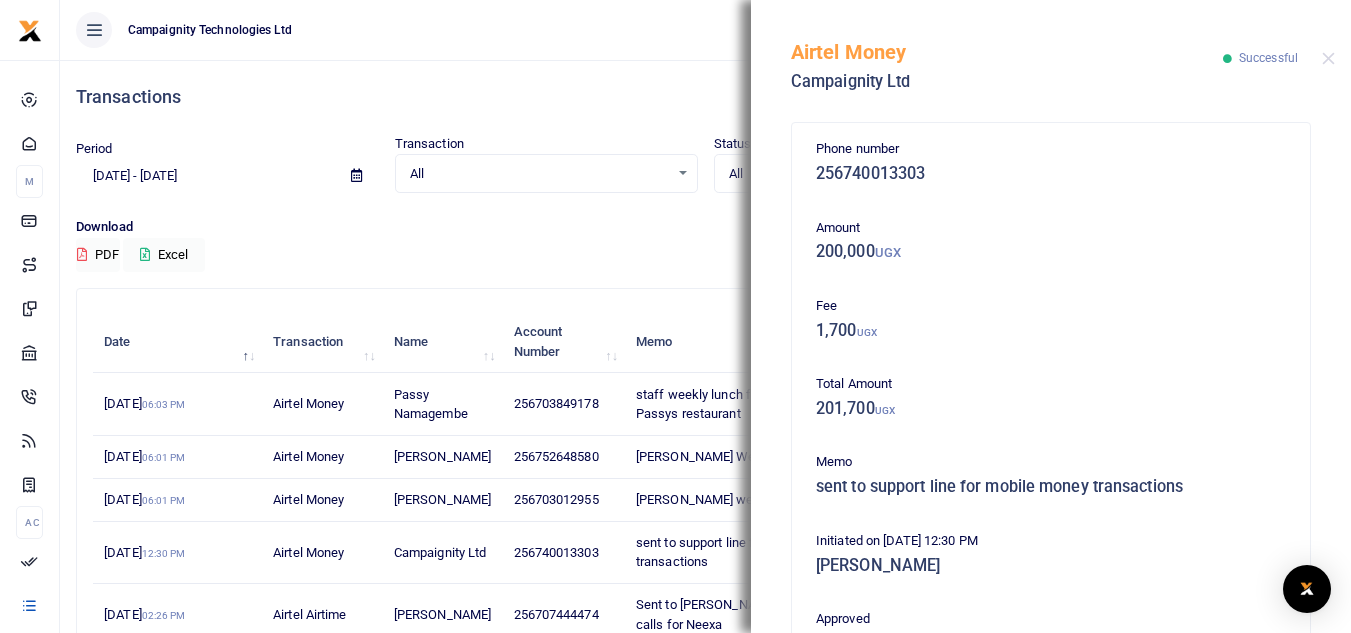 scroll, scrollTop: 430, scrollLeft: 0, axis: vertical 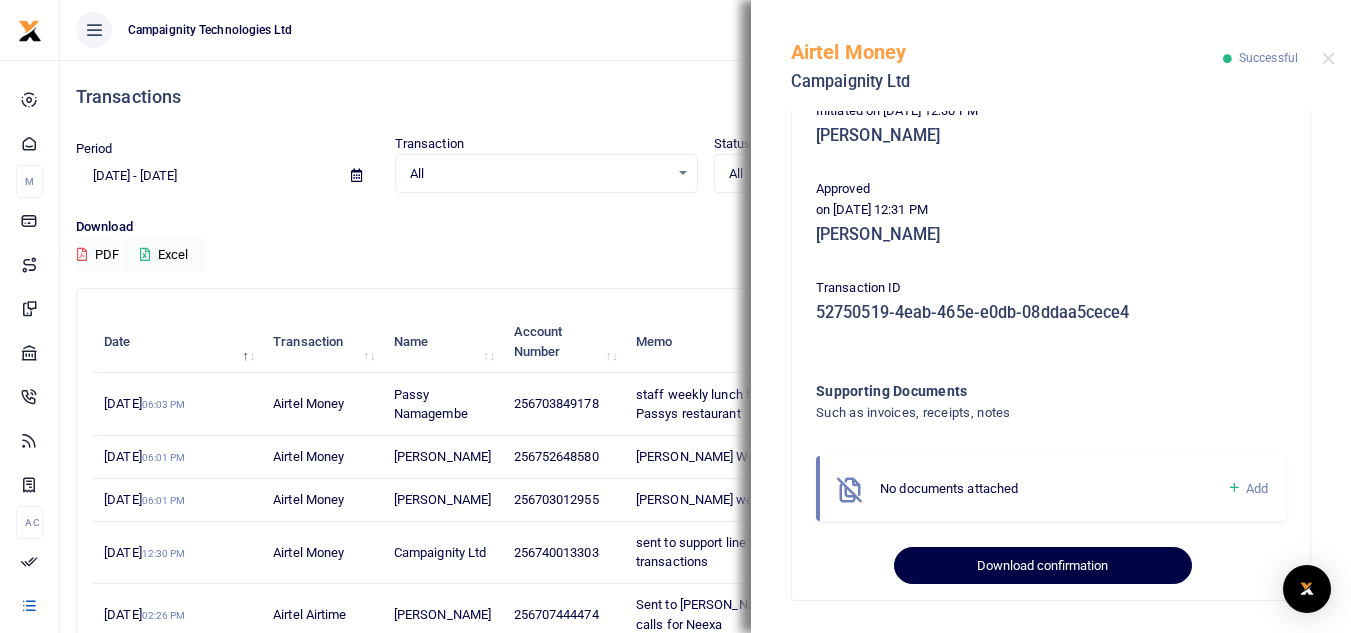 click on "Download confirmation" at bounding box center (1042, 566) 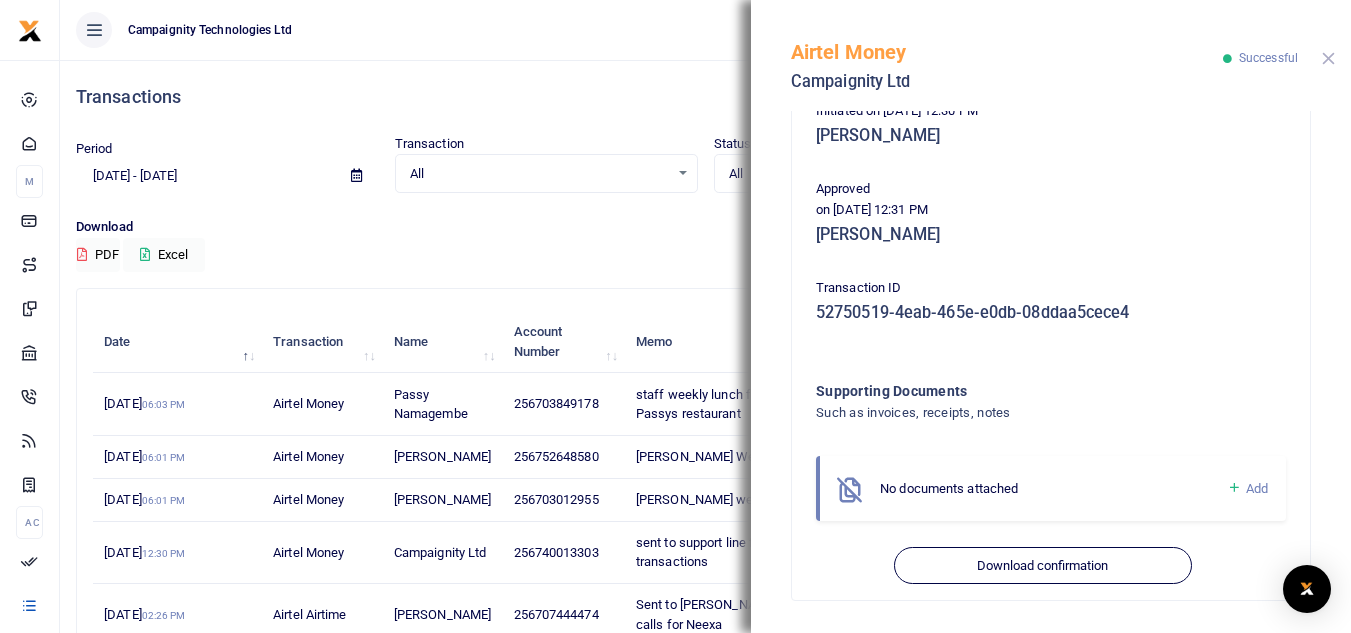 click at bounding box center [1328, 58] 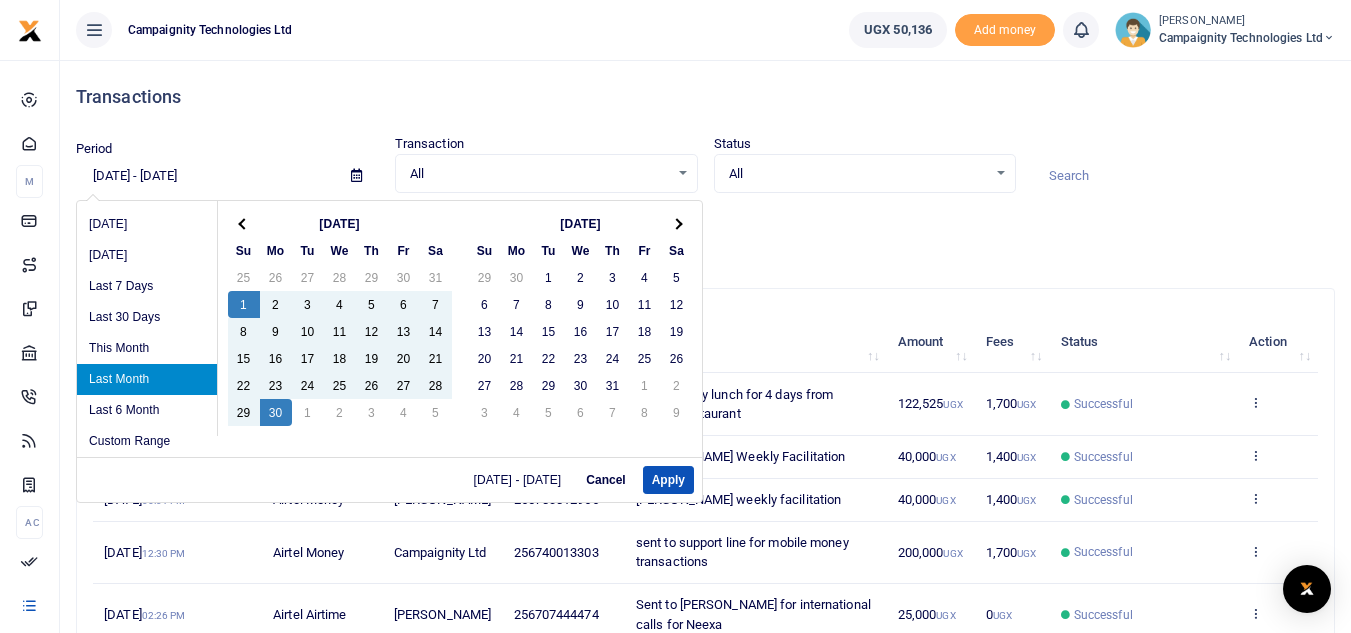 click on "06/01/2025 - 06/30/2025" at bounding box center [205, 176] 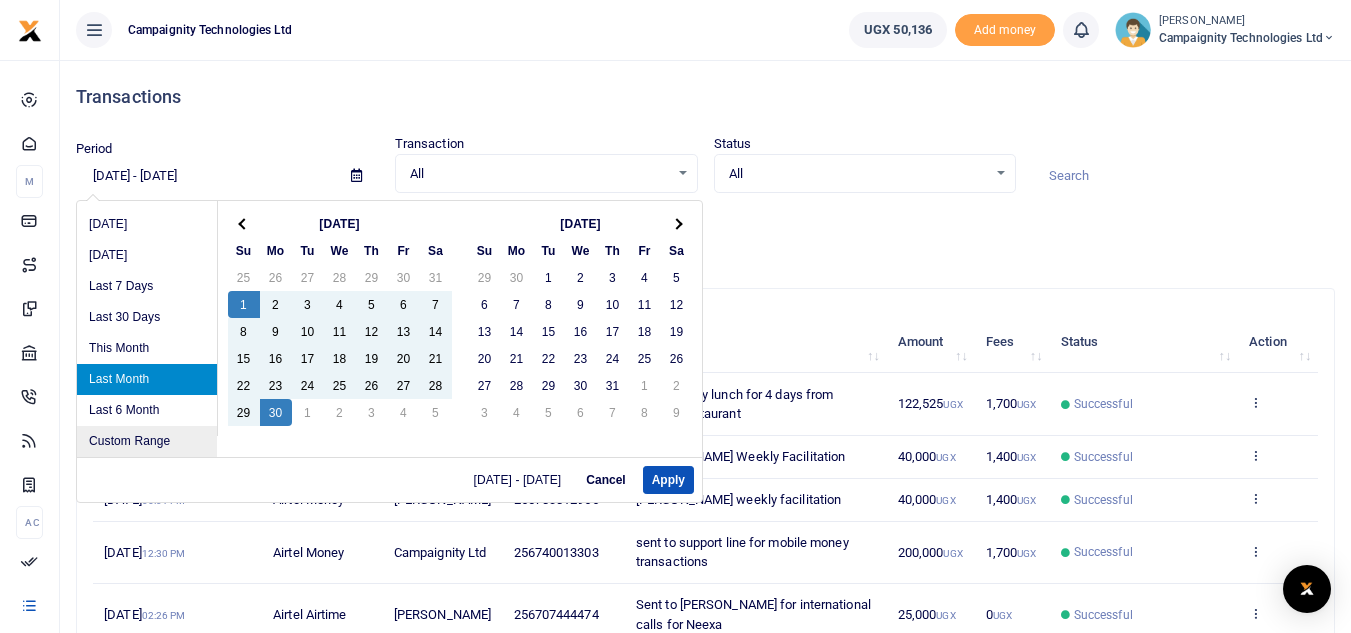 click on "Custom Range" at bounding box center (147, 441) 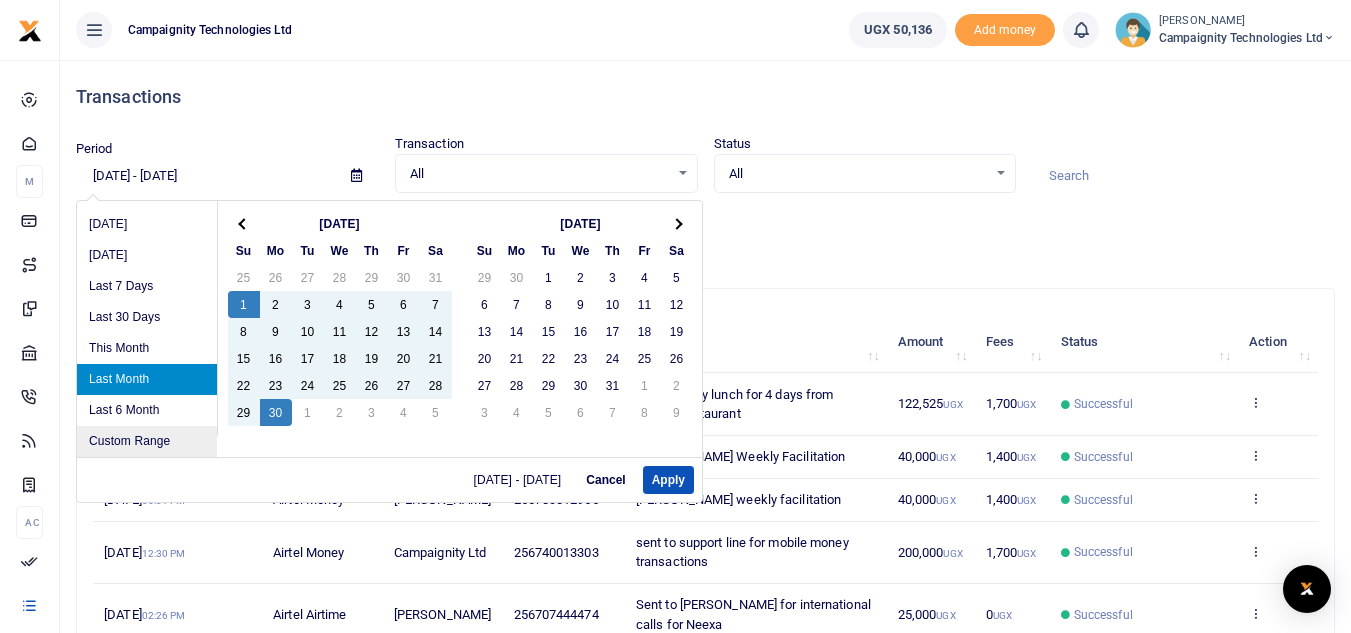 click on "Custom Range" at bounding box center (147, 441) 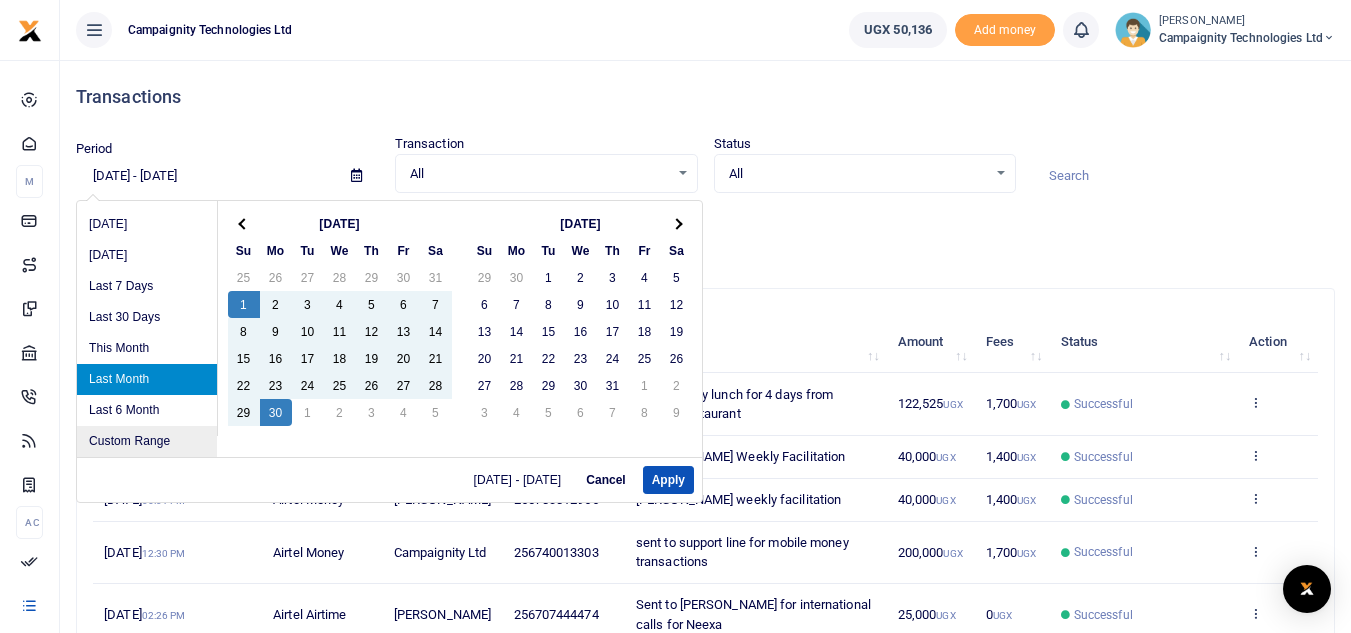 click on "Custom Range" at bounding box center [147, 441] 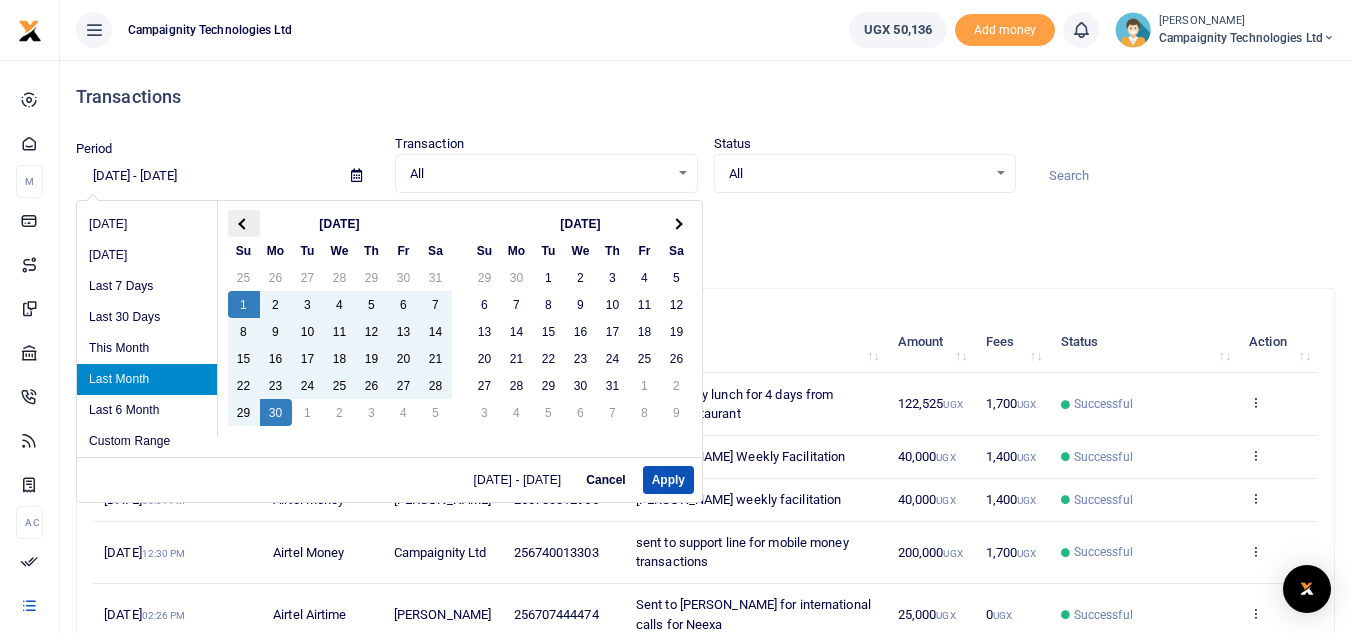 click at bounding box center [243, 223] 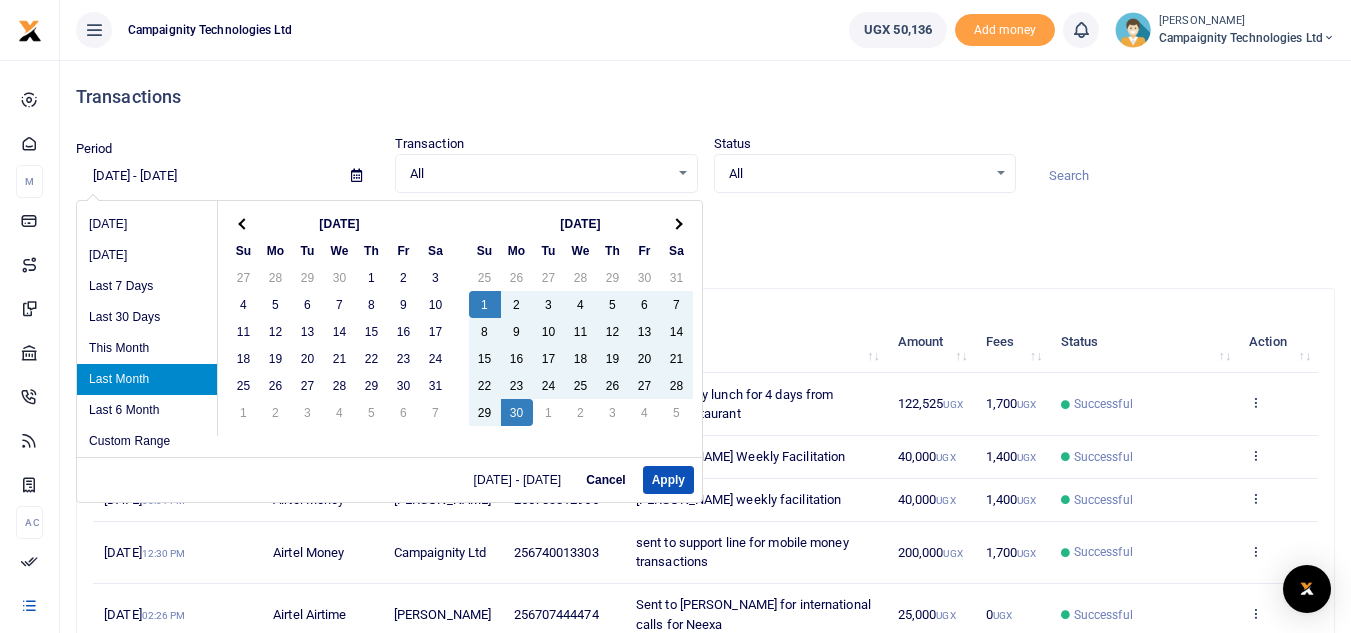 click at bounding box center [243, 223] 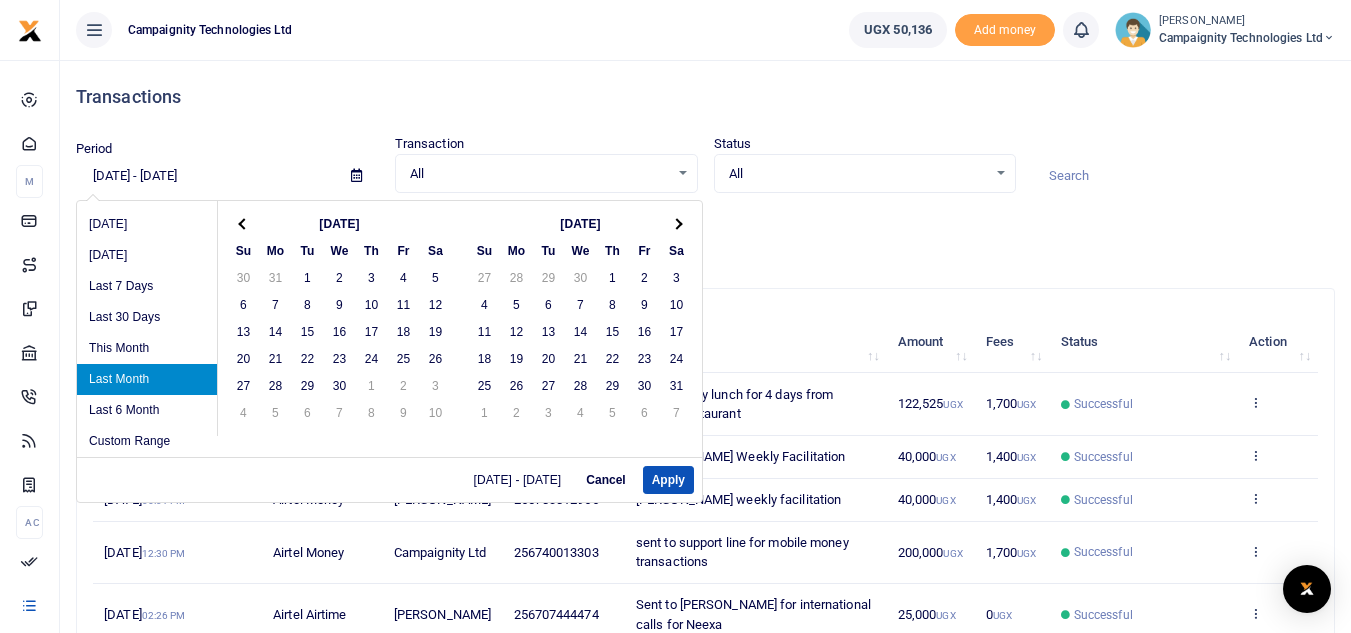click at bounding box center (243, 223) 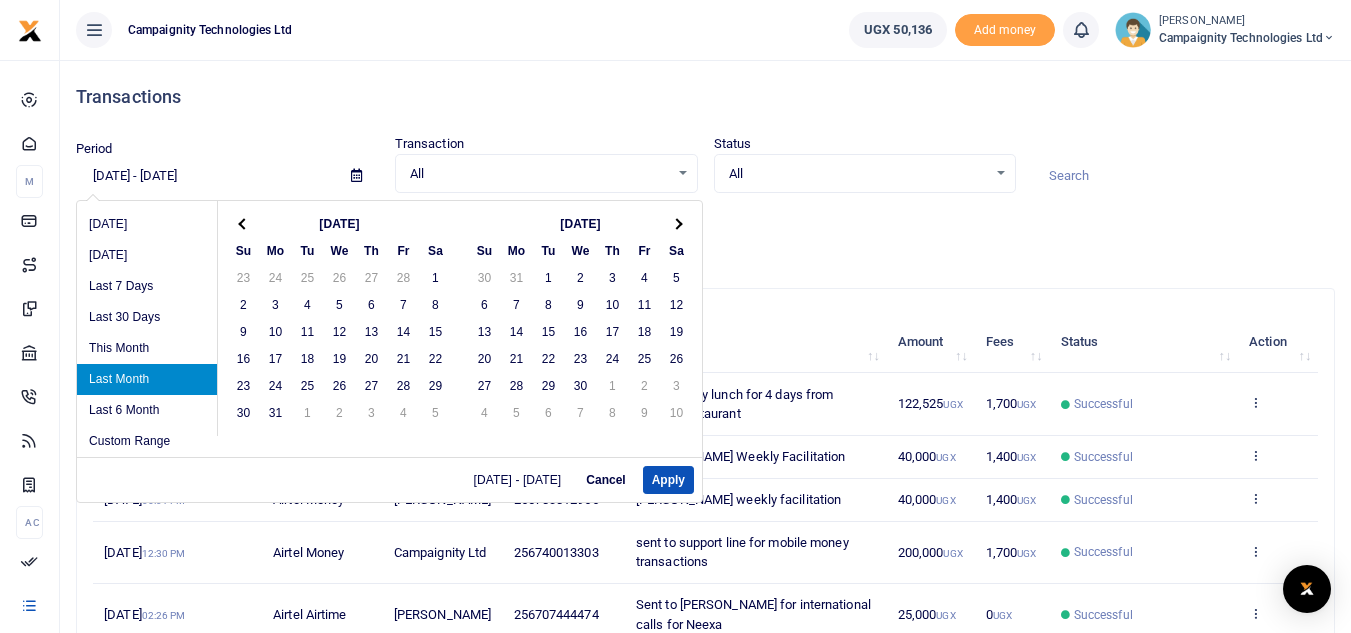 click at bounding box center [243, 223] 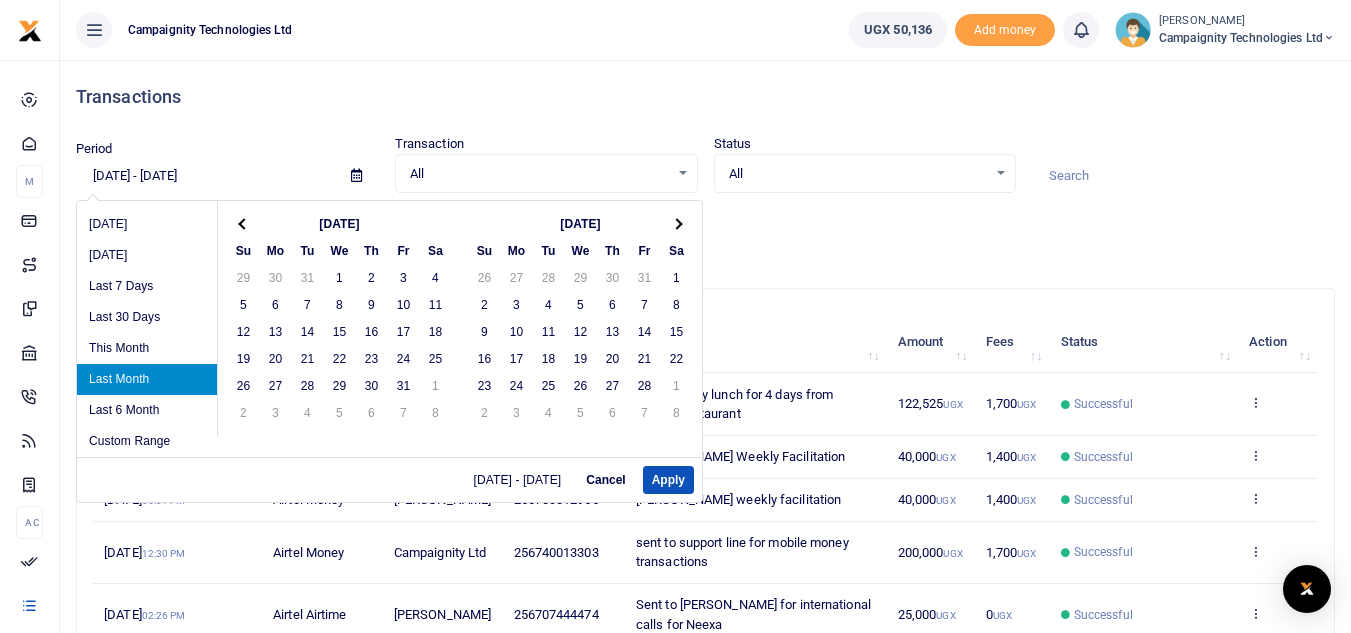 click at bounding box center (243, 223) 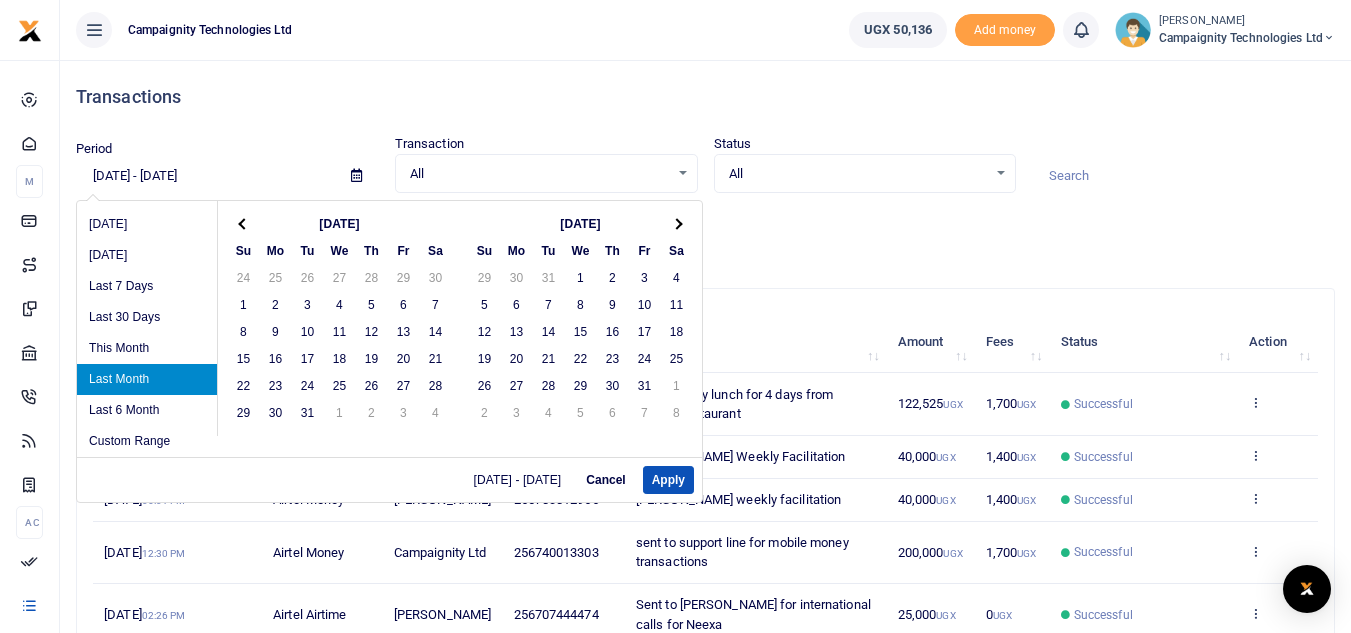 click at bounding box center [243, 223] 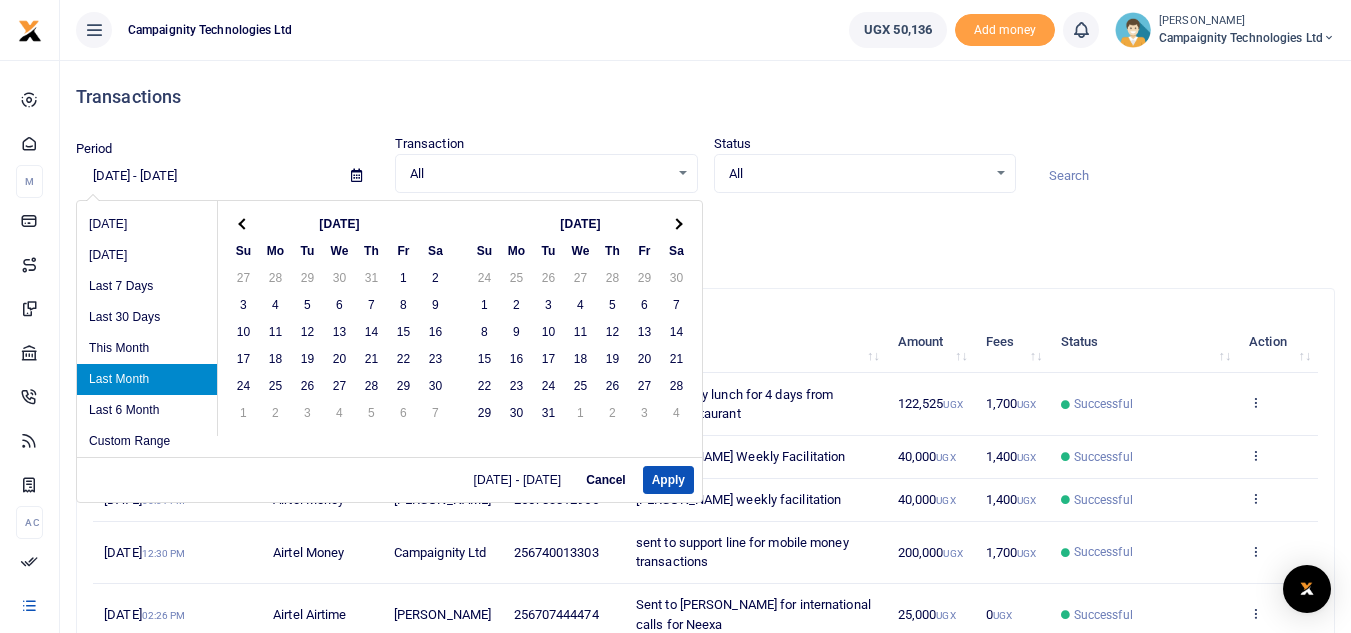 click at bounding box center [243, 223] 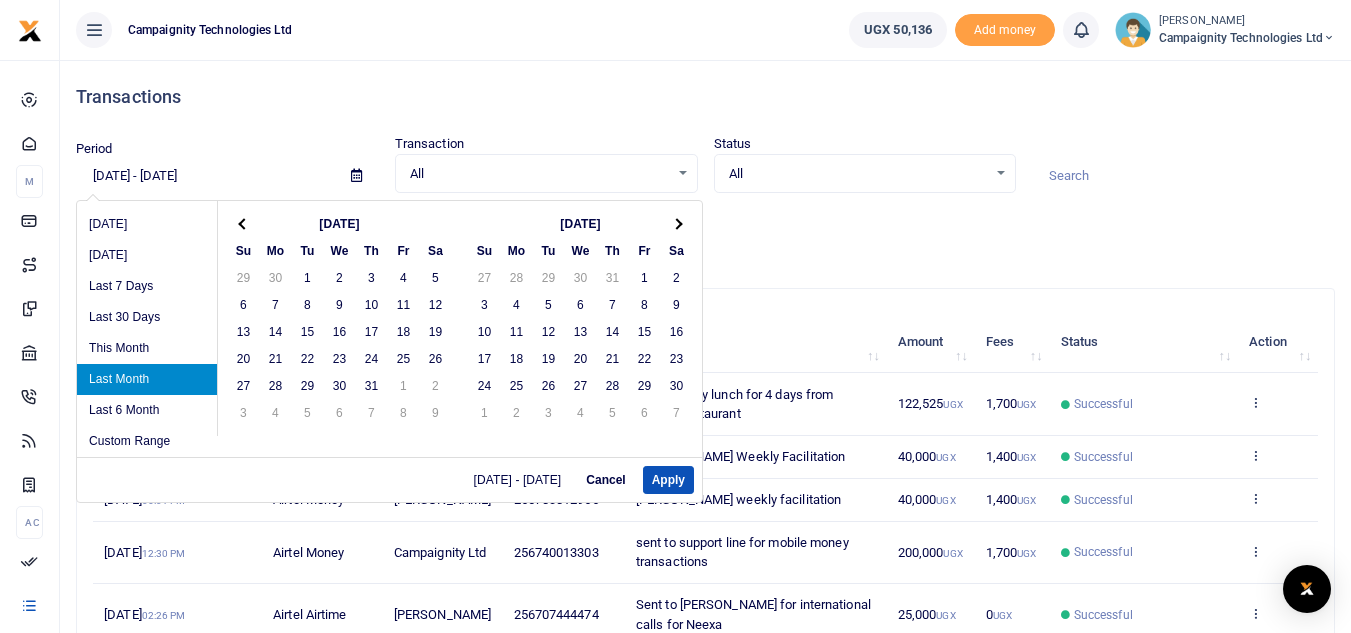 click at bounding box center [243, 223] 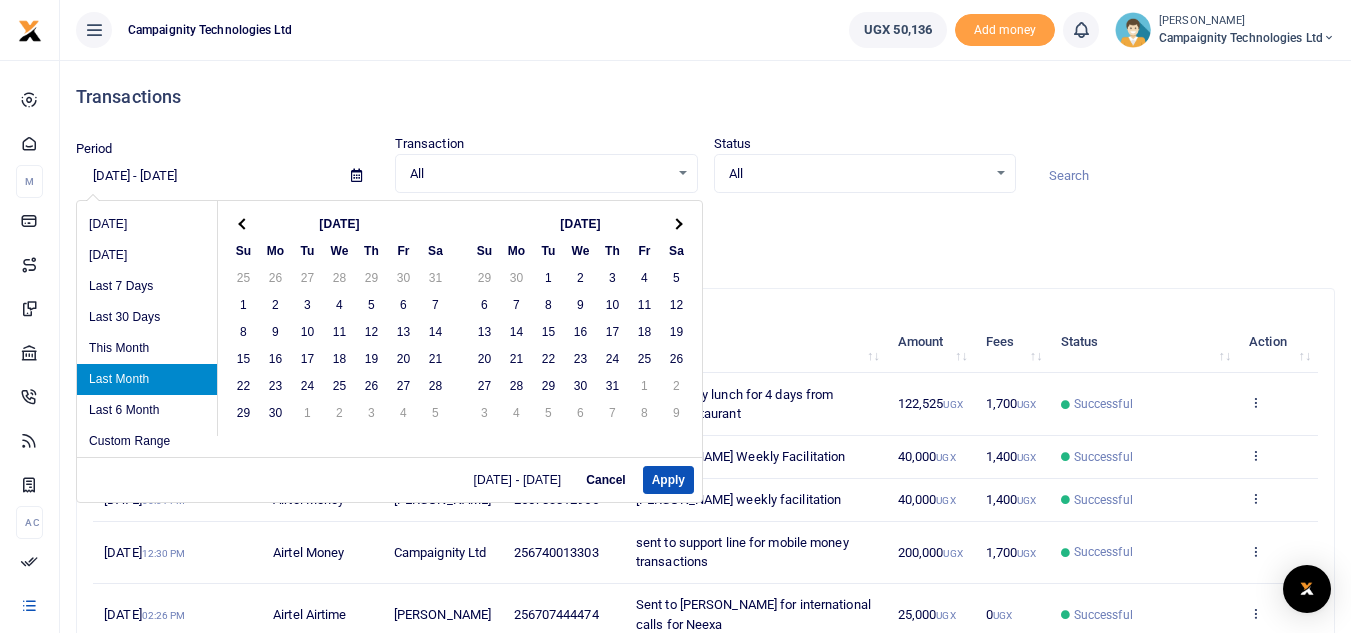 click at bounding box center (243, 223) 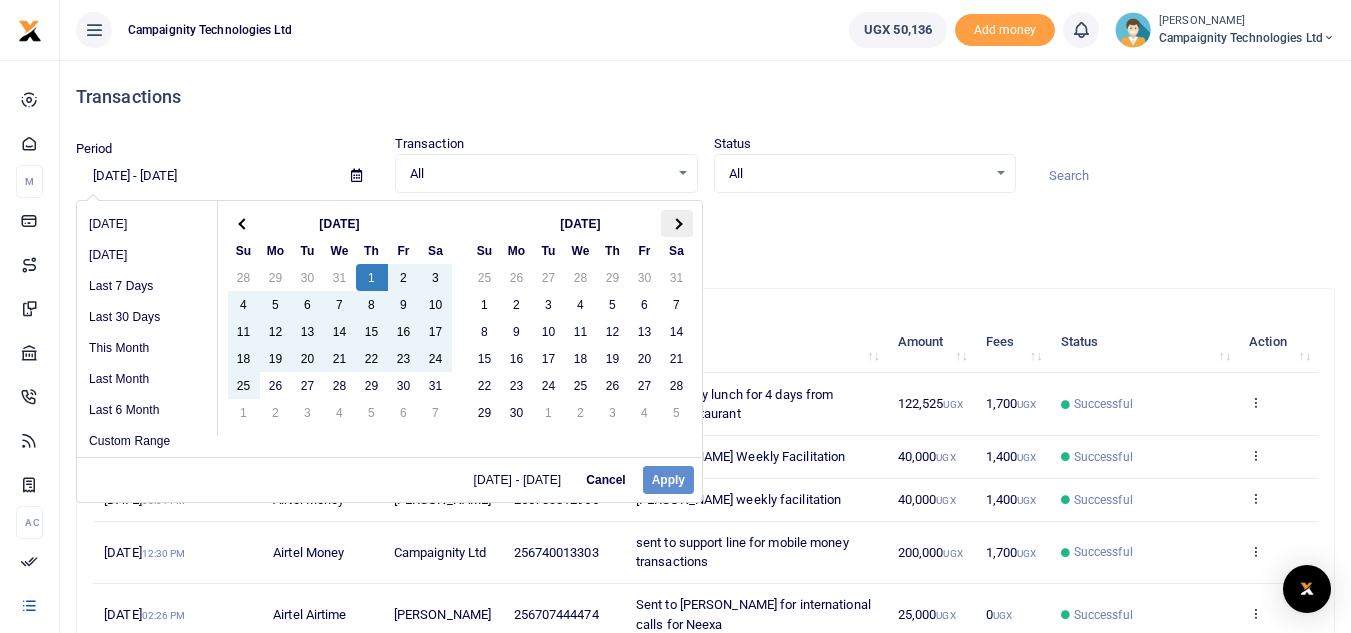 click at bounding box center (677, 223) 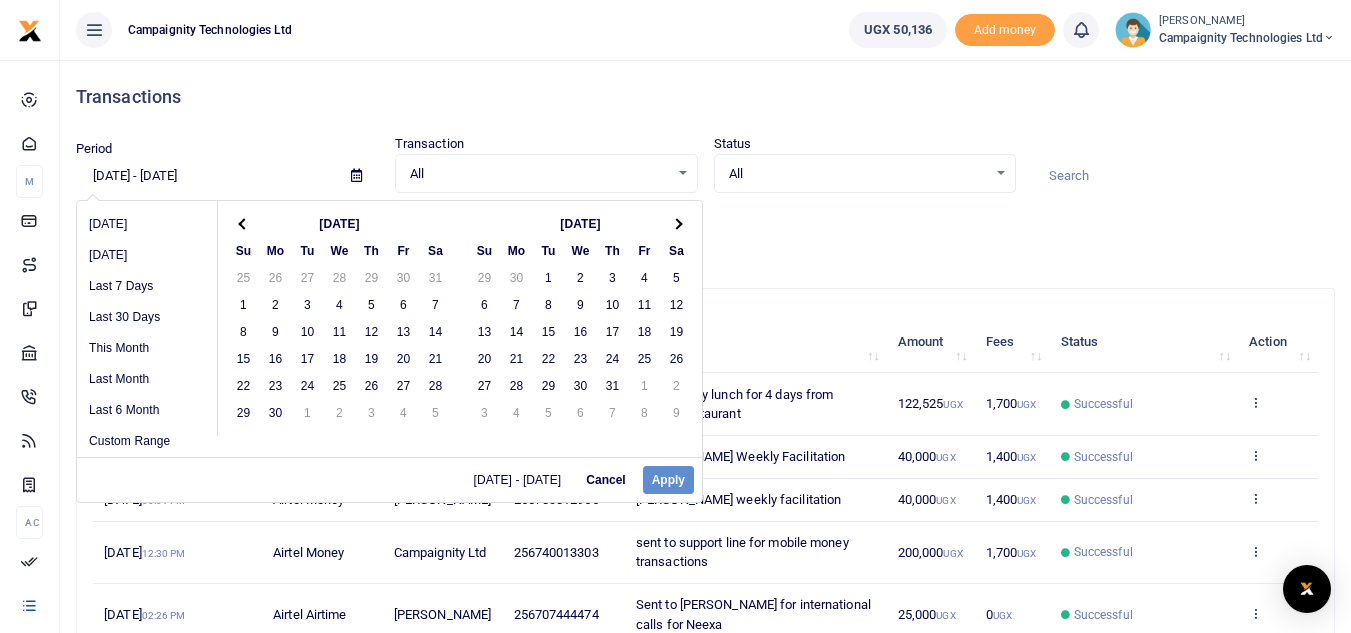 click at bounding box center (677, 223) 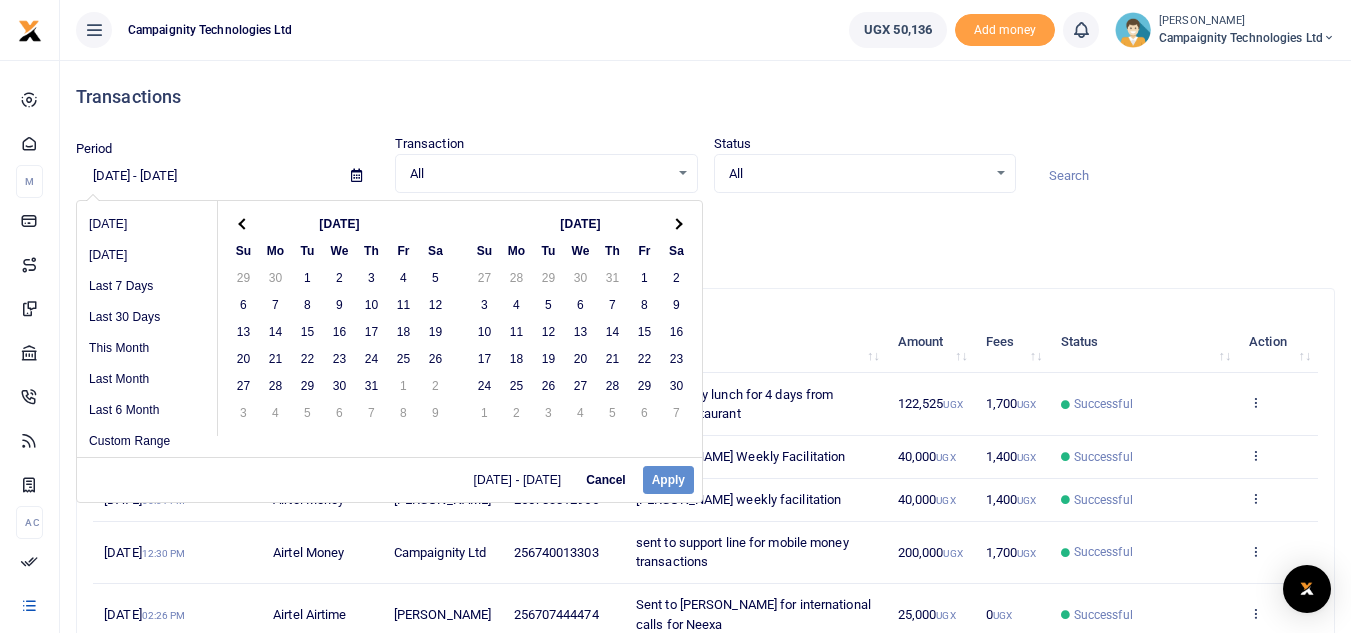 click at bounding box center [677, 223] 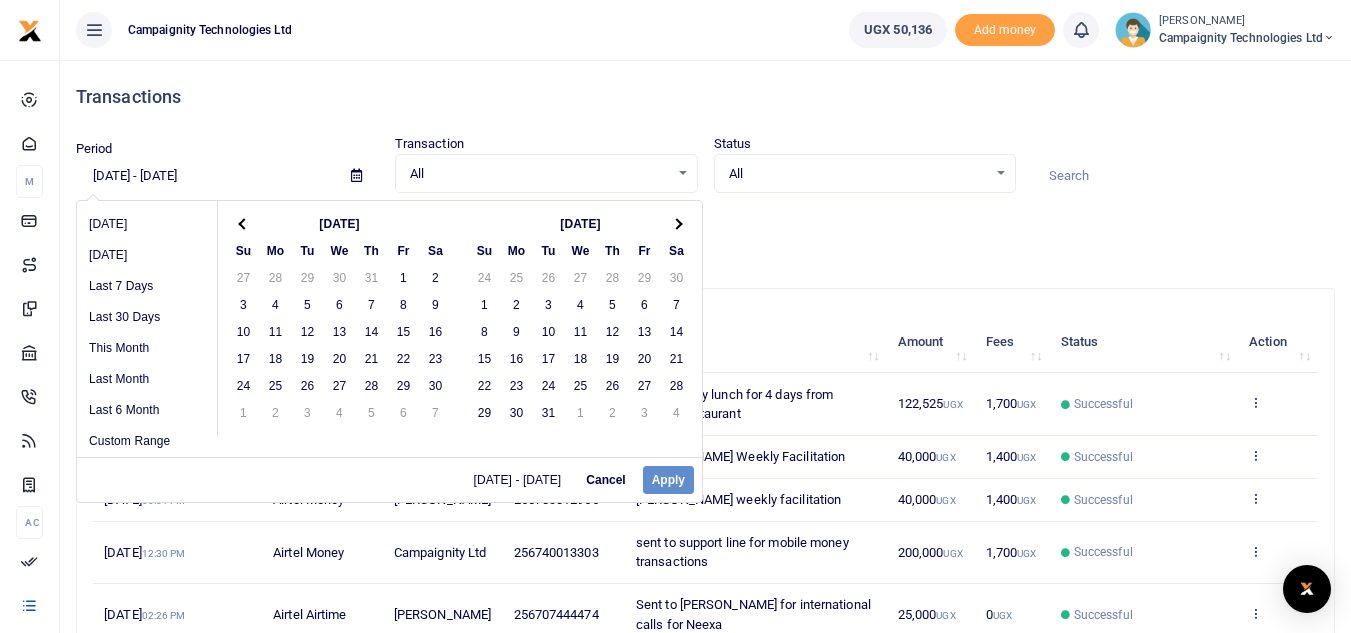 click at bounding box center (677, 223) 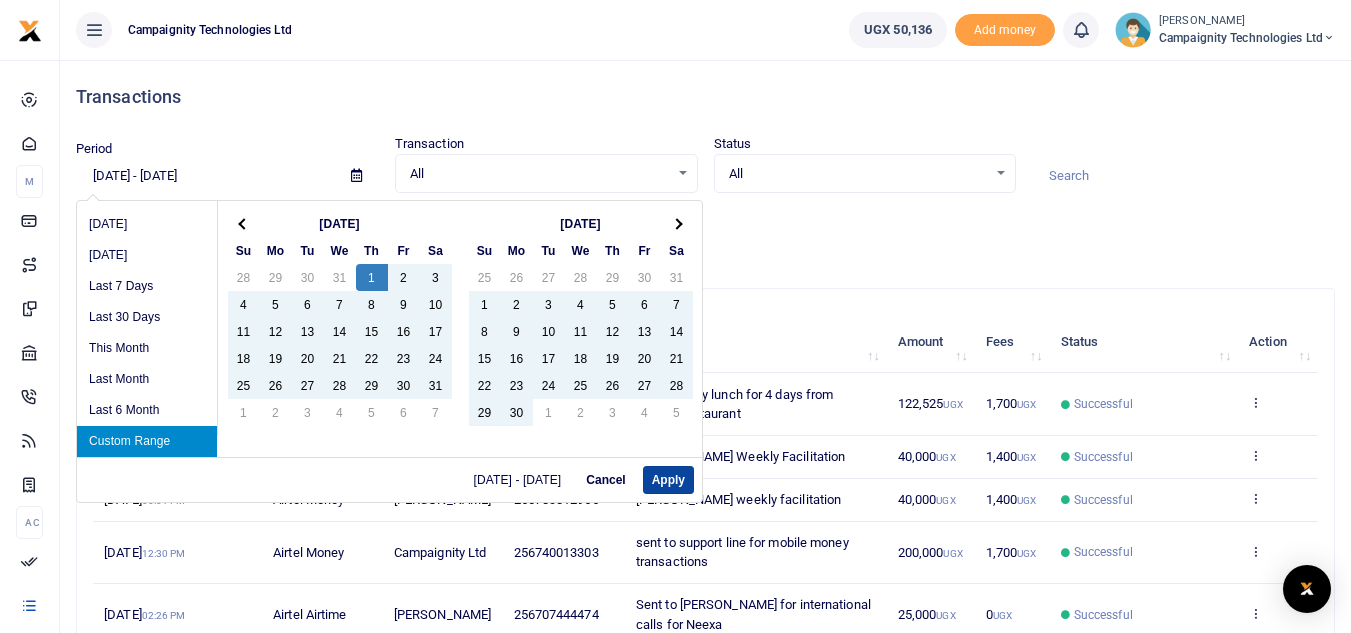 click on "Apply" at bounding box center [668, 480] 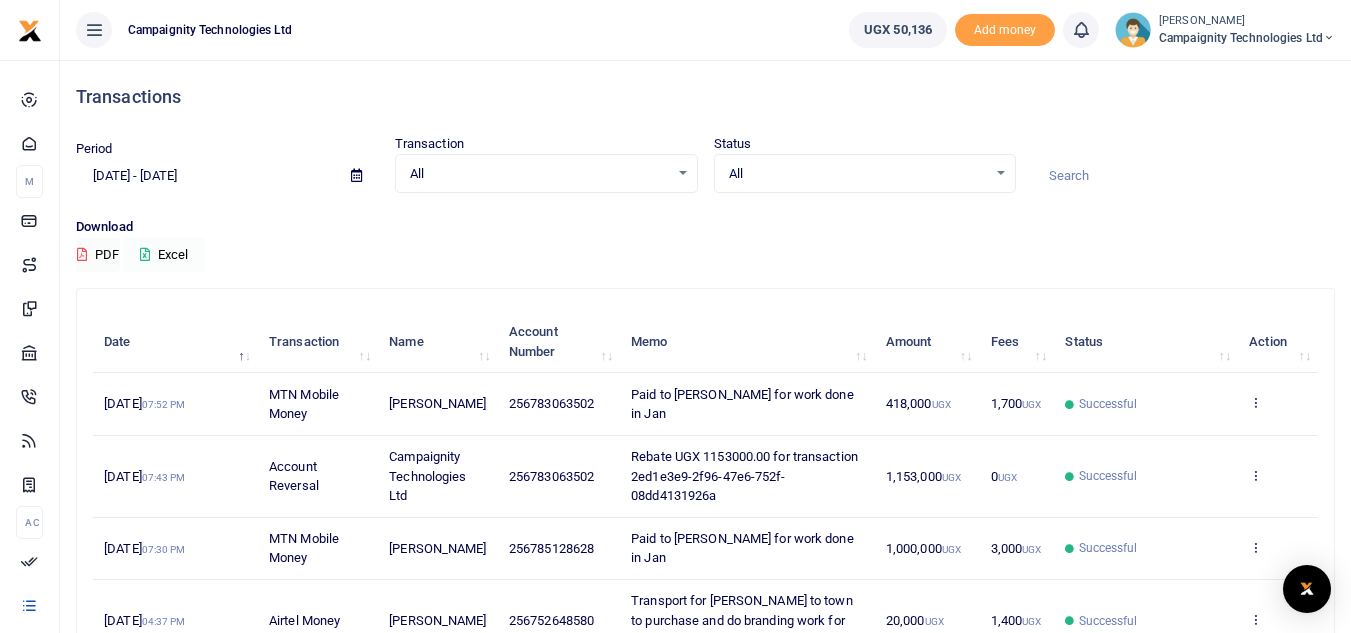 click on "Excel" at bounding box center [164, 255] 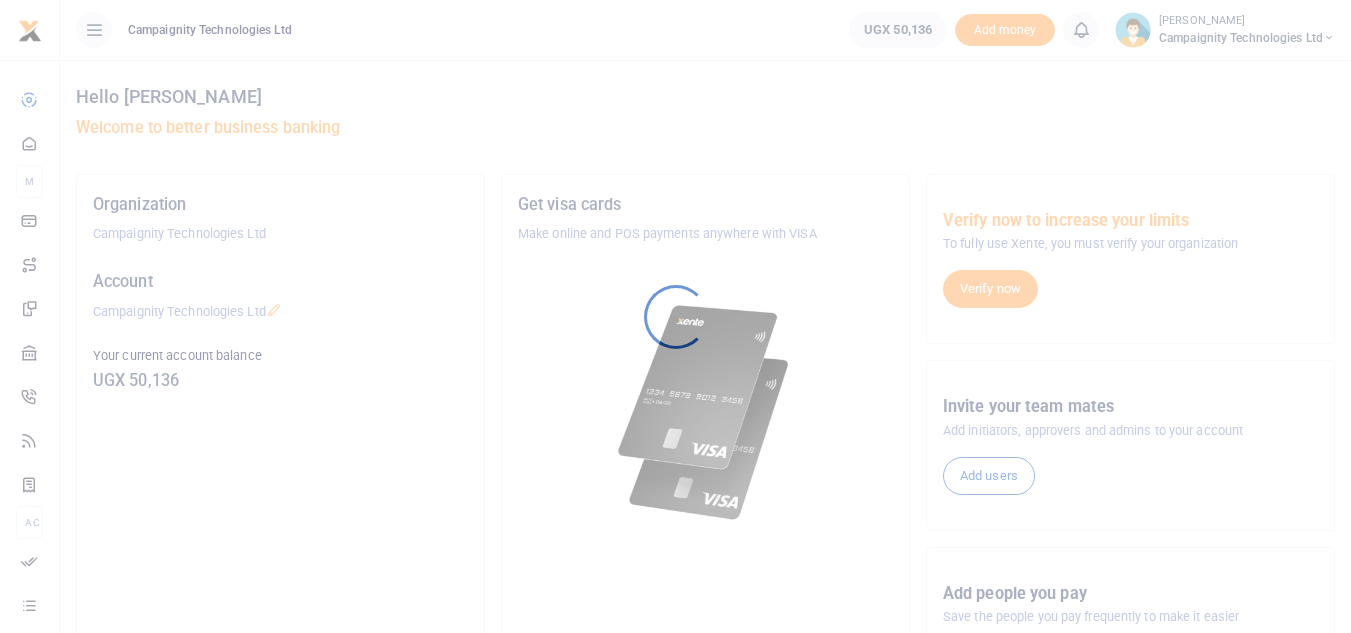 scroll, scrollTop: 0, scrollLeft: 0, axis: both 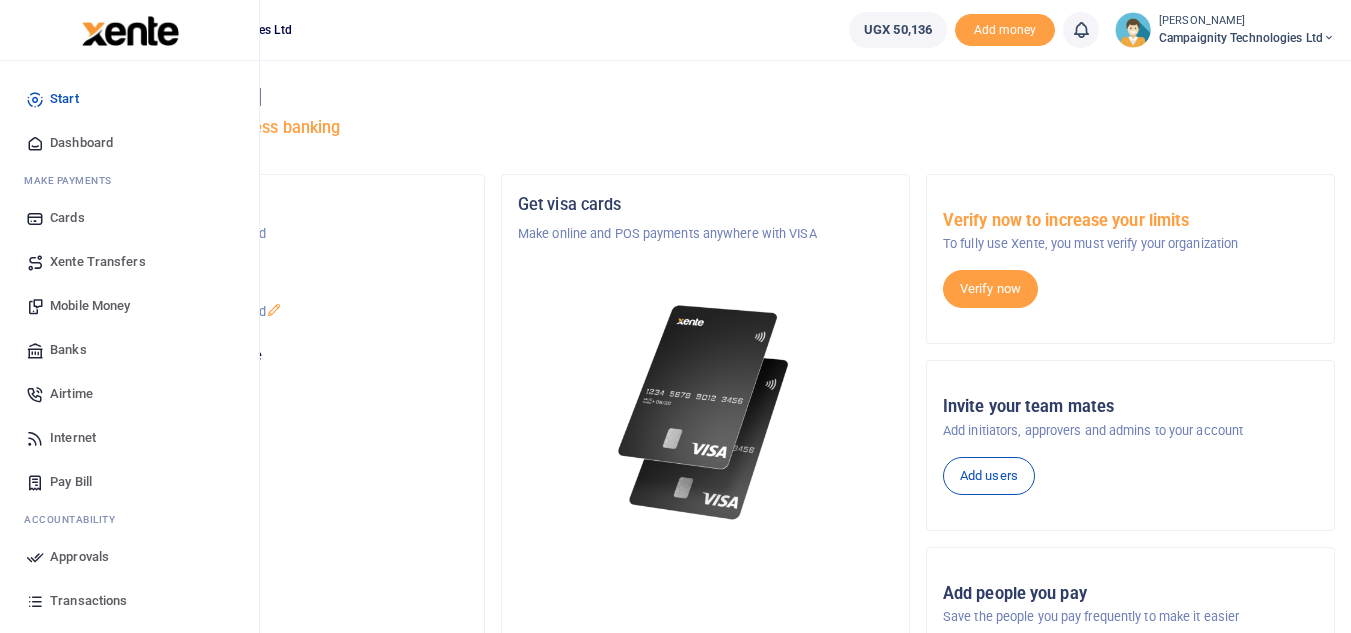 click on "Transactions" at bounding box center (88, 601) 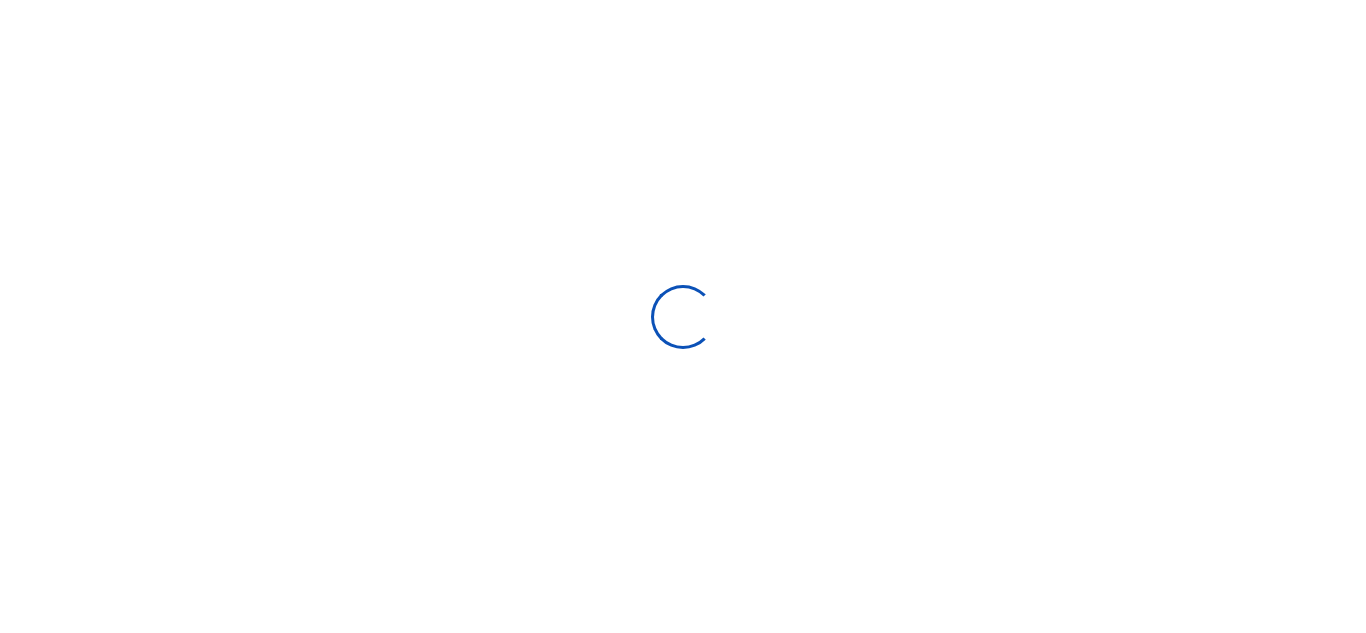 select 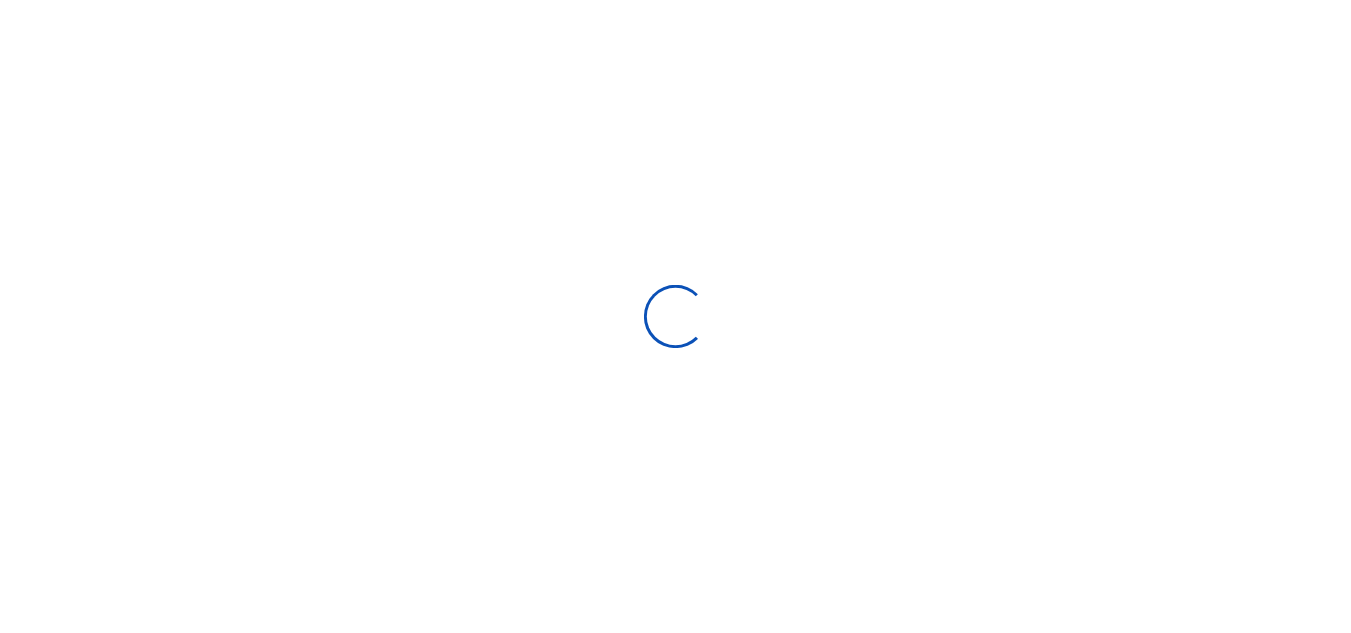 scroll, scrollTop: 0, scrollLeft: 0, axis: both 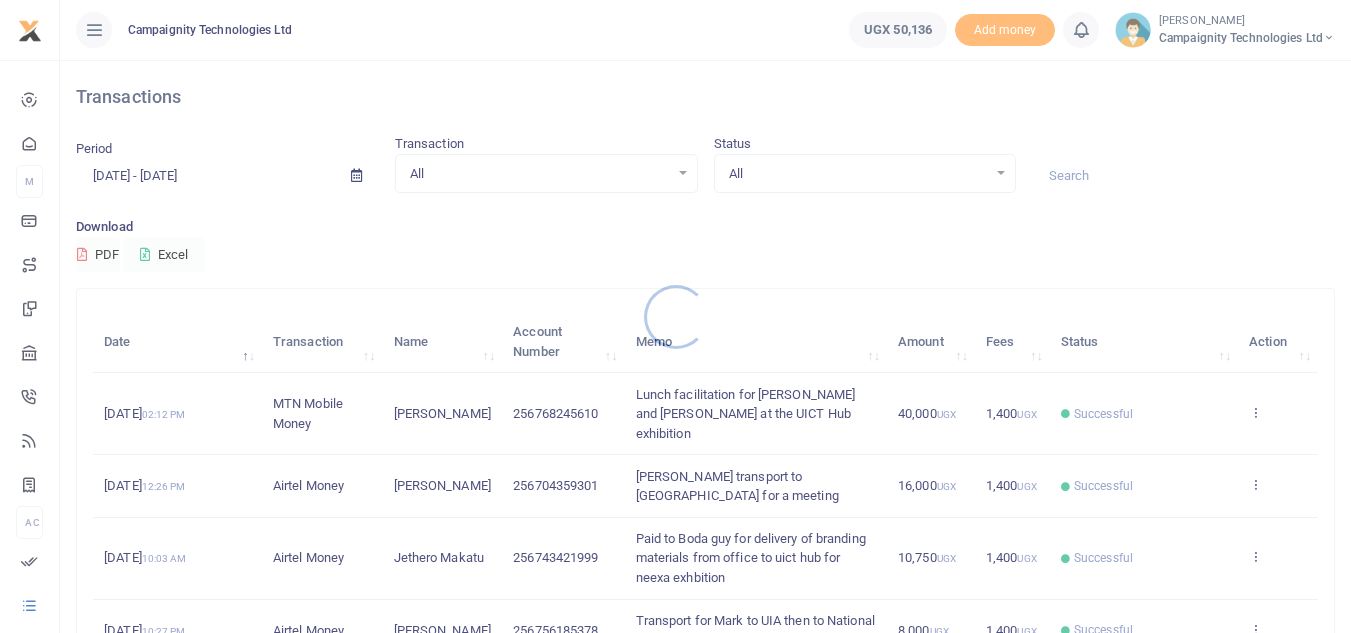 click at bounding box center [675, 316] 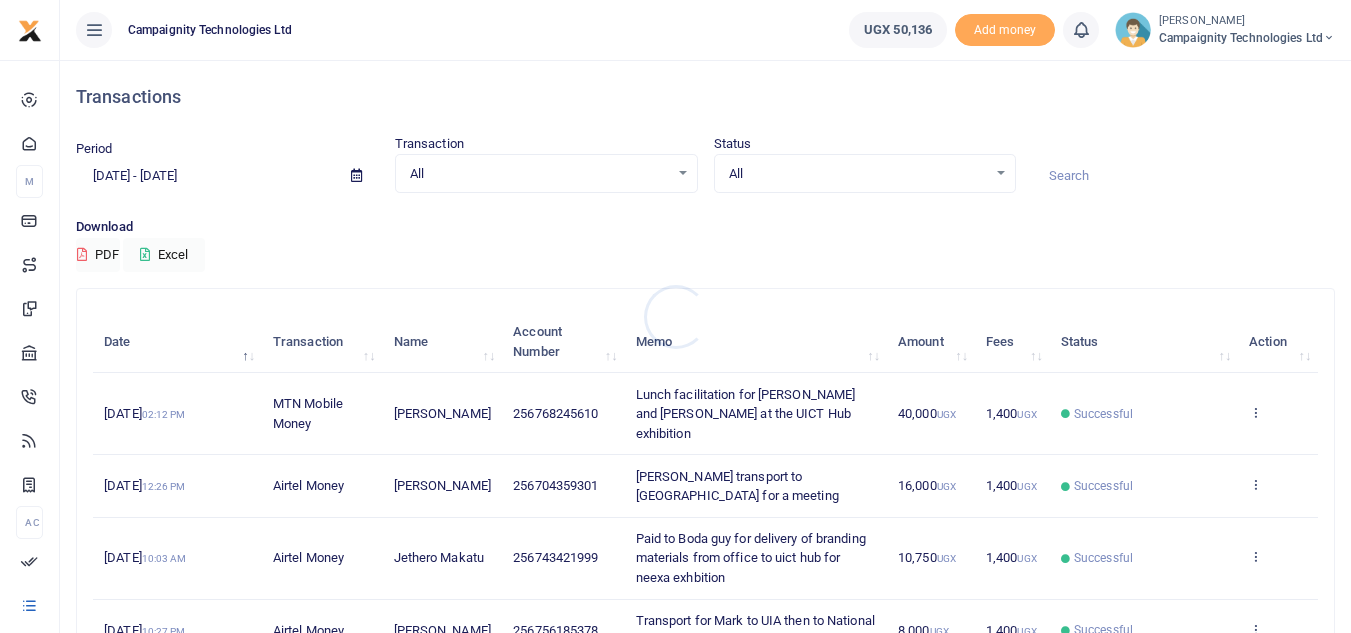 click at bounding box center (675, 316) 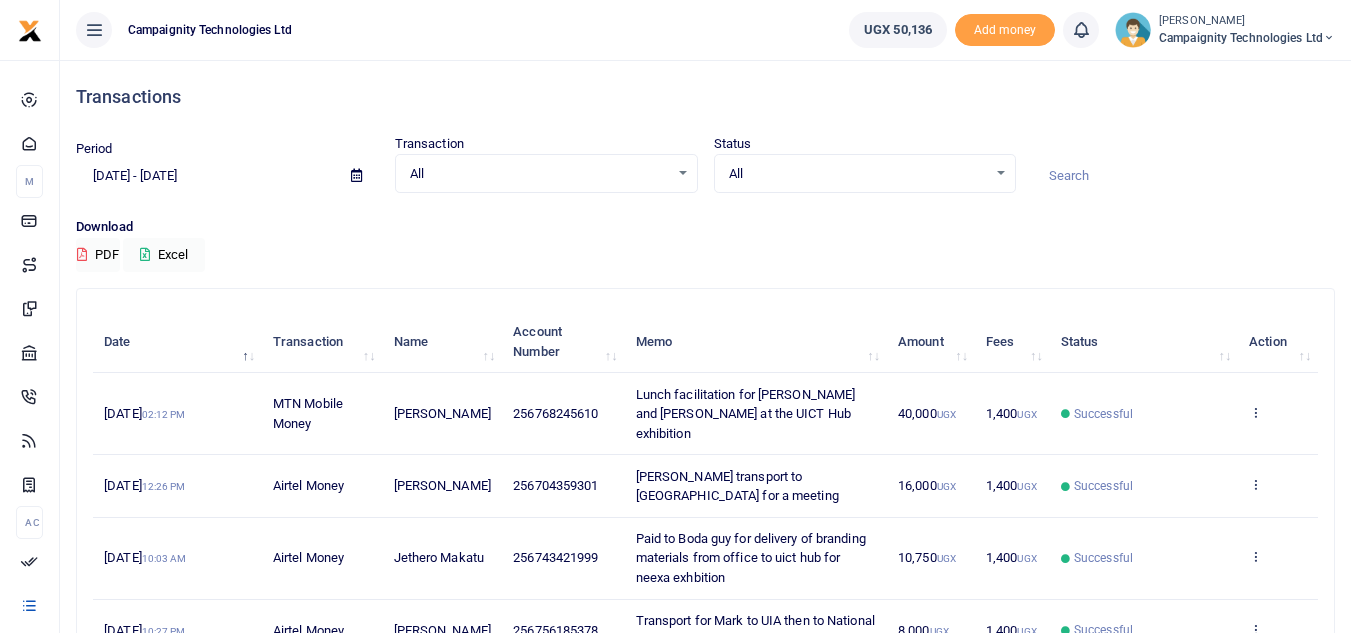 click on "06/18/2025 - 07/17/2025" at bounding box center (205, 176) 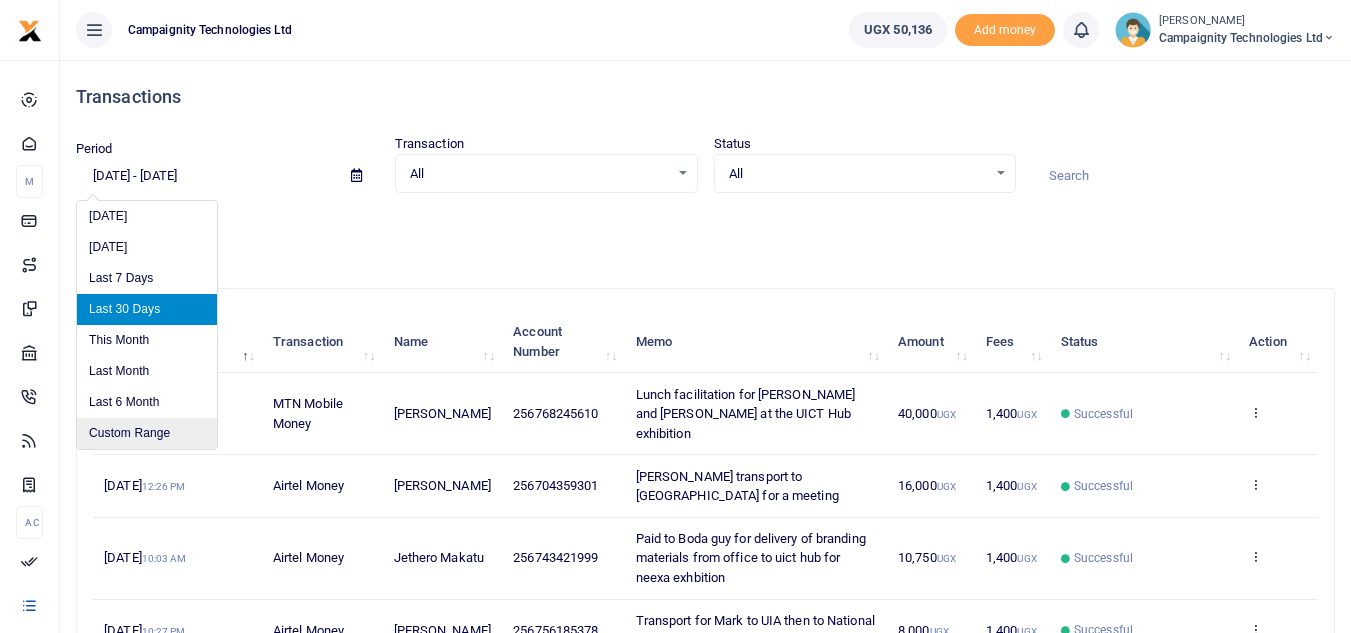 click on "Custom Range" at bounding box center (147, 433) 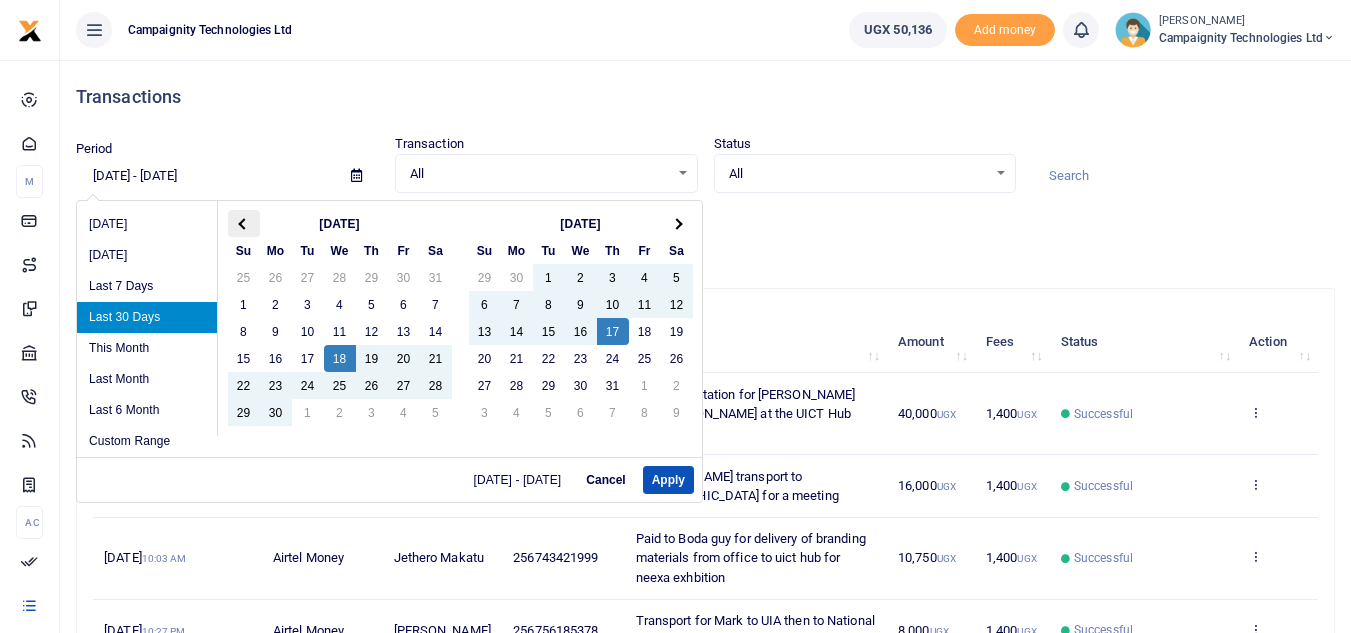 click at bounding box center [244, 223] 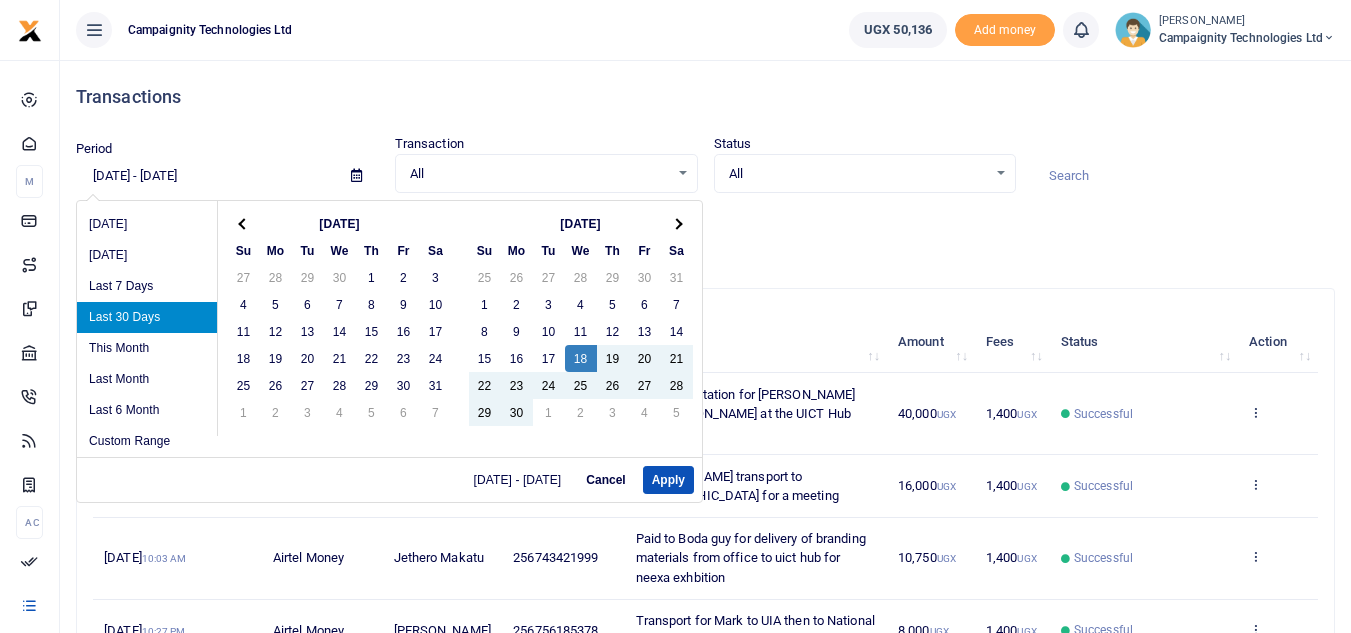 click at bounding box center [244, 223] 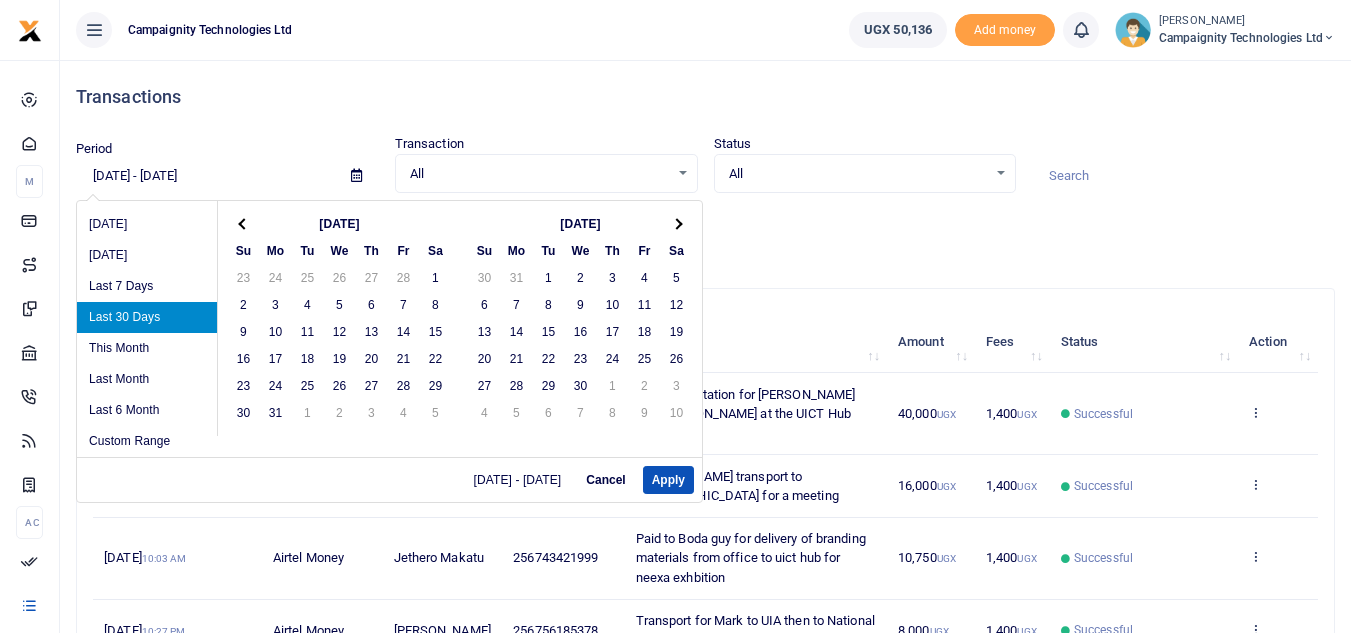 click at bounding box center [244, 223] 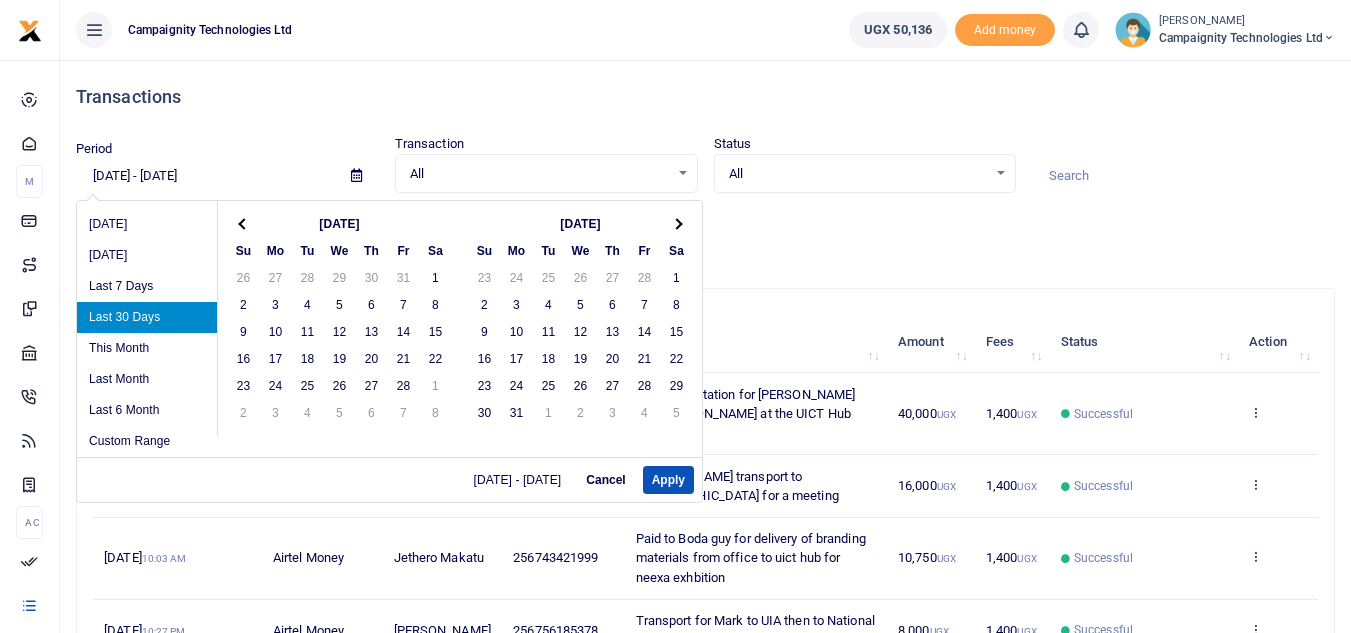 click at bounding box center (244, 223) 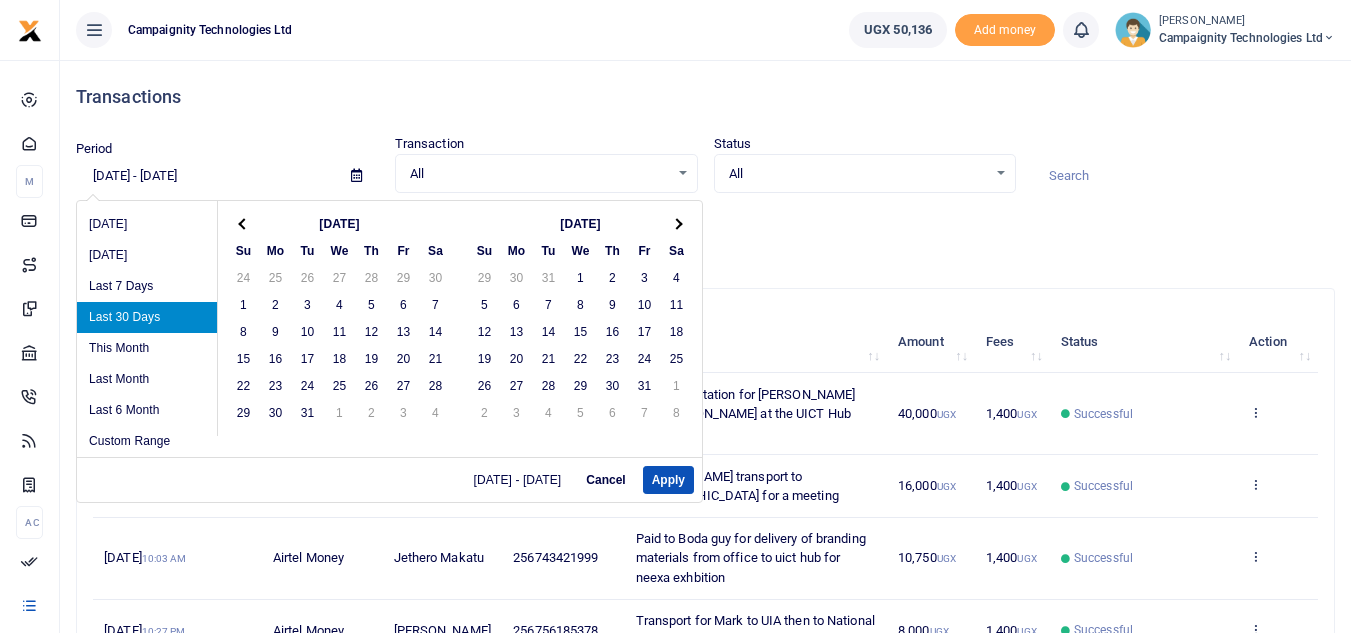 click at bounding box center [244, 223] 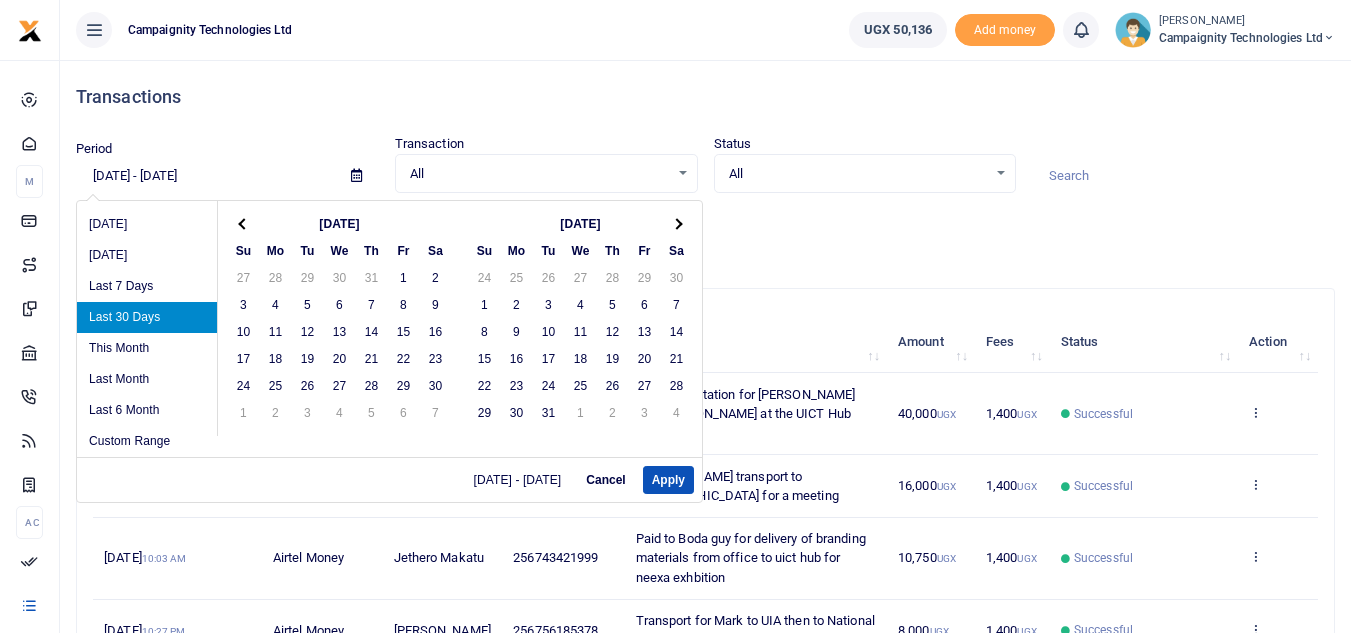 click at bounding box center (244, 223) 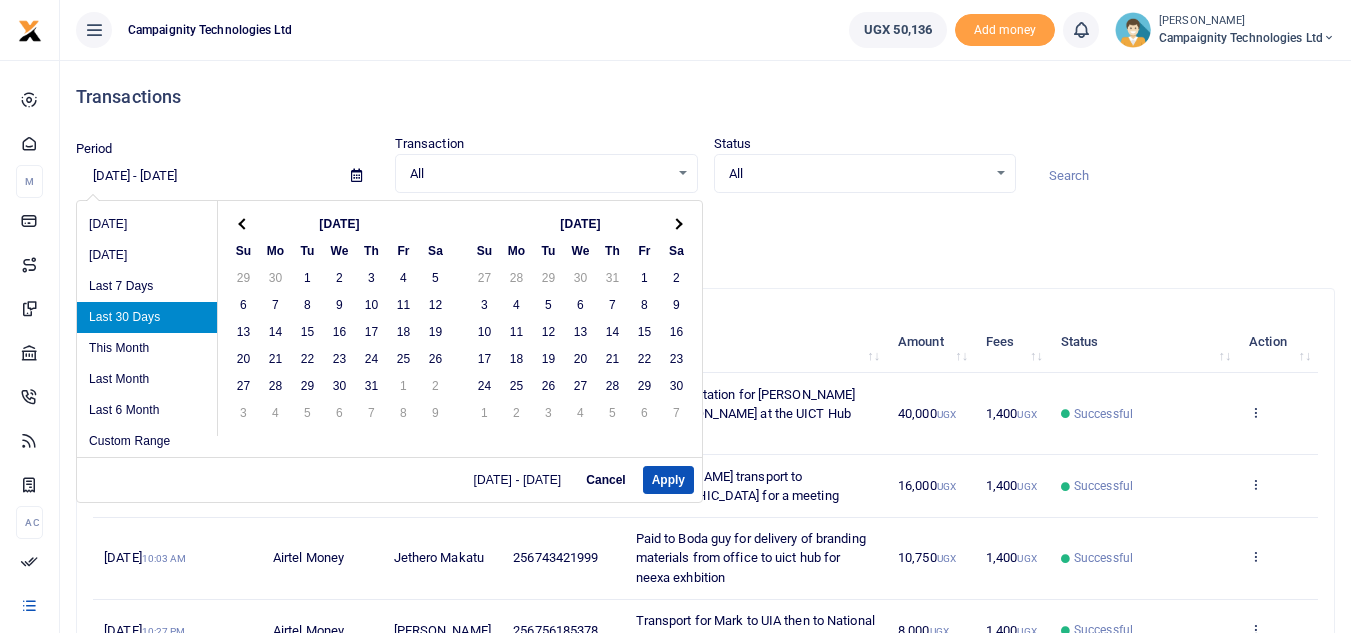 click at bounding box center (244, 223) 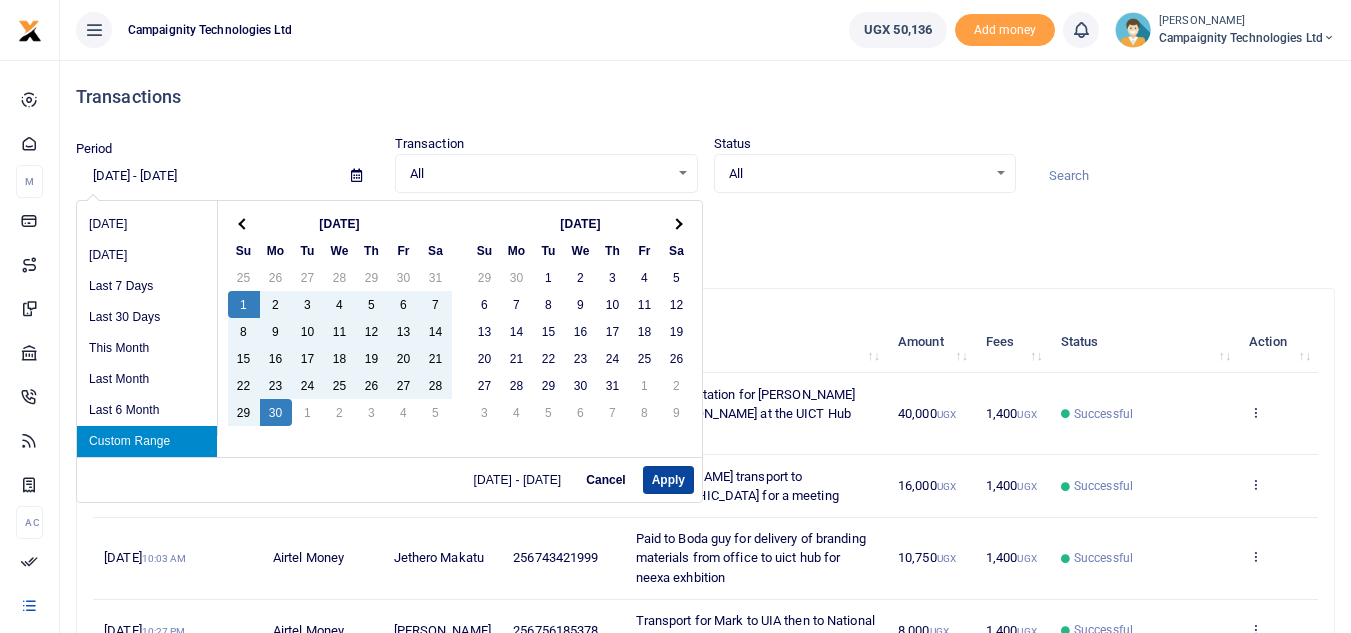 click on "Apply" at bounding box center (668, 480) 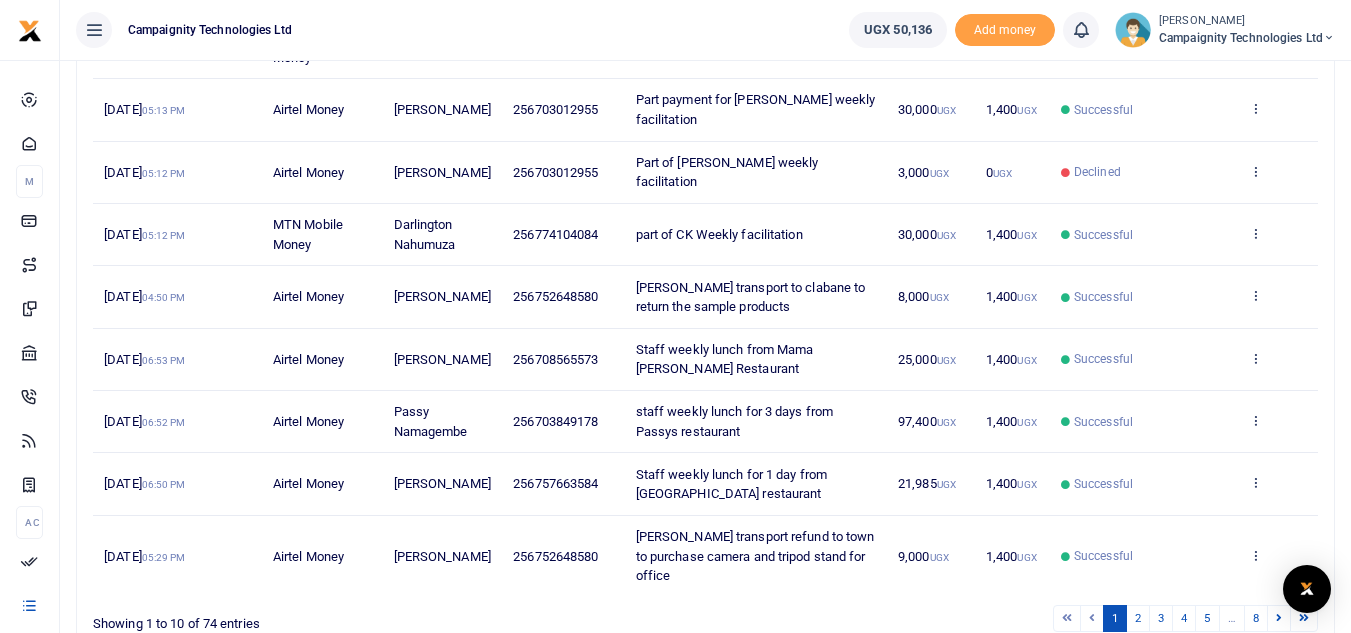 scroll, scrollTop: 463, scrollLeft: 0, axis: vertical 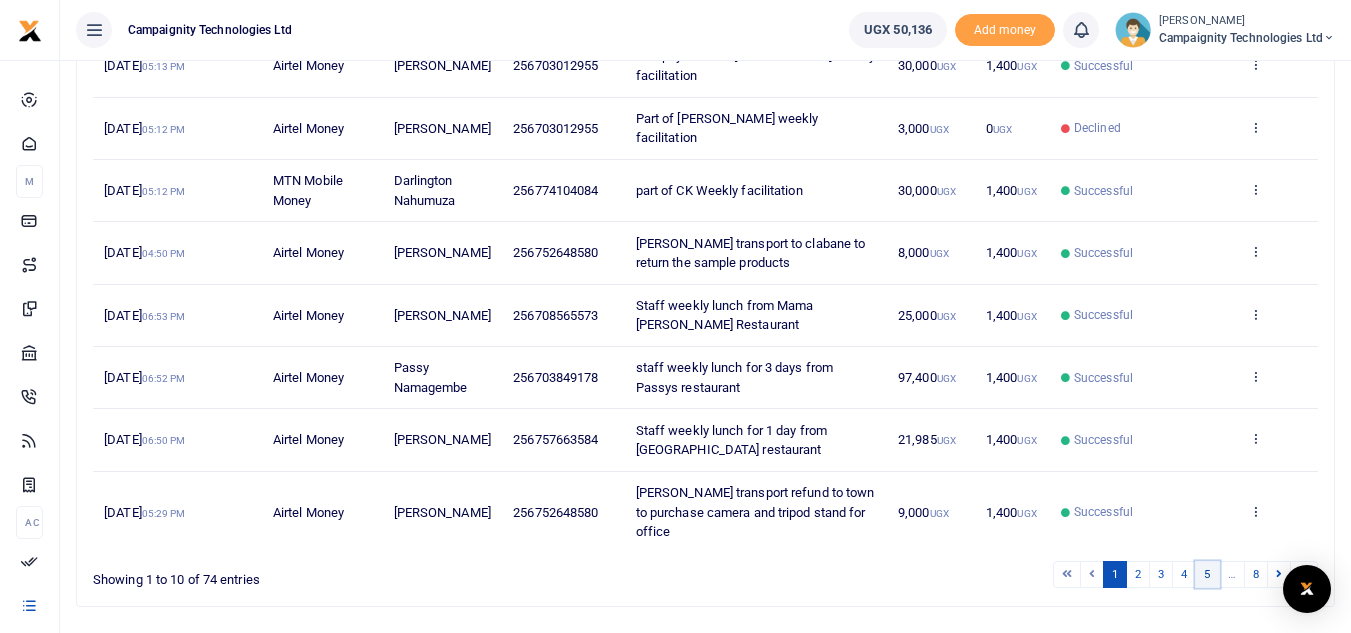 click on "5" at bounding box center [1207, 574] 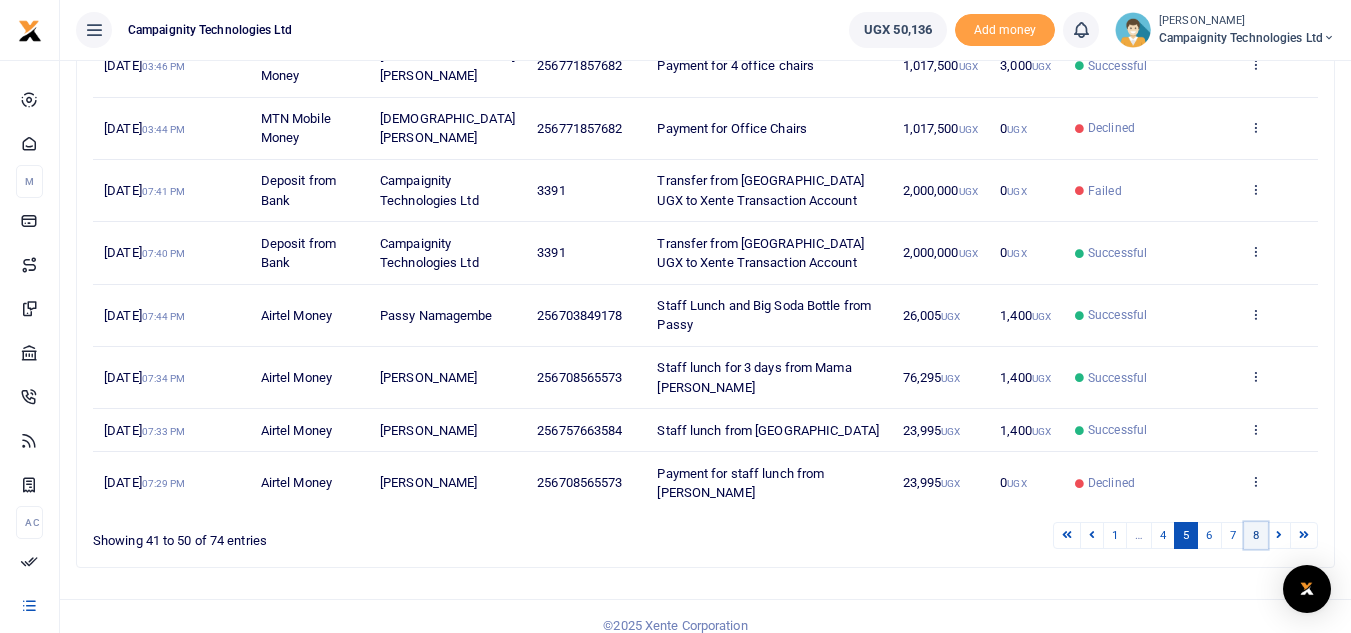 click on "8" at bounding box center [1256, 535] 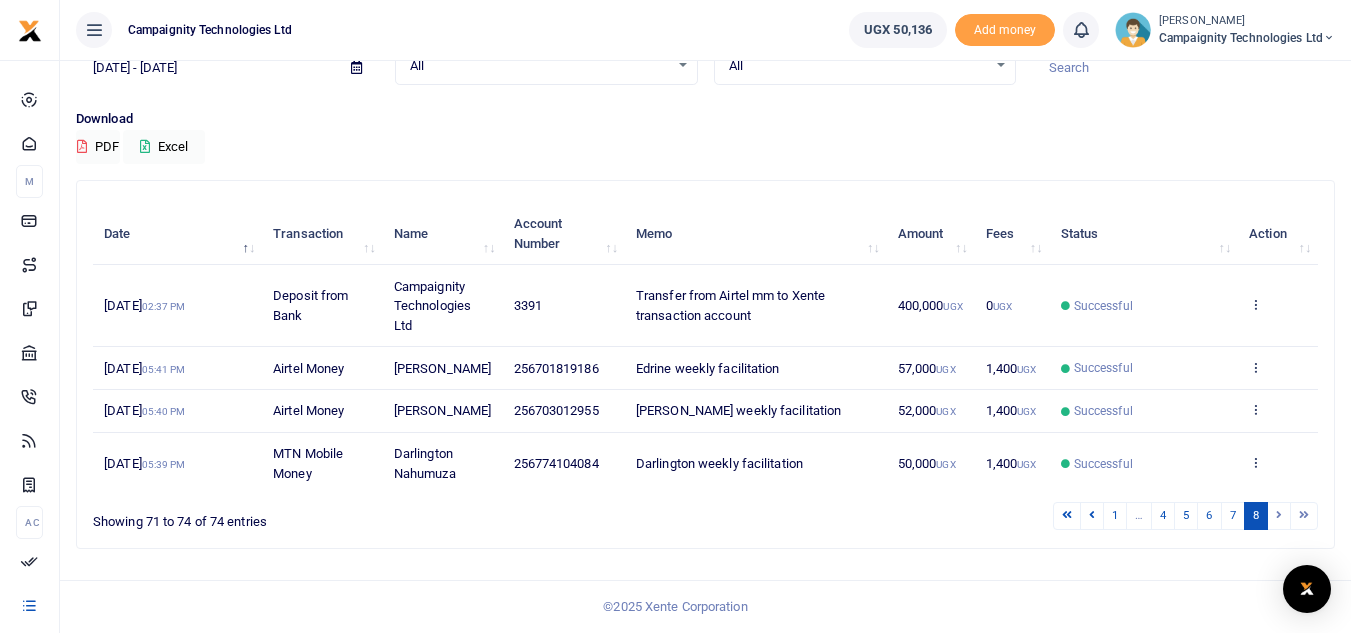 scroll, scrollTop: 127, scrollLeft: 0, axis: vertical 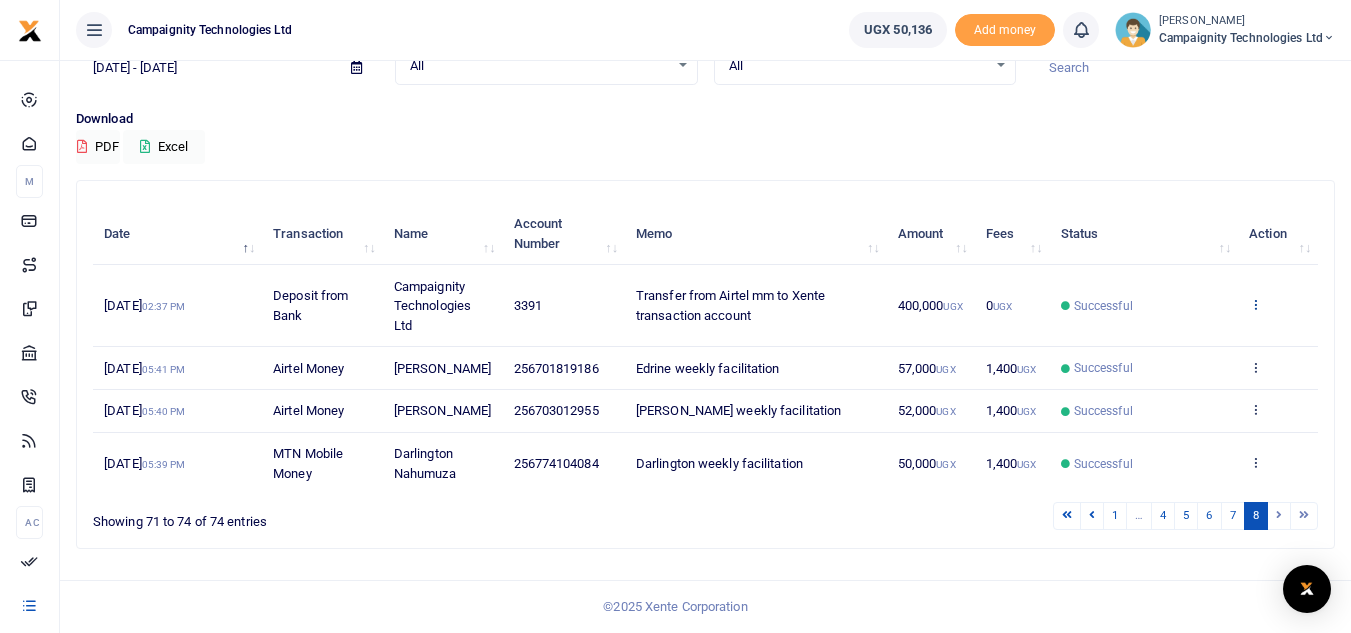 click at bounding box center (1255, 304) 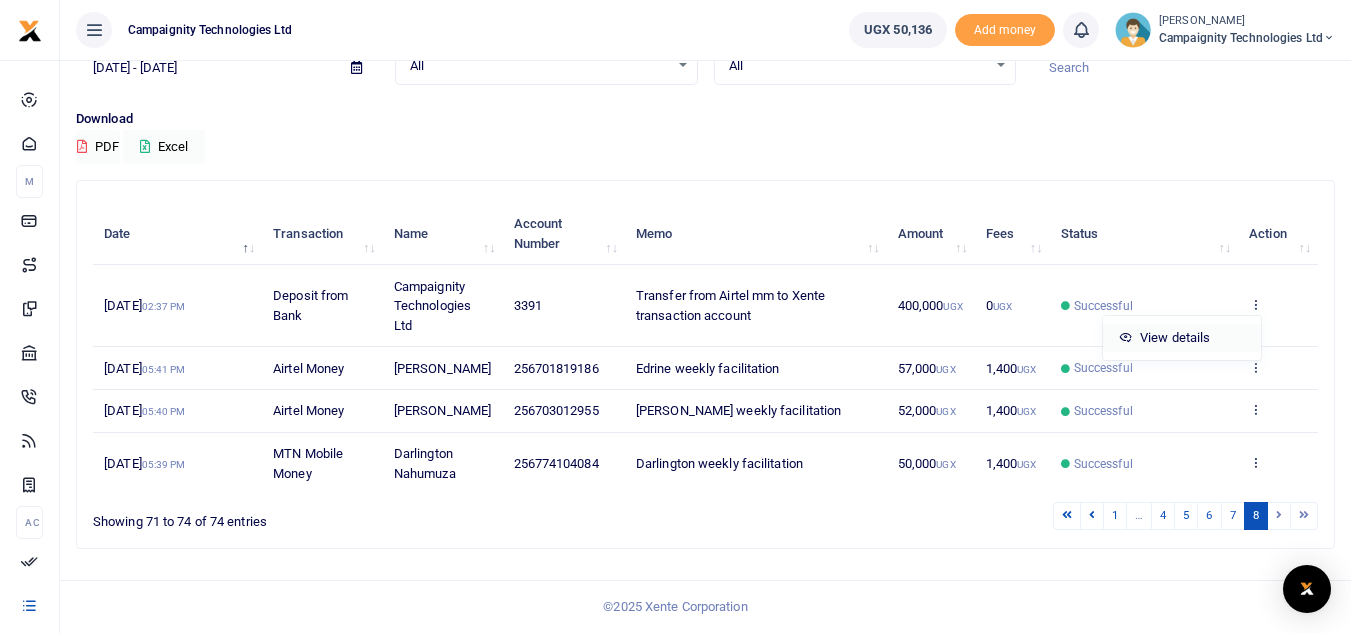 click on "View details" at bounding box center (1182, 338) 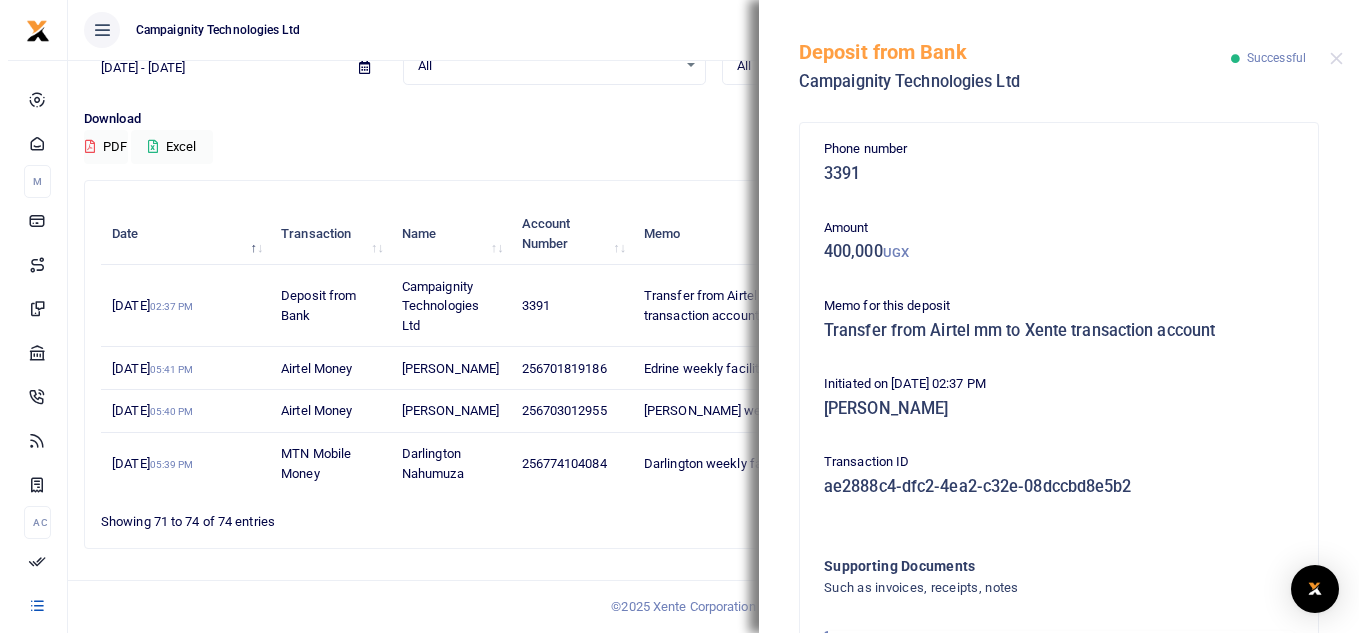 scroll, scrollTop: 175, scrollLeft: 0, axis: vertical 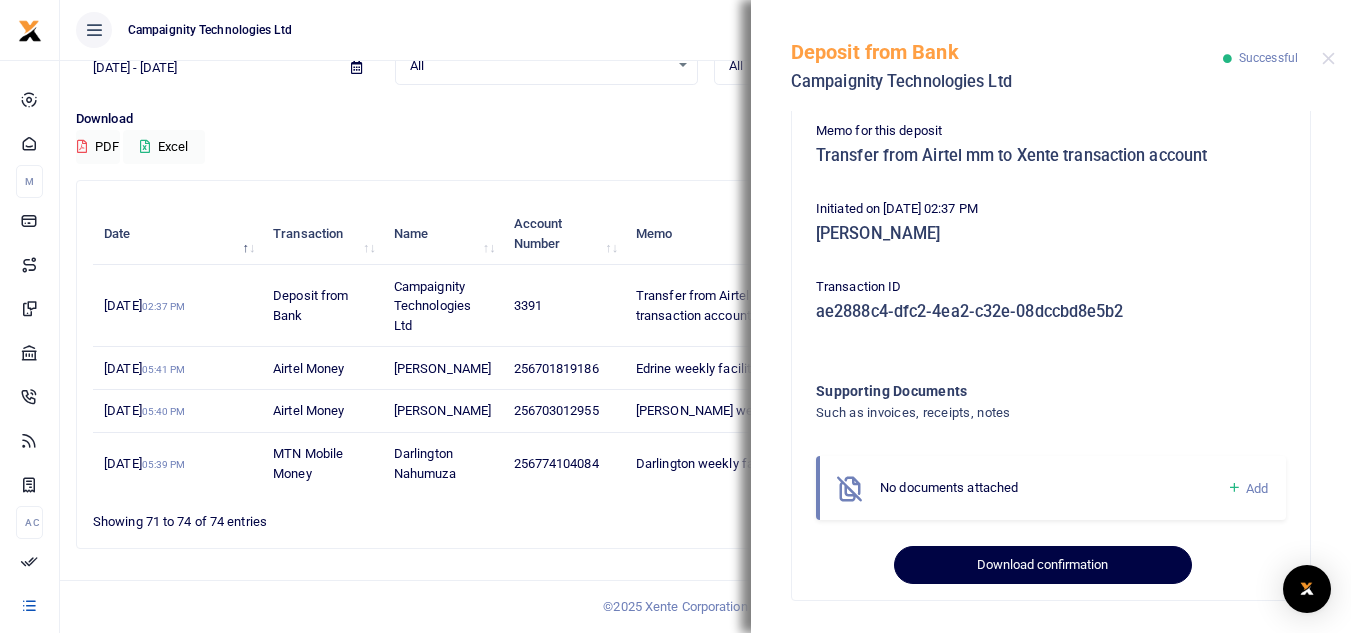 click on "Download confirmation" at bounding box center [1042, 565] 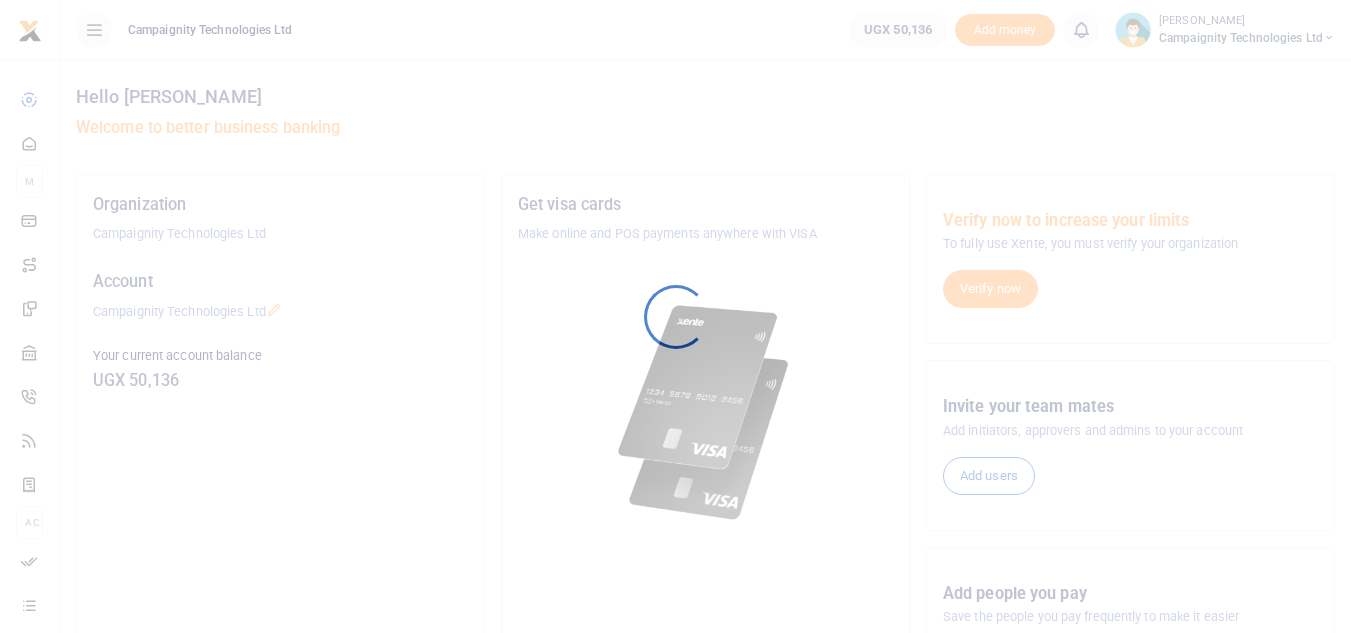 scroll, scrollTop: 0, scrollLeft: 0, axis: both 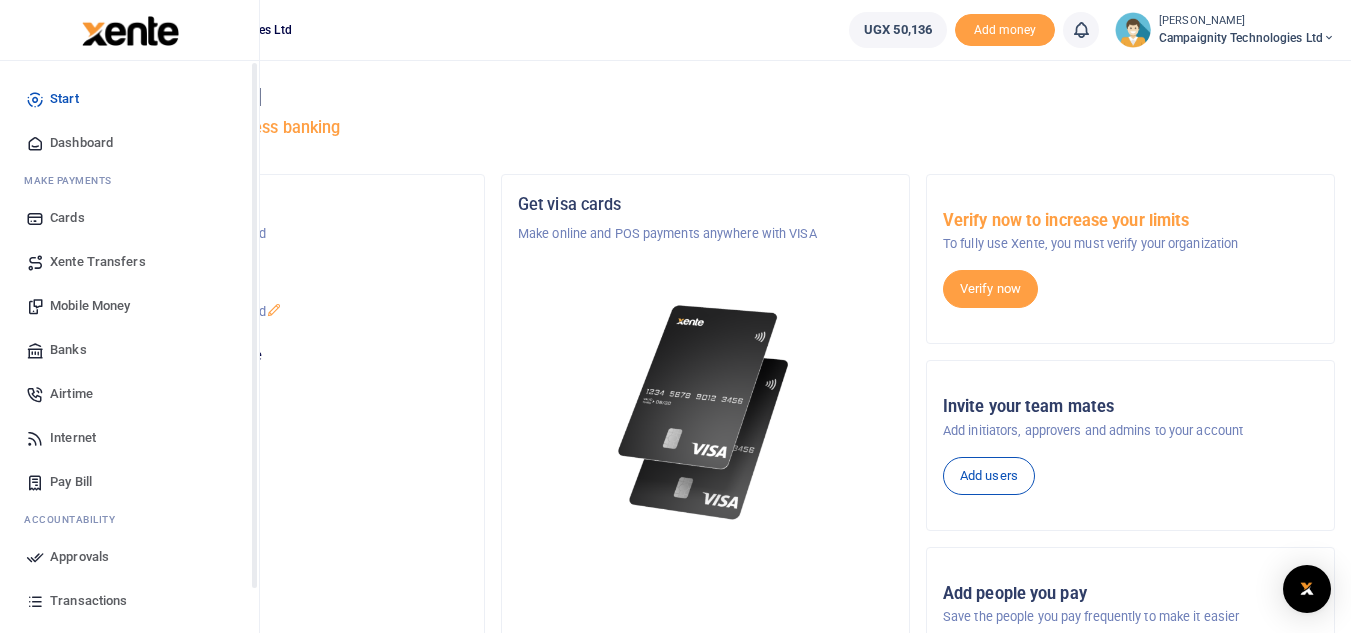 click on "Transactions" at bounding box center [88, 601] 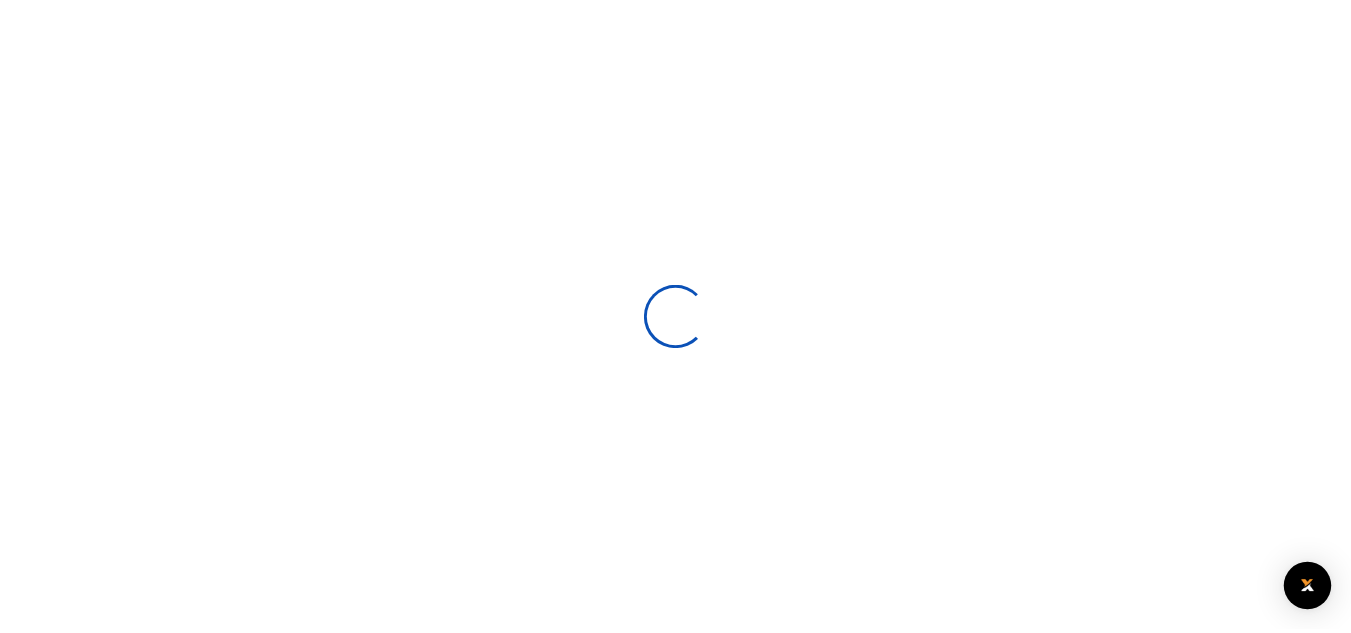 scroll, scrollTop: 0, scrollLeft: 0, axis: both 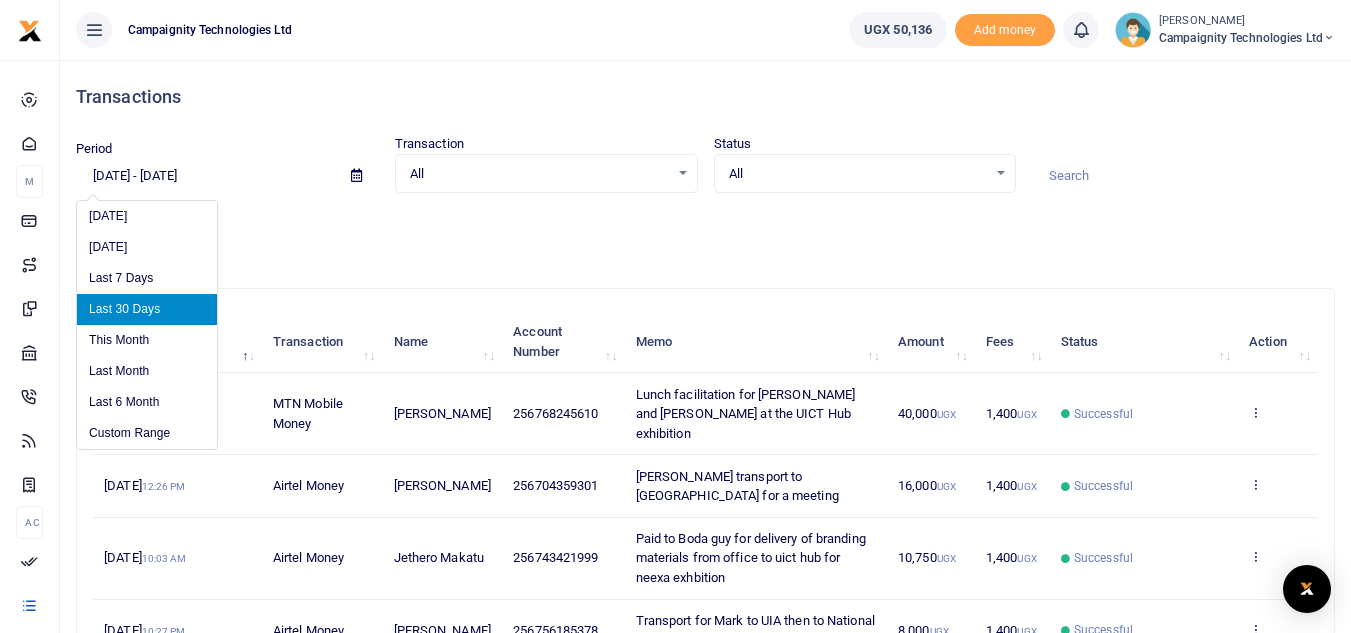 click on "[DATE] - [DATE]" at bounding box center [205, 176] 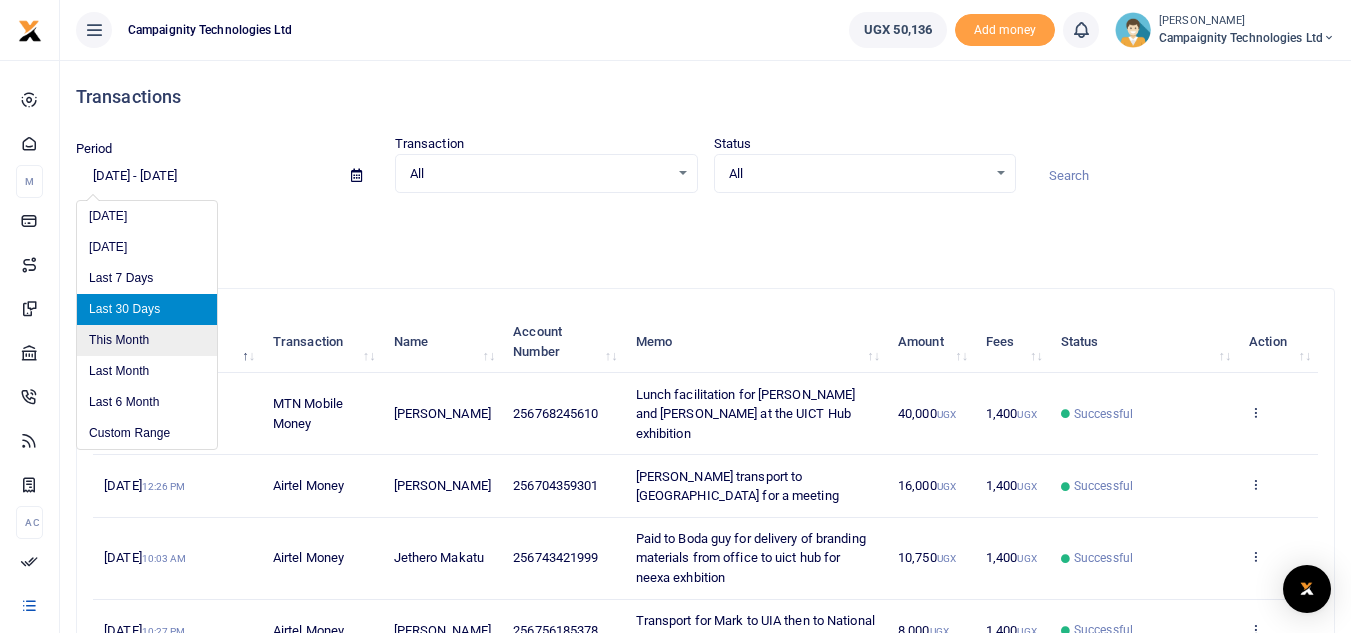 click on "This Month" at bounding box center (147, 340) 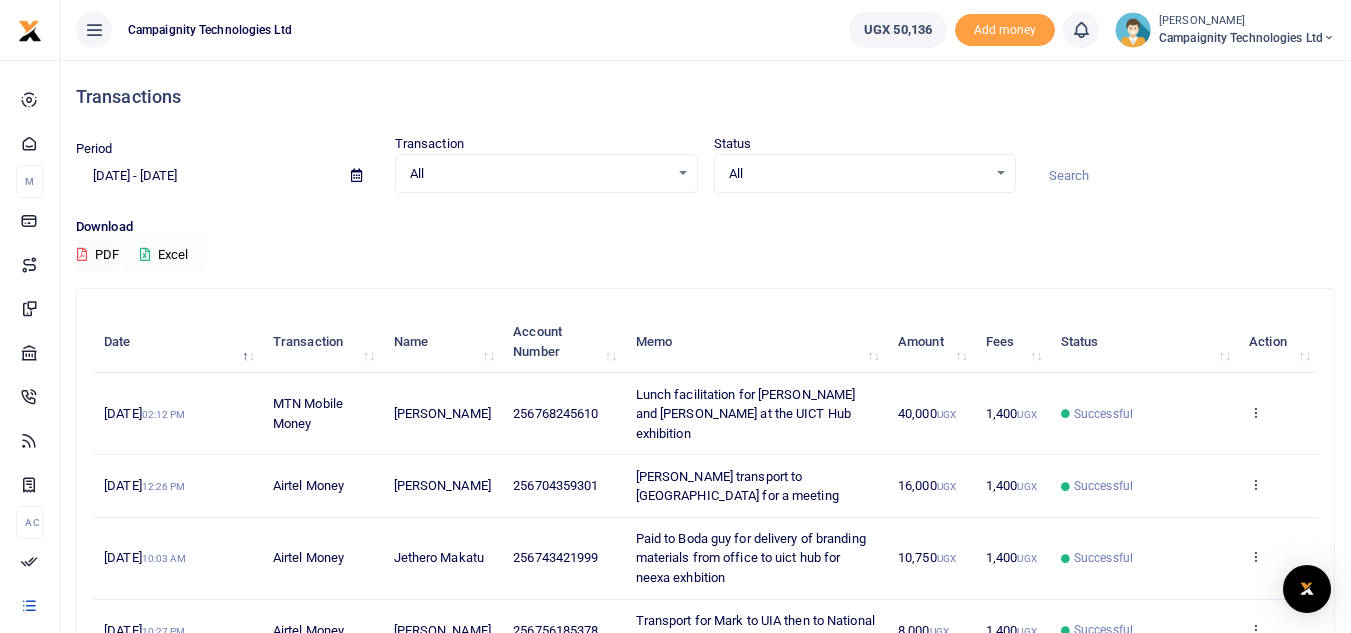 click on "Excel" at bounding box center [164, 255] 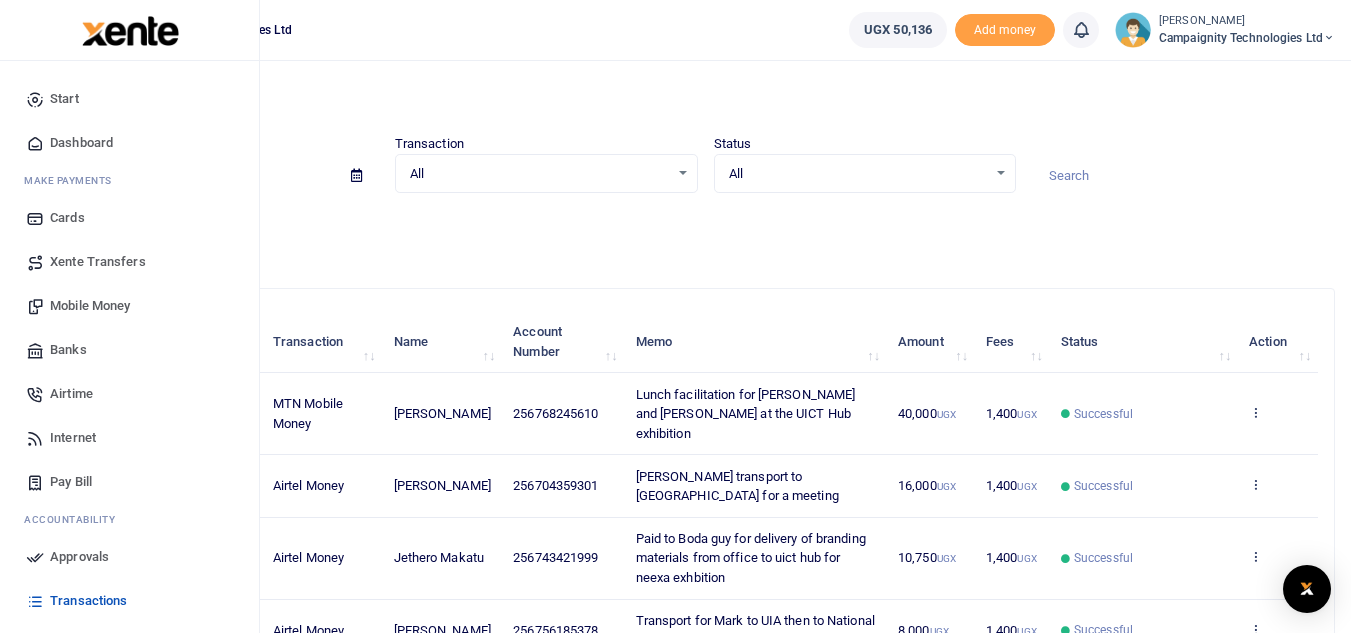 click on "Dashboard" at bounding box center [81, 143] 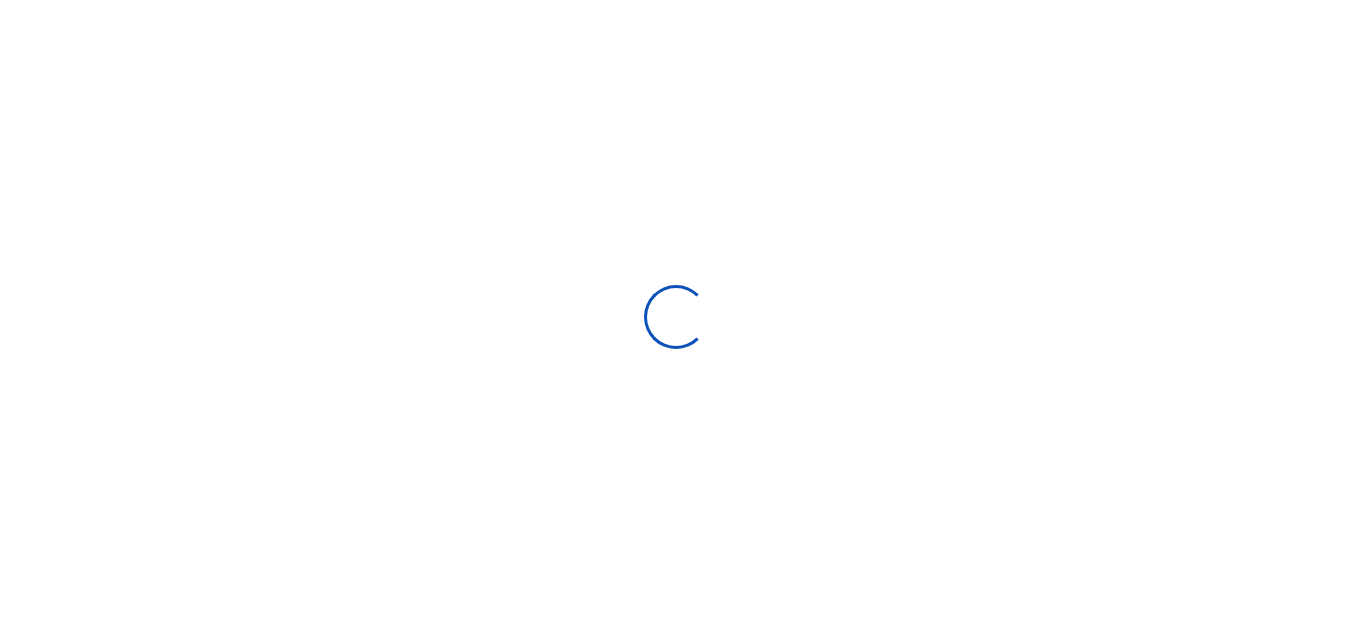 scroll, scrollTop: 0, scrollLeft: 0, axis: both 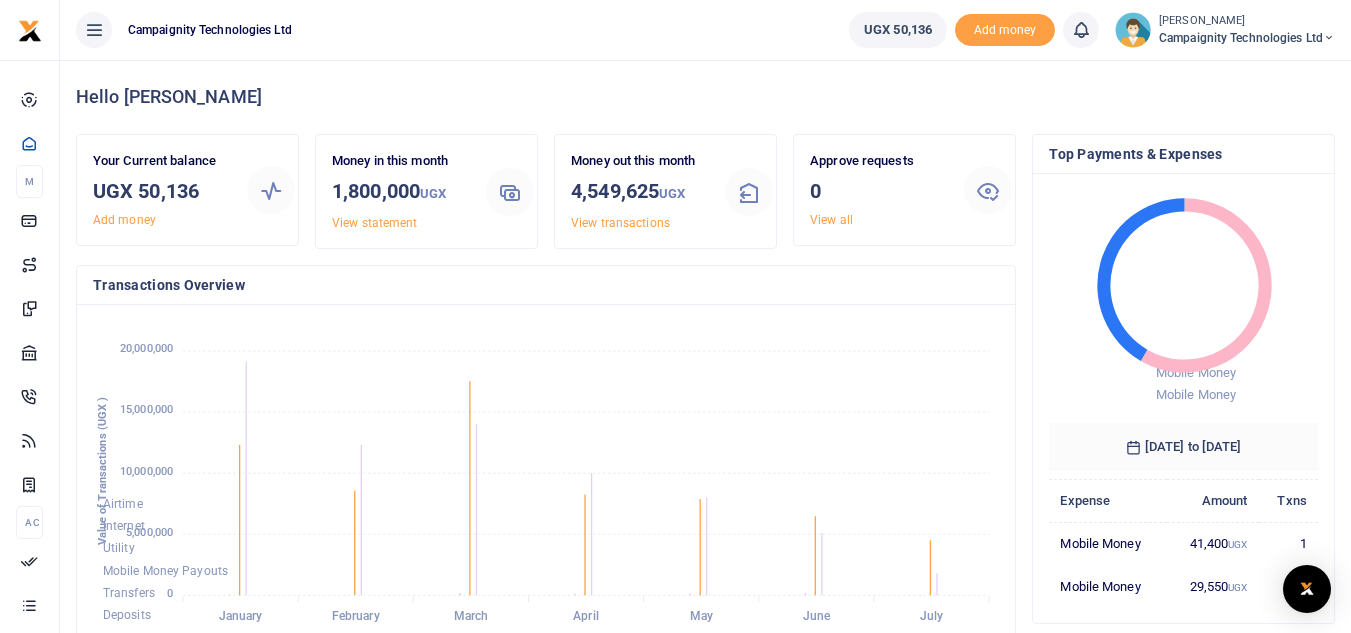 click at bounding box center (94, 30) 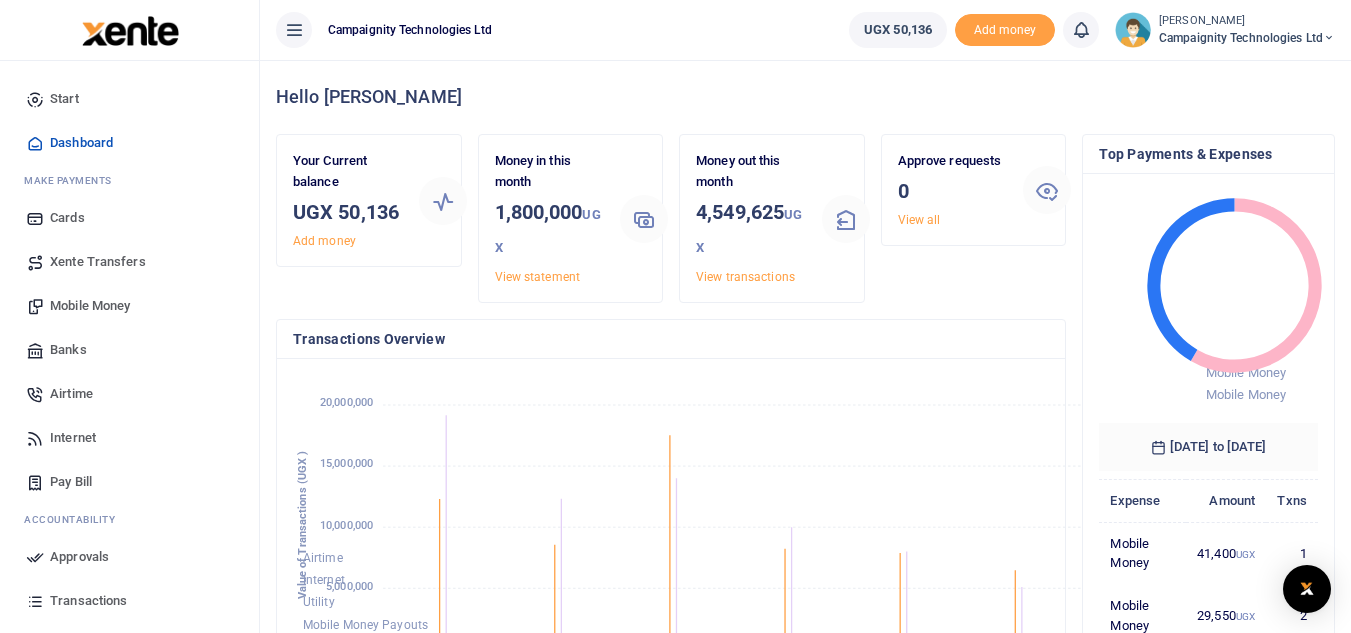 scroll, scrollTop: 315, scrollLeft: 742, axis: both 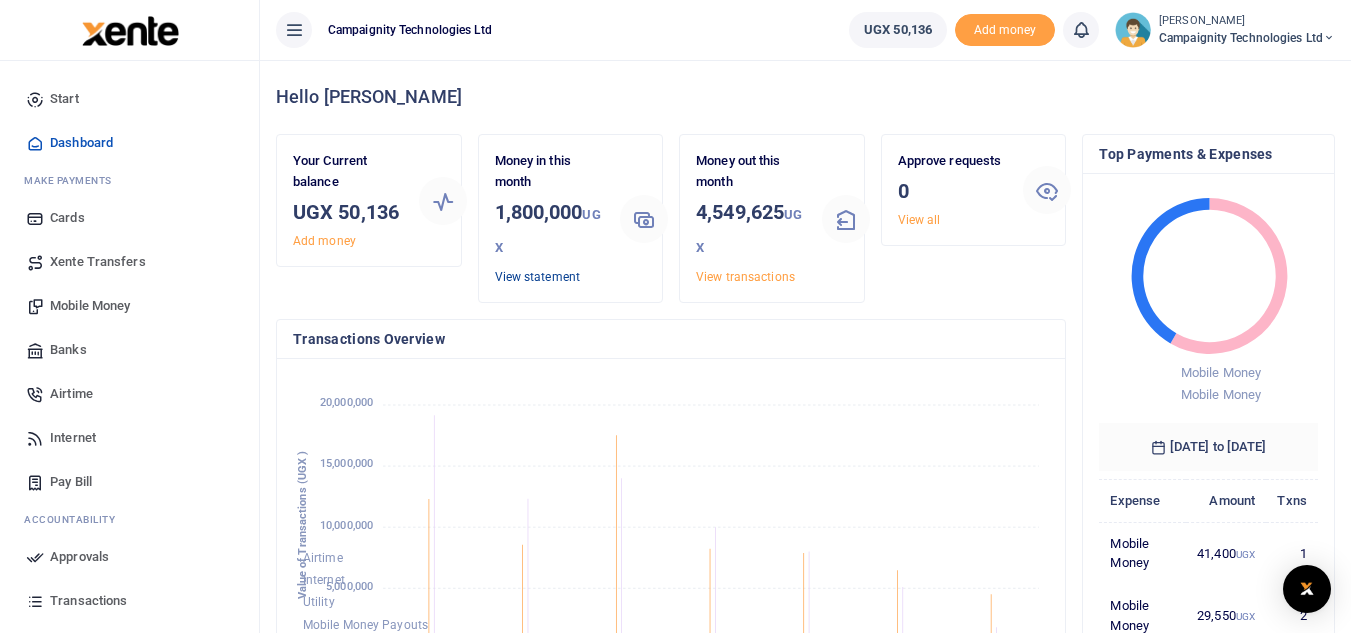 click on "View statement" at bounding box center [537, 277] 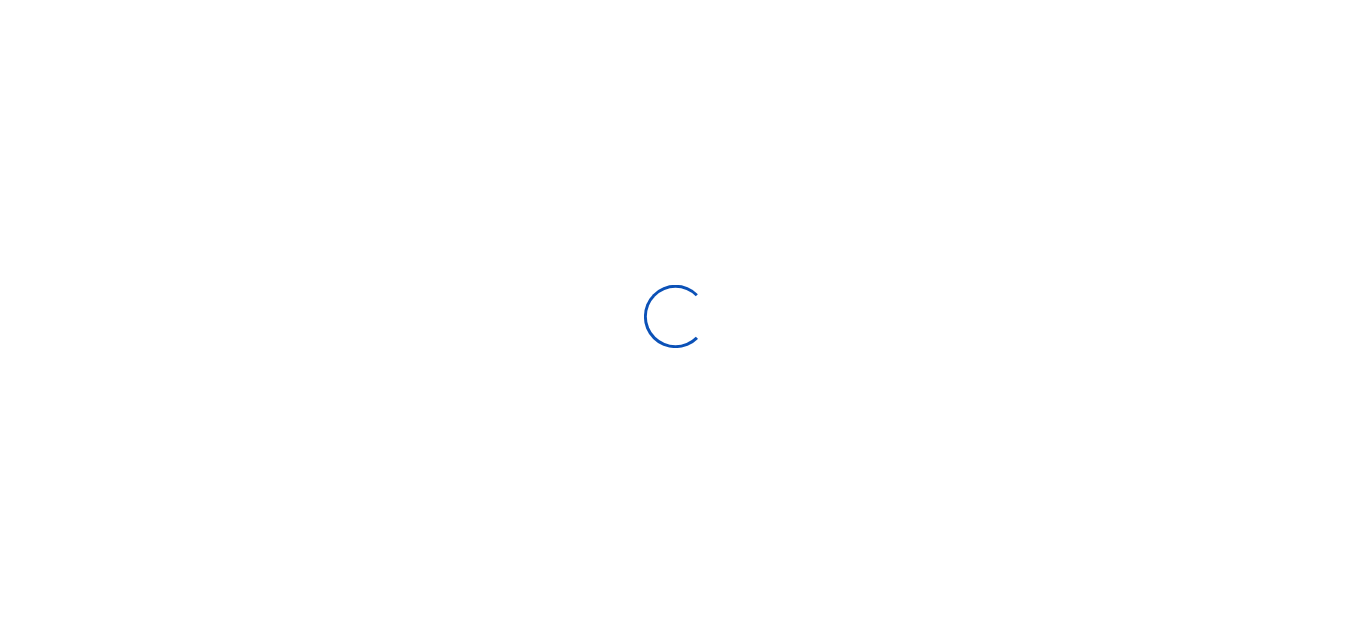 scroll, scrollTop: 0, scrollLeft: 0, axis: both 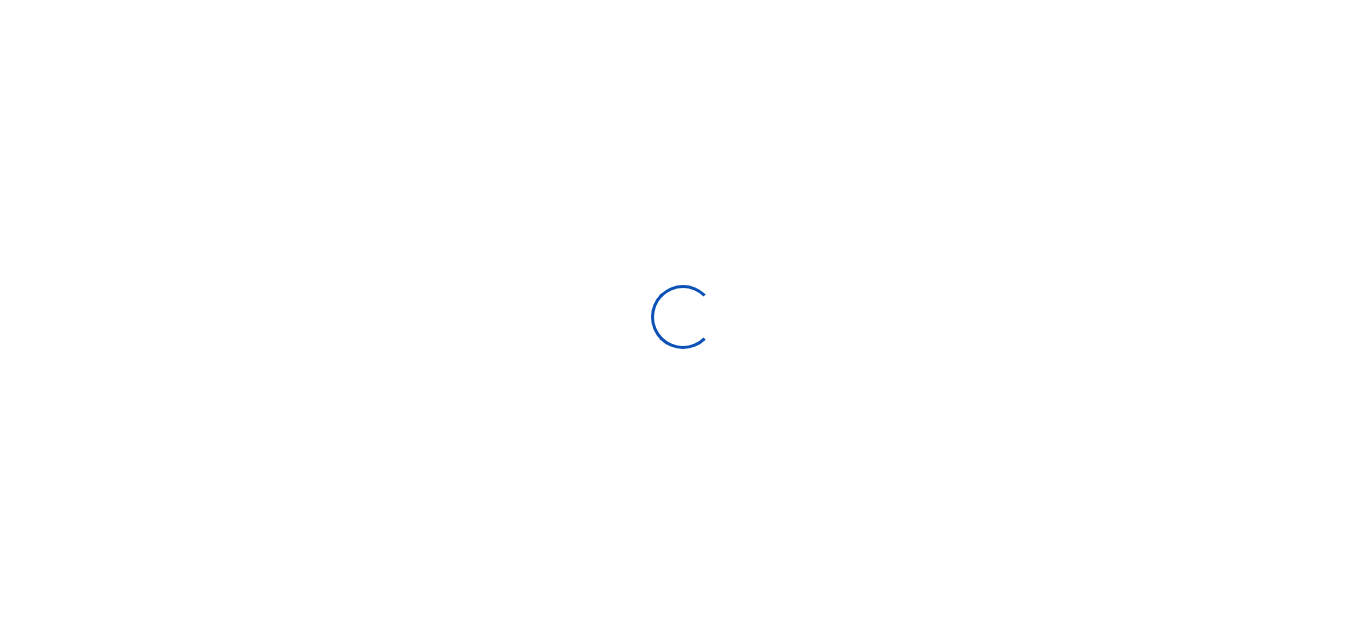 select on "ALL" 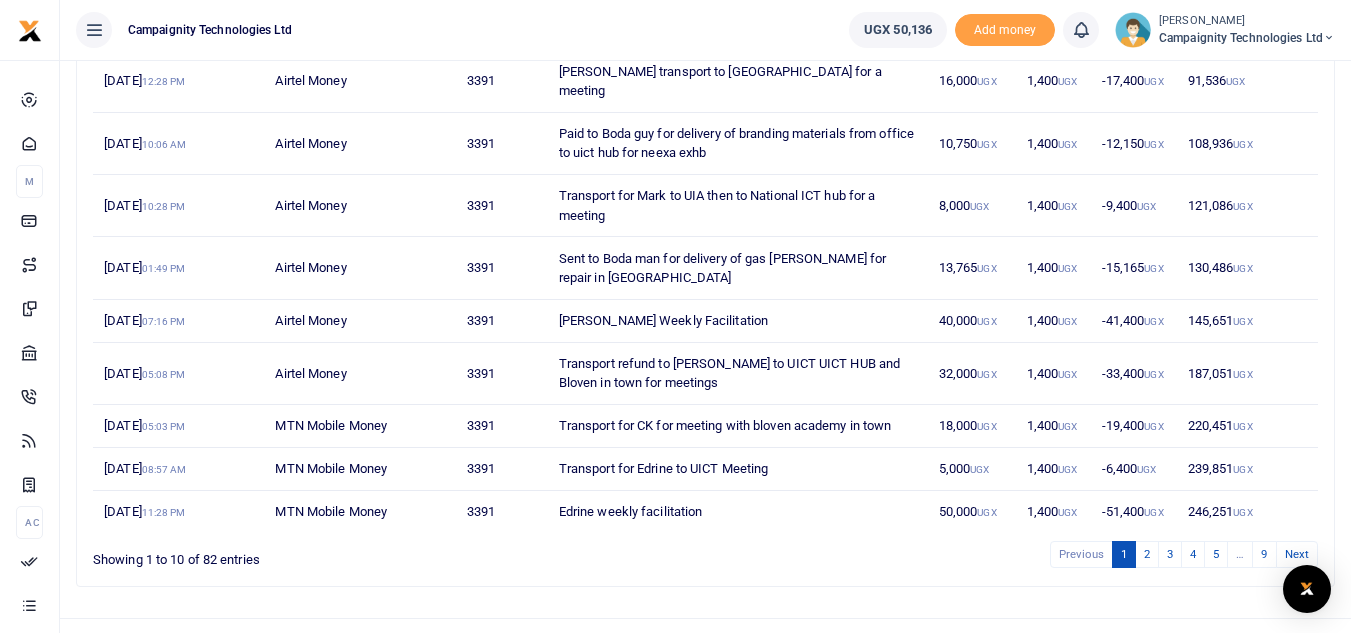 scroll, scrollTop: 384, scrollLeft: 0, axis: vertical 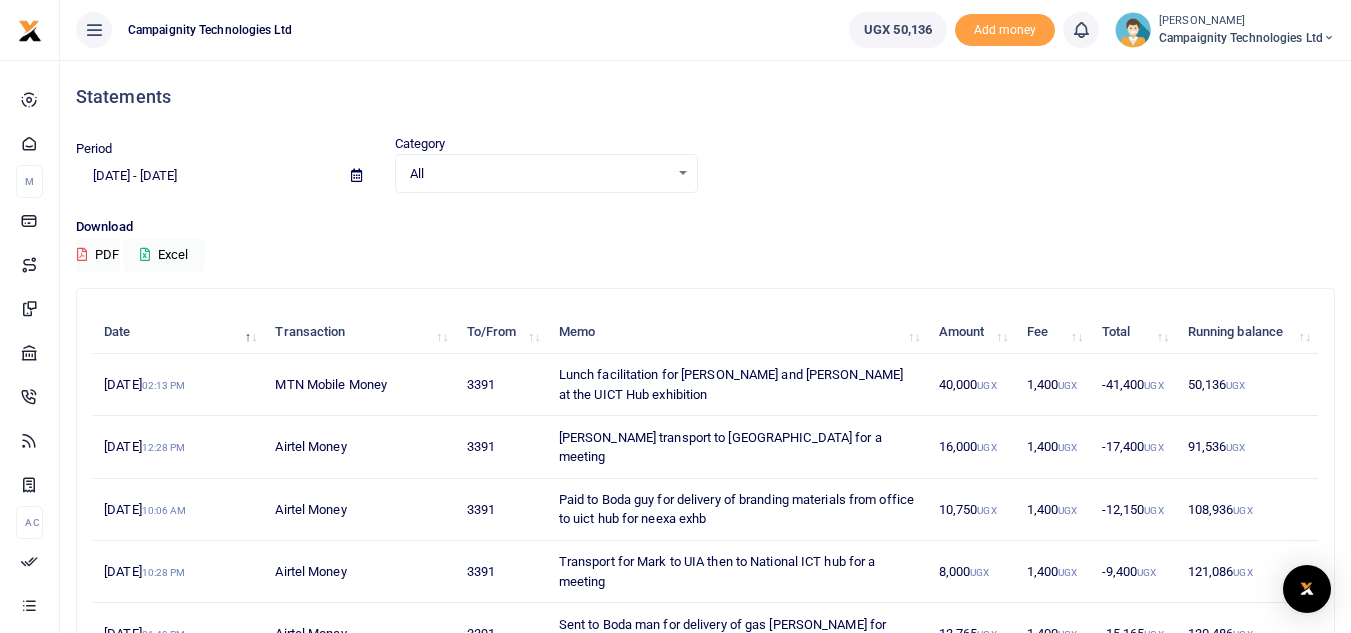 click on "All" at bounding box center (539, 174) 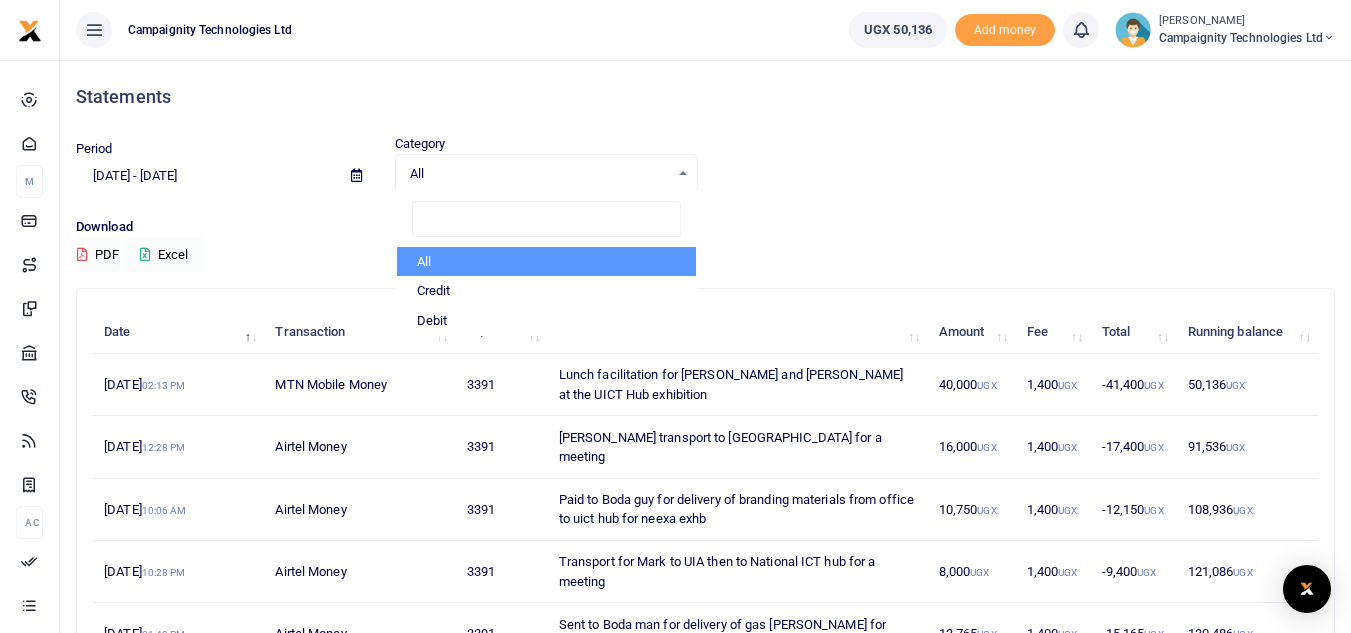 click at bounding box center [356, 175] 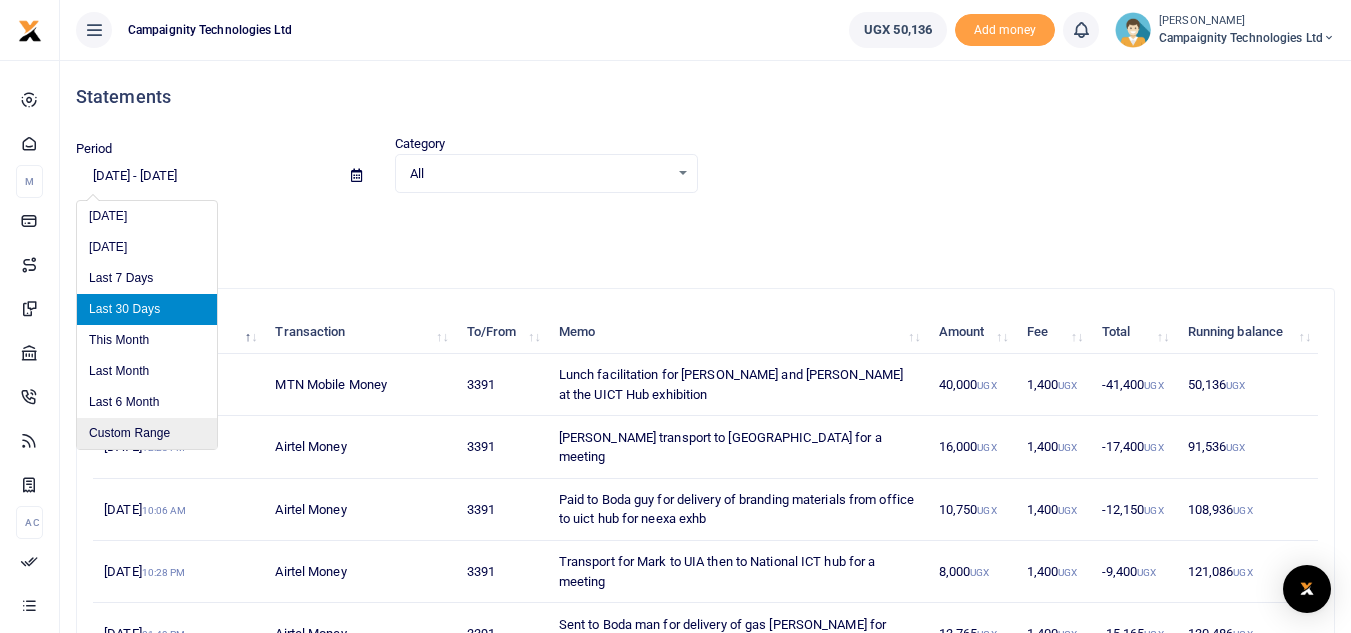 click on "Custom Range" at bounding box center [147, 433] 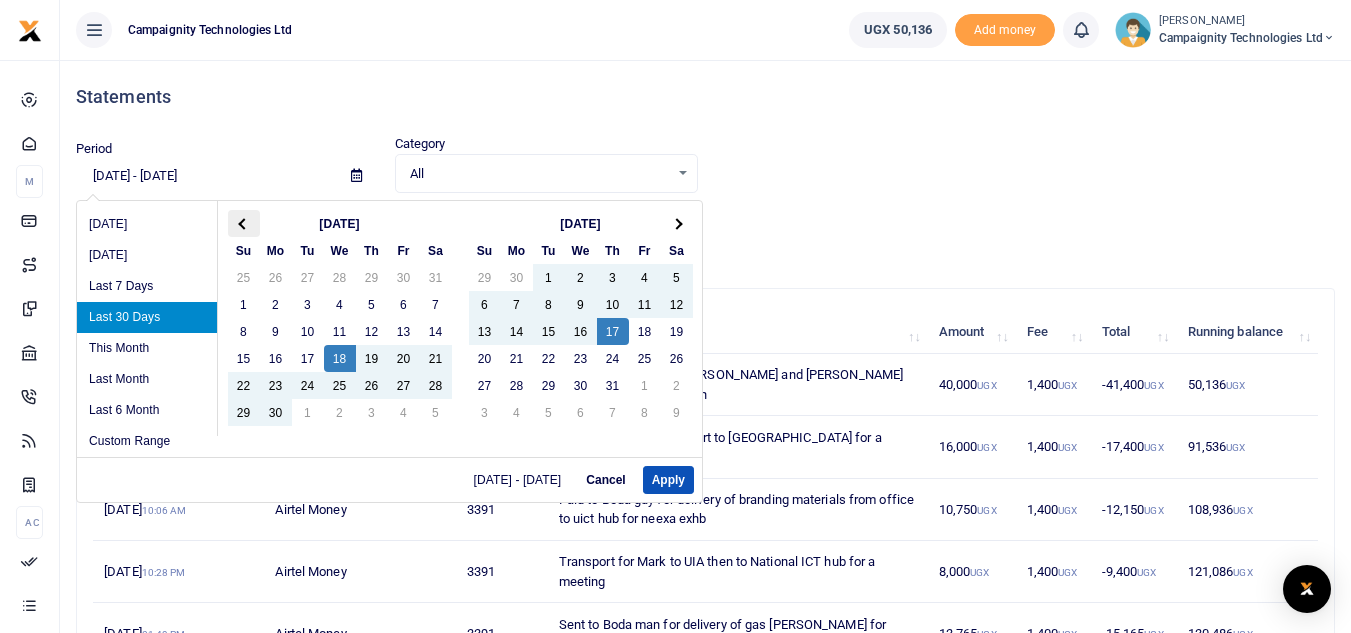 click at bounding box center (243, 223) 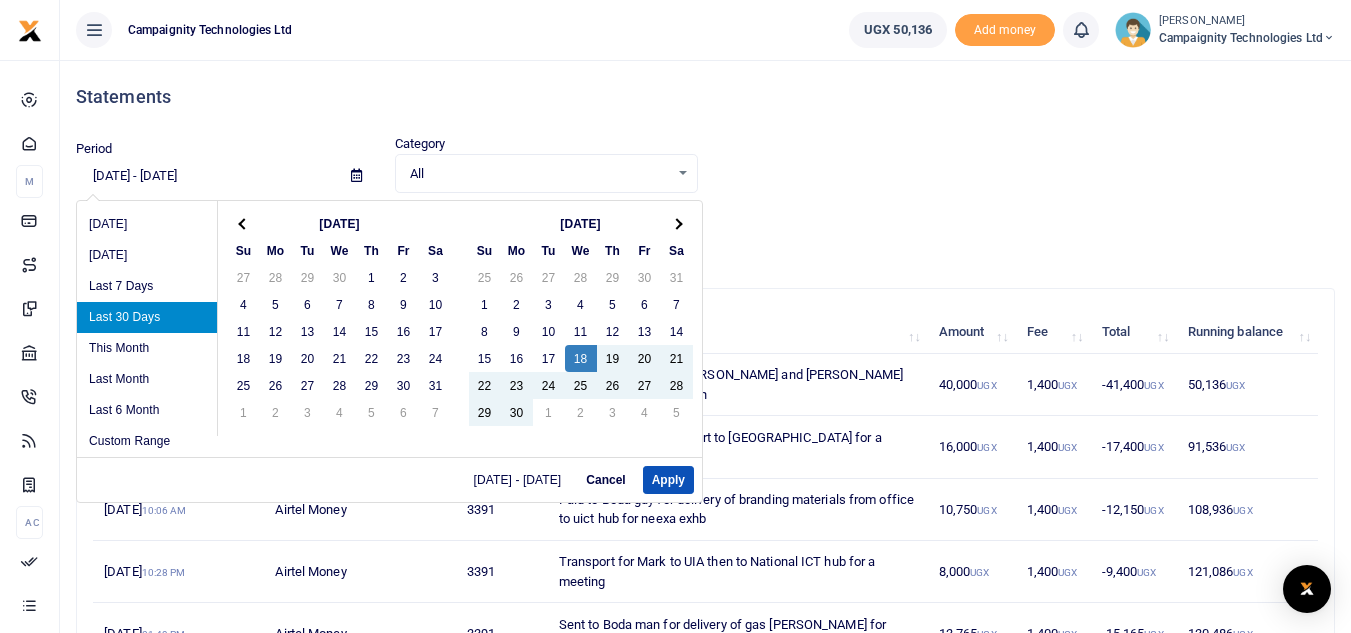 click at bounding box center (243, 223) 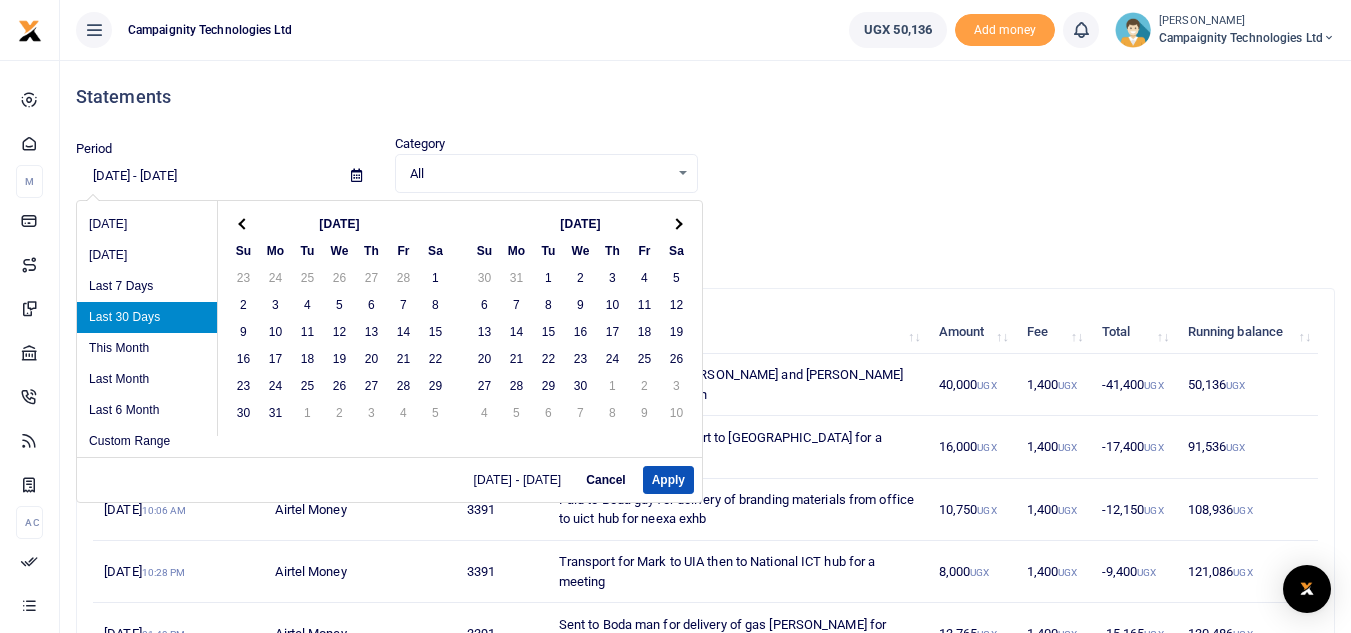 click at bounding box center (243, 223) 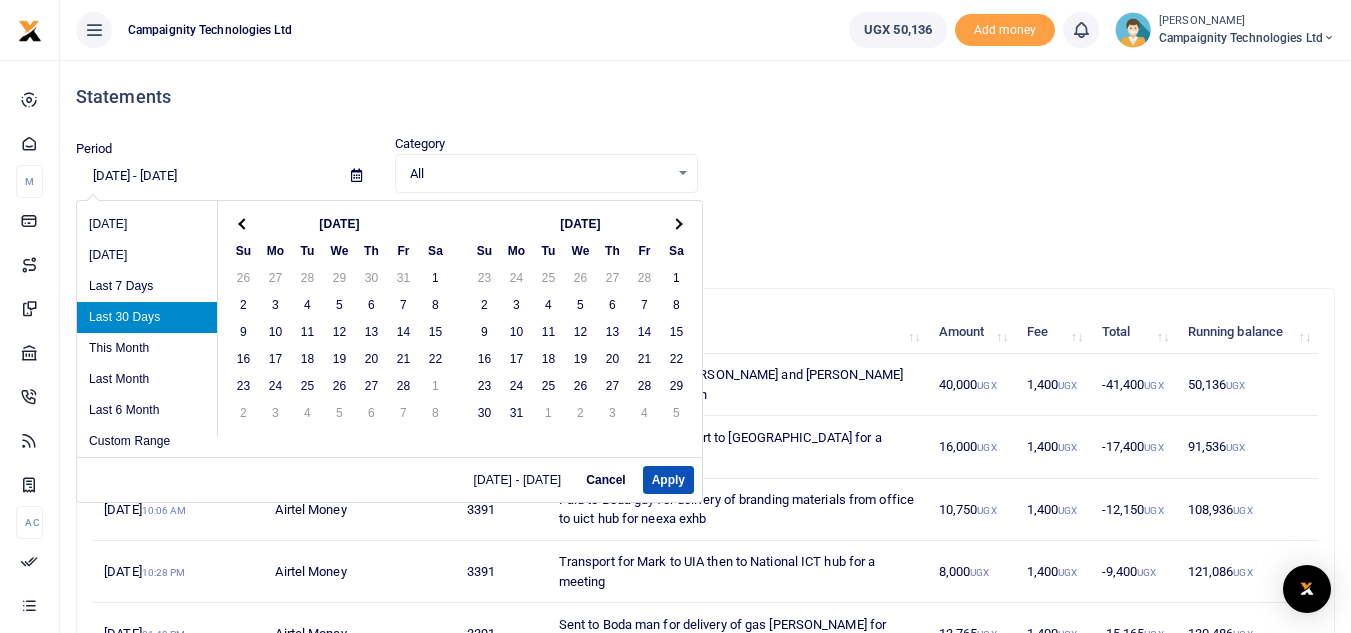 click at bounding box center [243, 223] 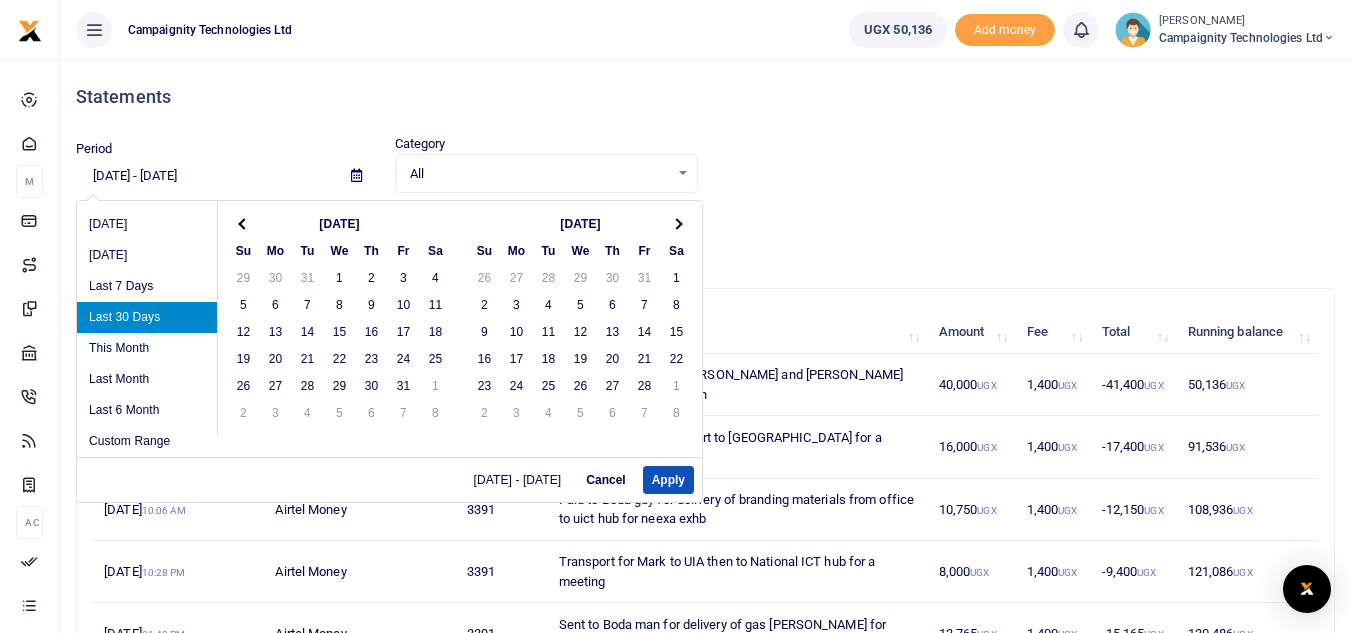 click at bounding box center (243, 223) 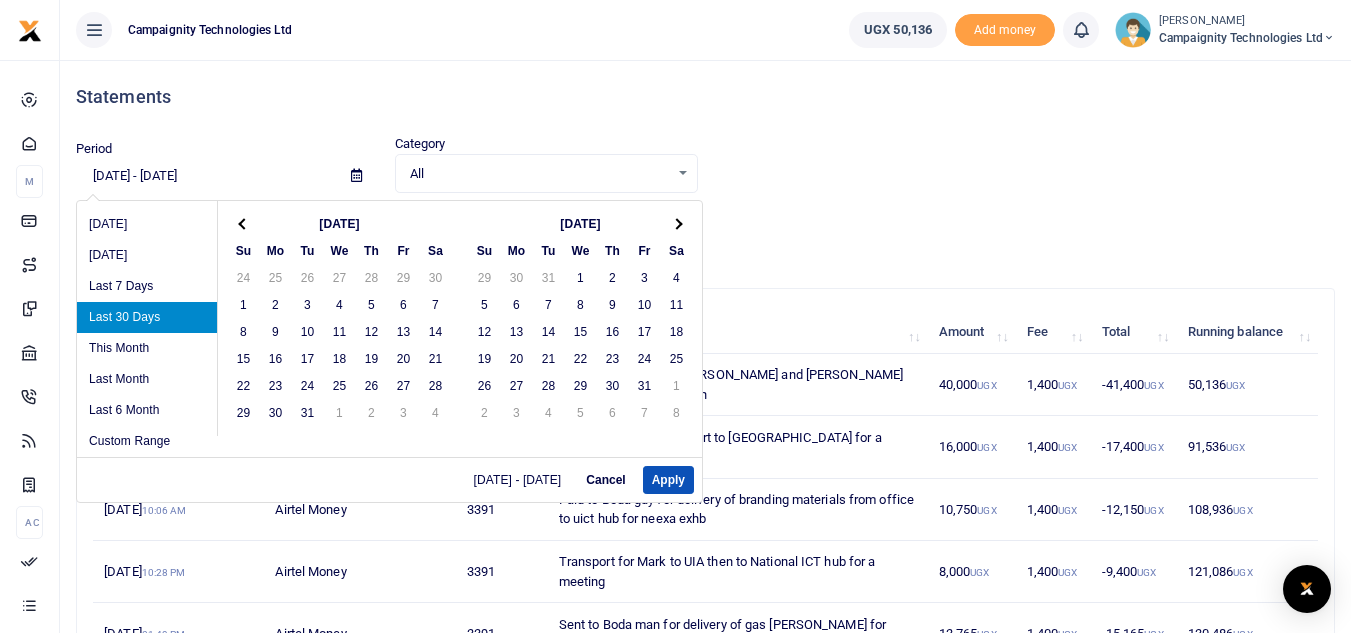 click at bounding box center [243, 223] 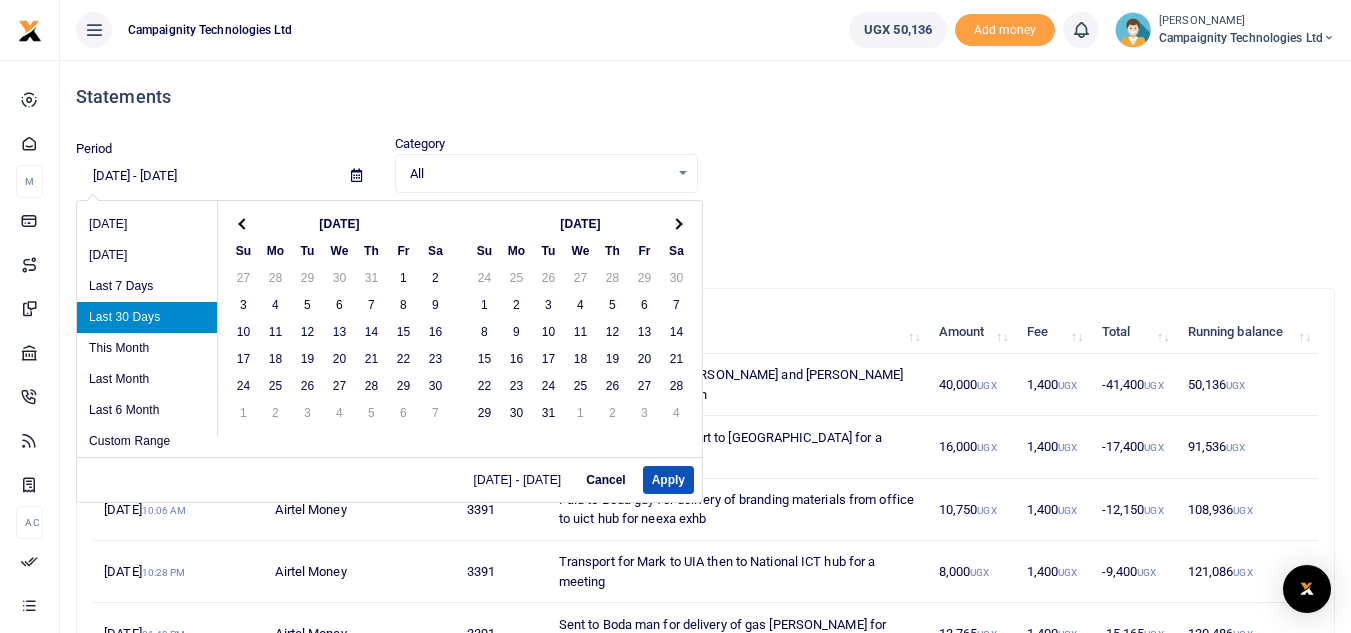 click at bounding box center [243, 223] 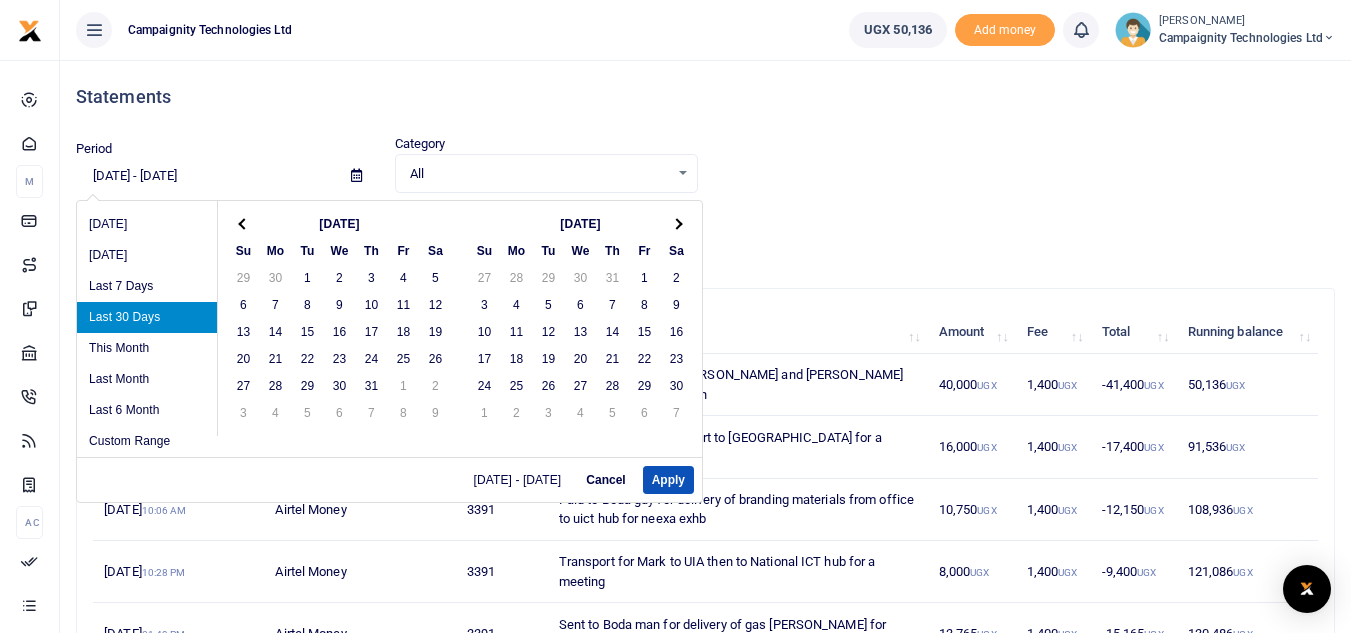 click at bounding box center [243, 223] 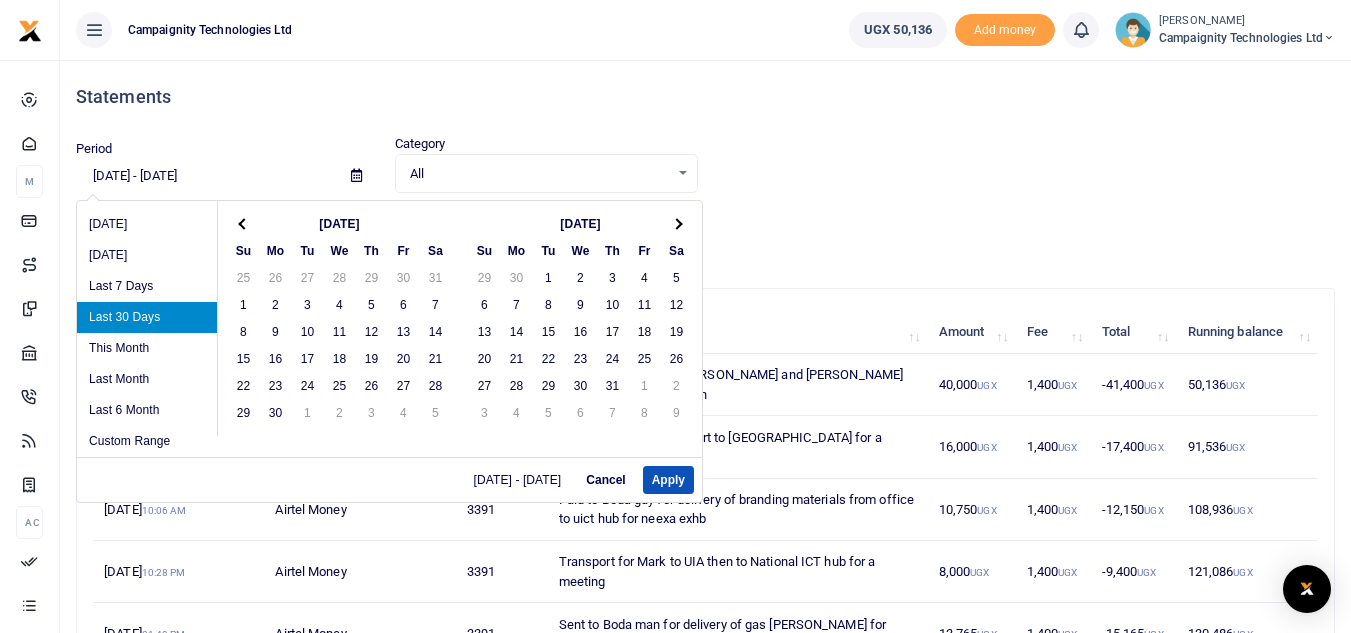 click at bounding box center (243, 223) 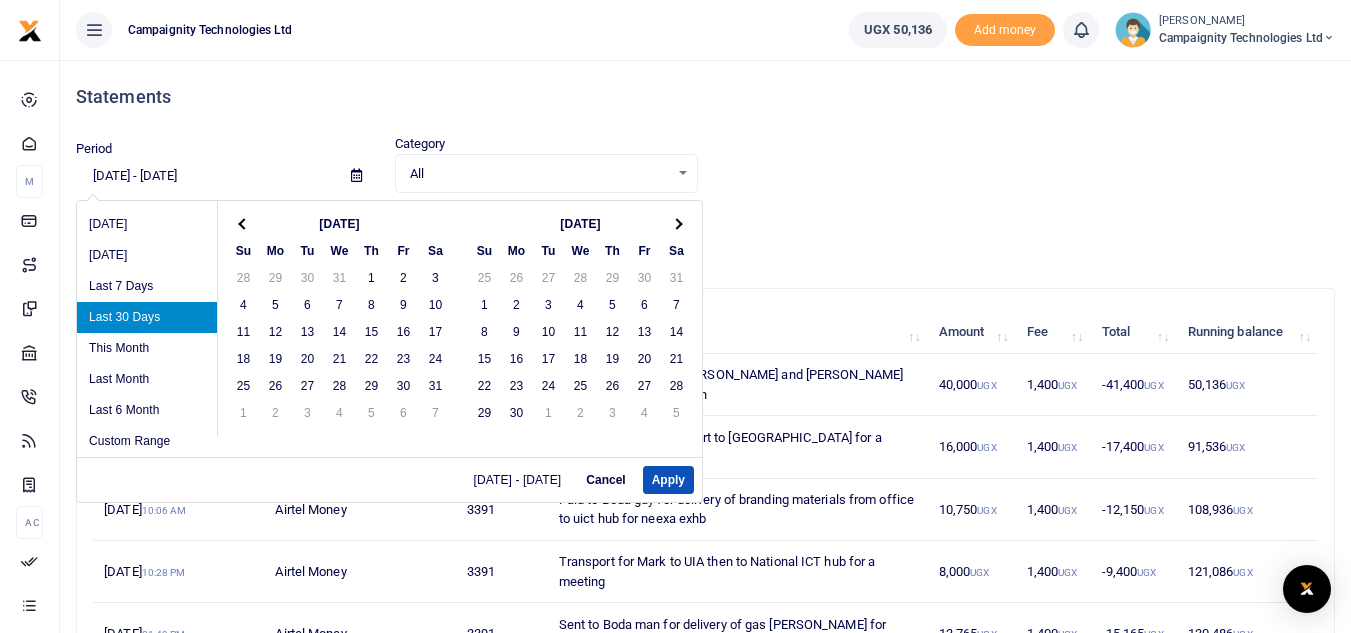 click at bounding box center (243, 223) 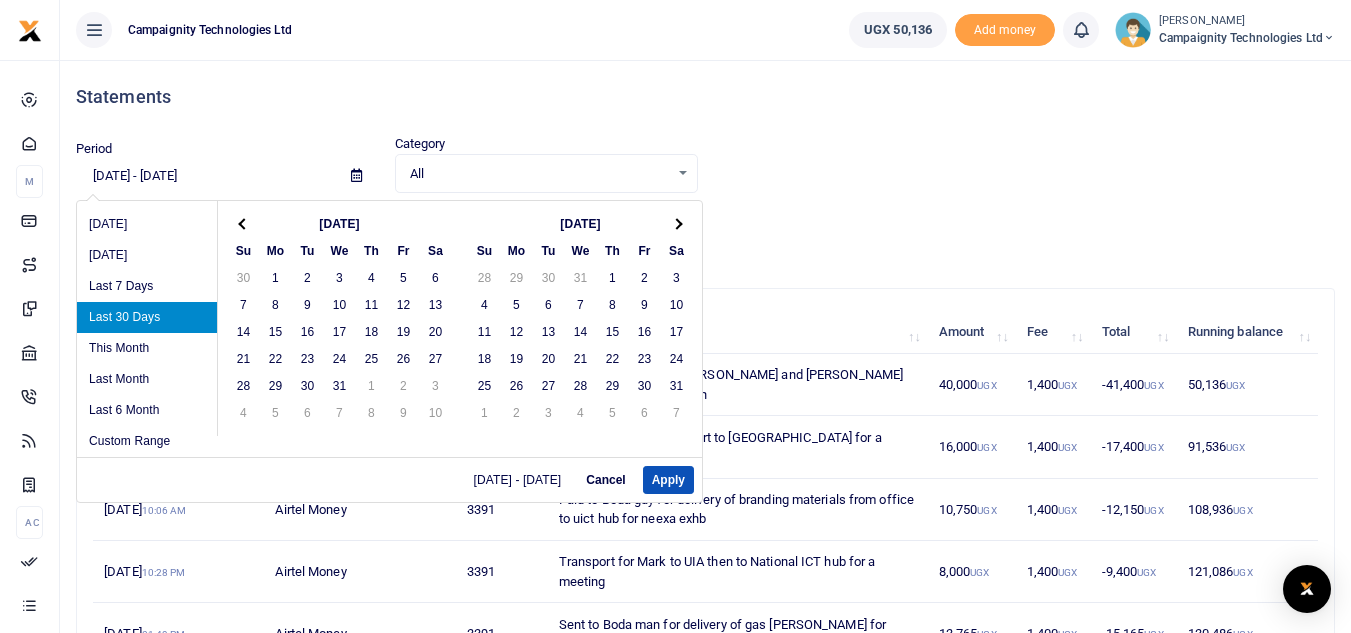 click at bounding box center [243, 223] 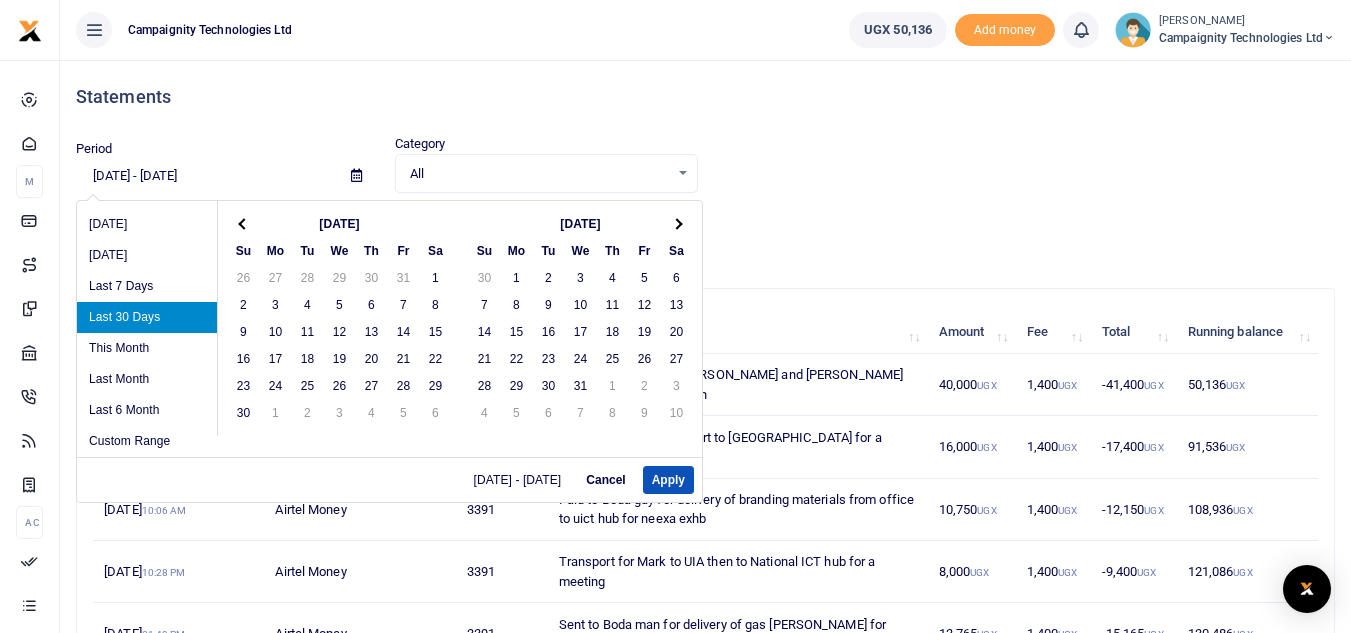 click at bounding box center [243, 223] 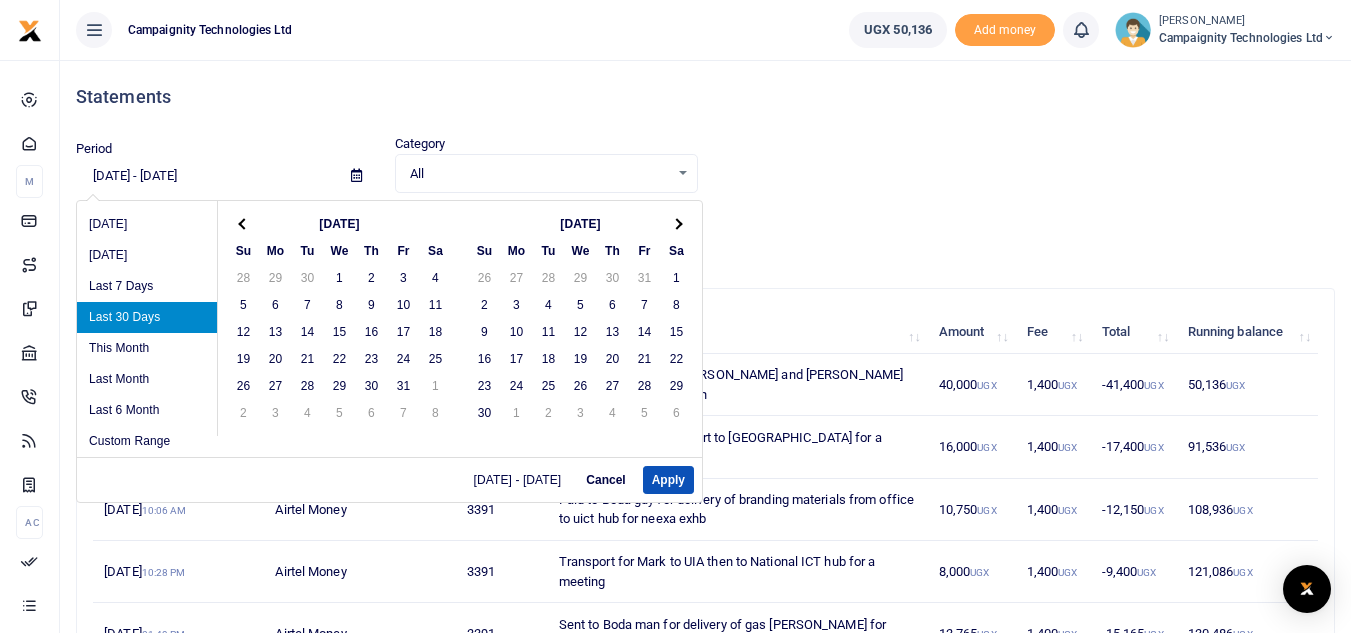 click at bounding box center (243, 223) 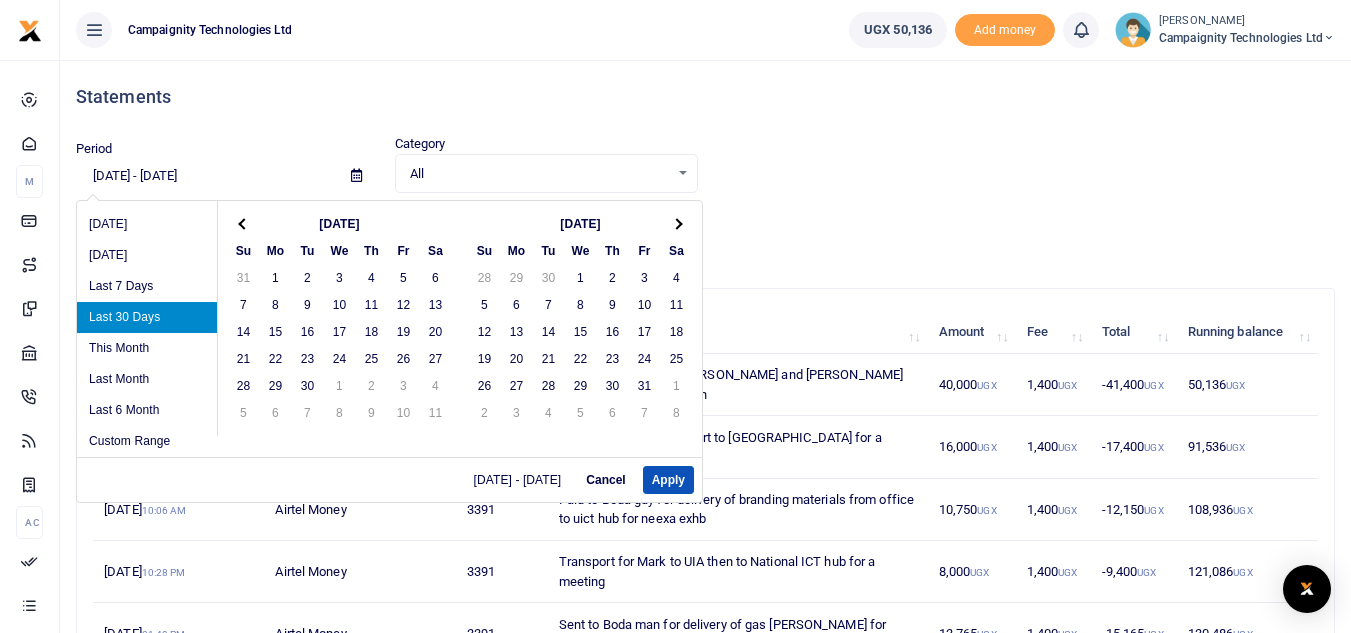 click at bounding box center [243, 223] 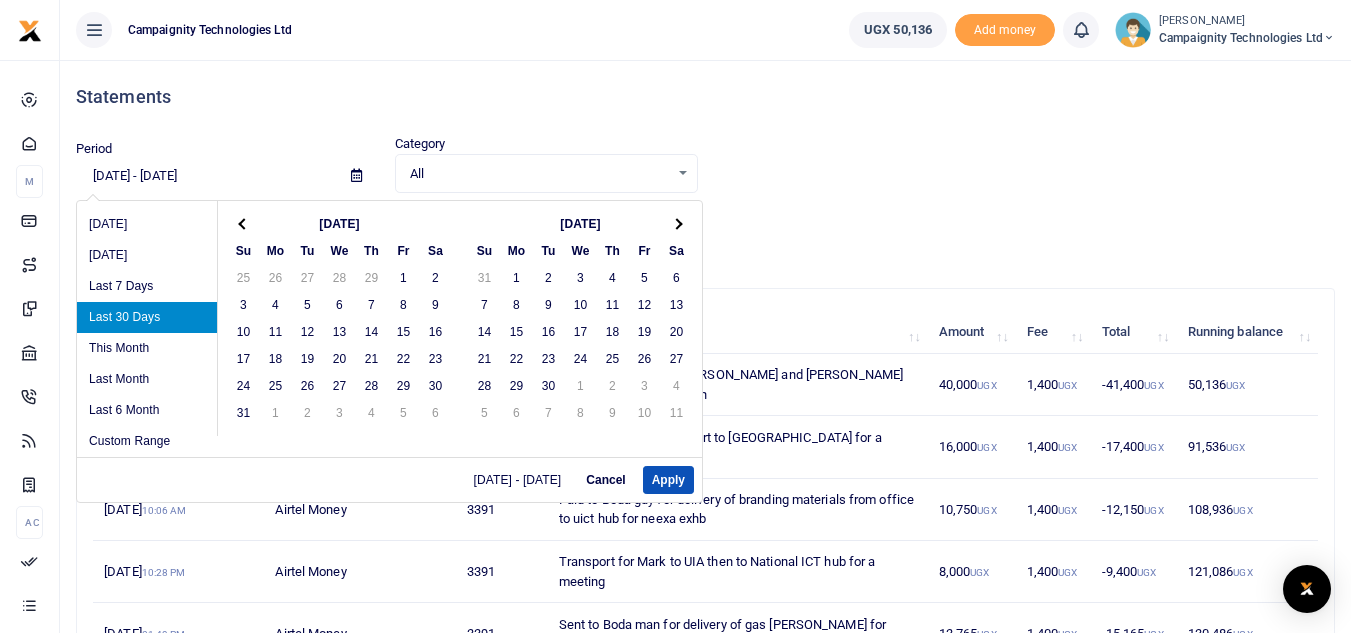 click at bounding box center [243, 223] 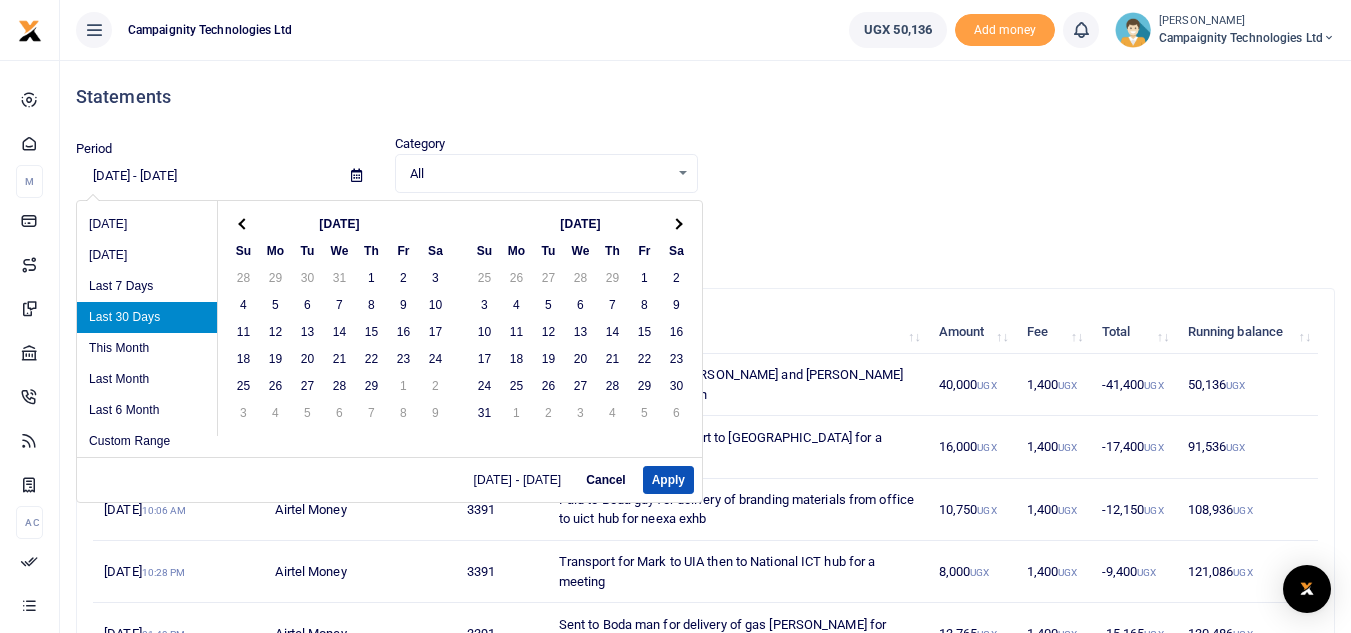 click at bounding box center [243, 223] 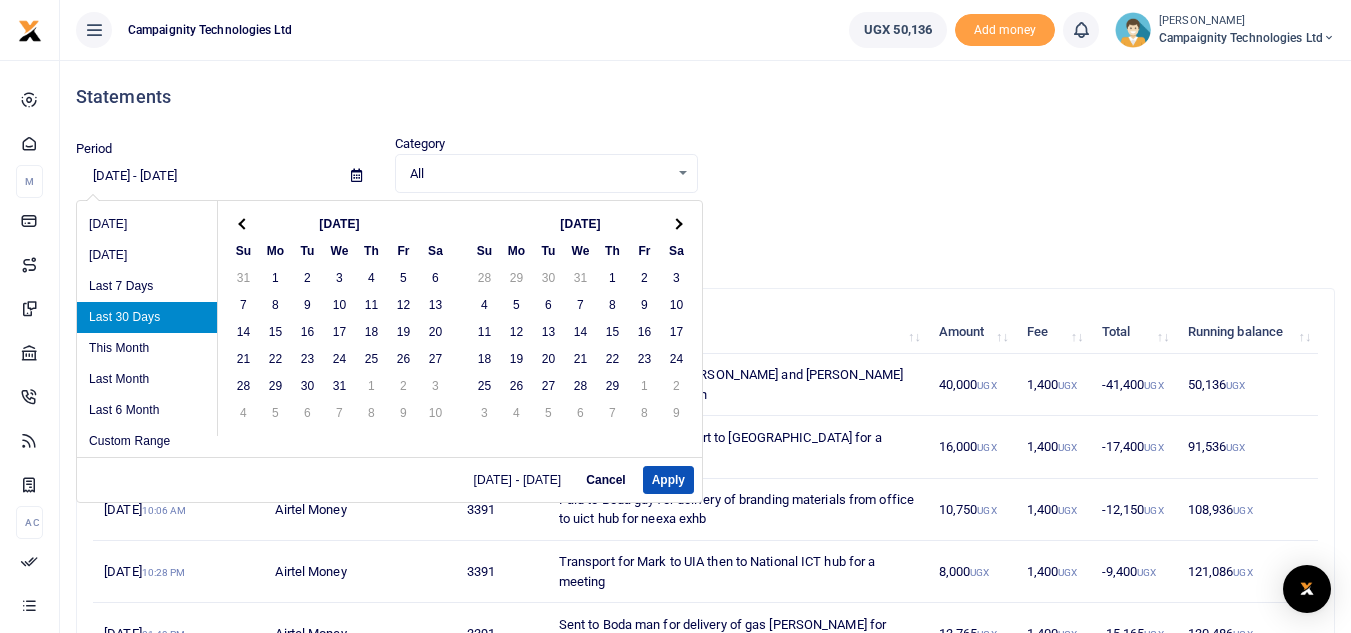 click at bounding box center [243, 223] 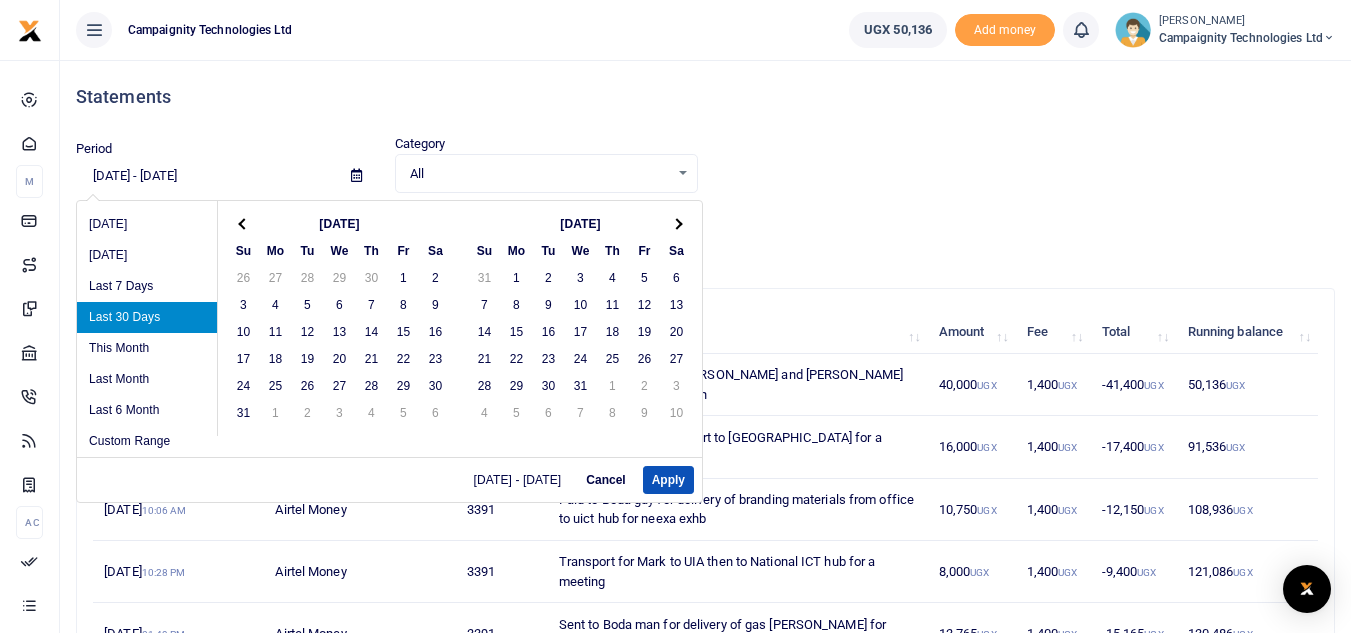 click at bounding box center (243, 223) 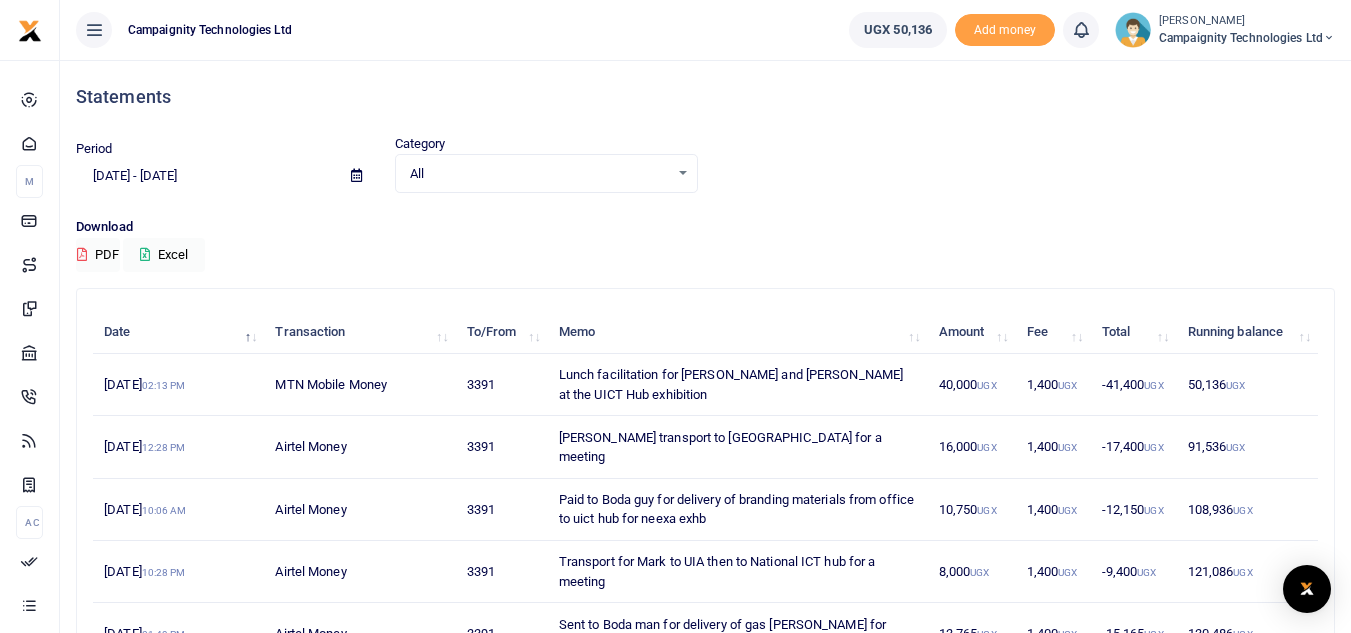 click on "Period
06/18/2025 - 07/17/2025
Category
All Select an option...
All
Credit
Debit
Transaction
All Select an option...
All
Airtime
Internet
Utilities
Invoices
Mobile Money Payout
Deposits/Topup
Card creation
Taxes
Bank to Bank Transfer" at bounding box center (705, 175) 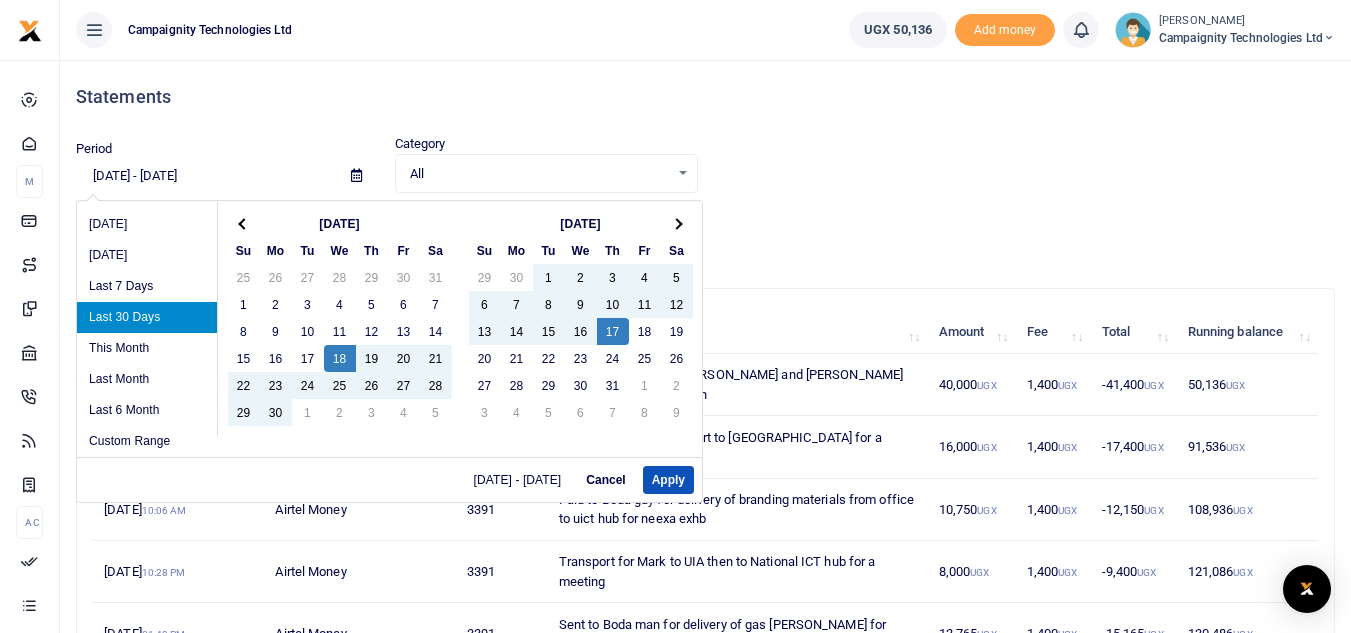 click on "06/18/2025 - 07/17/2025" at bounding box center [205, 176] 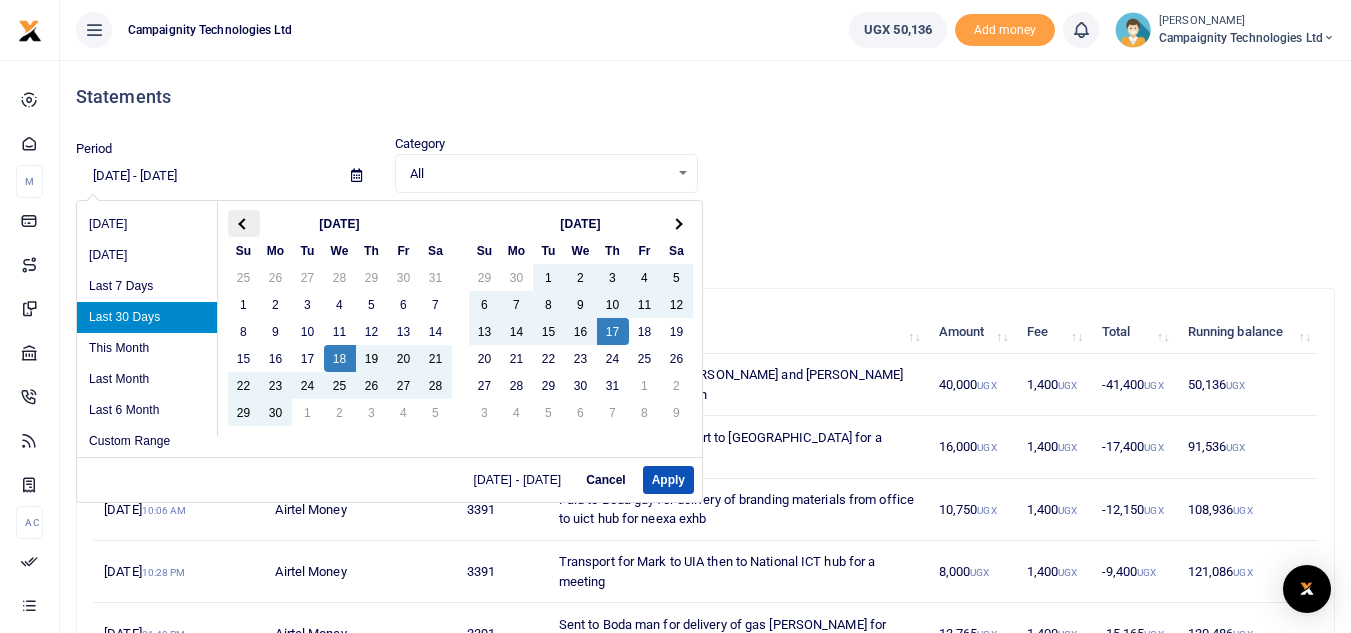 click at bounding box center [244, 223] 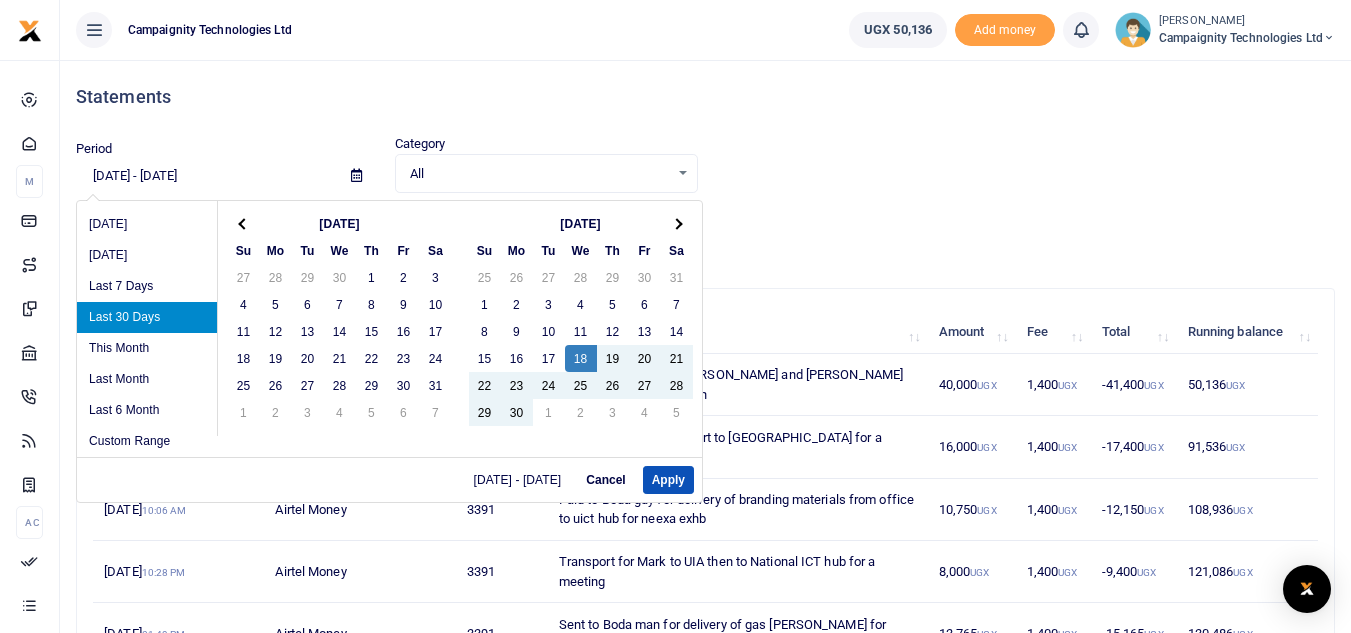 click at bounding box center [244, 223] 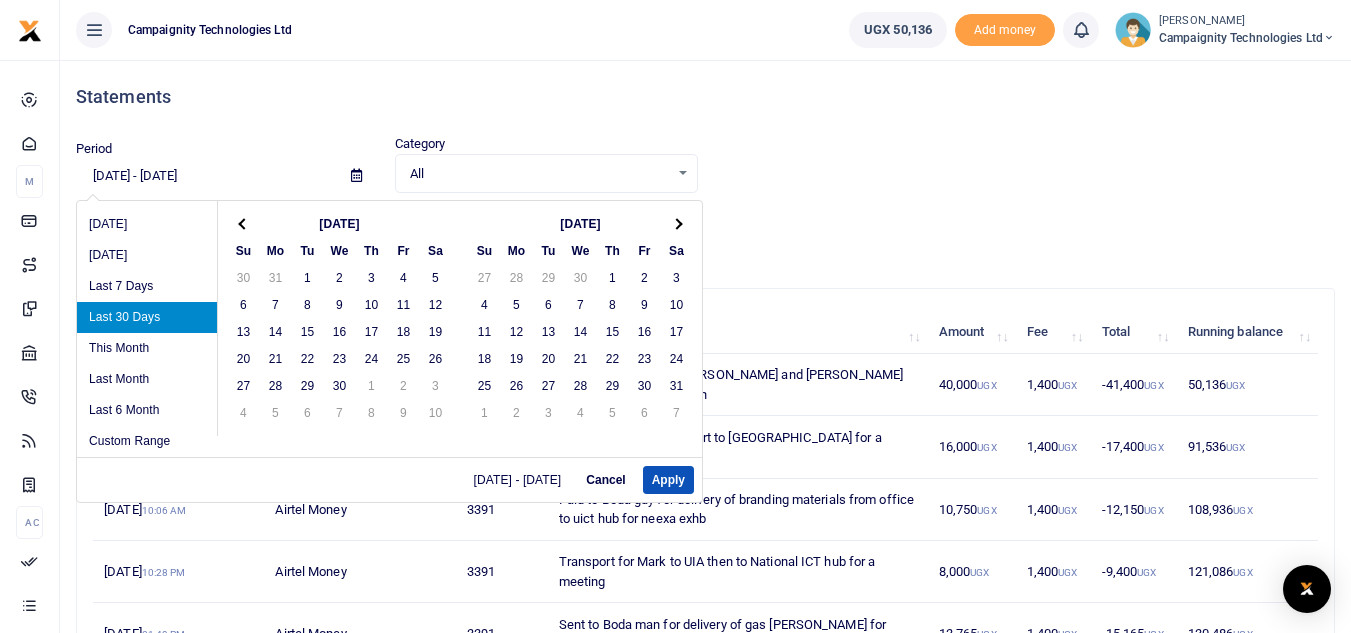 click at bounding box center (244, 223) 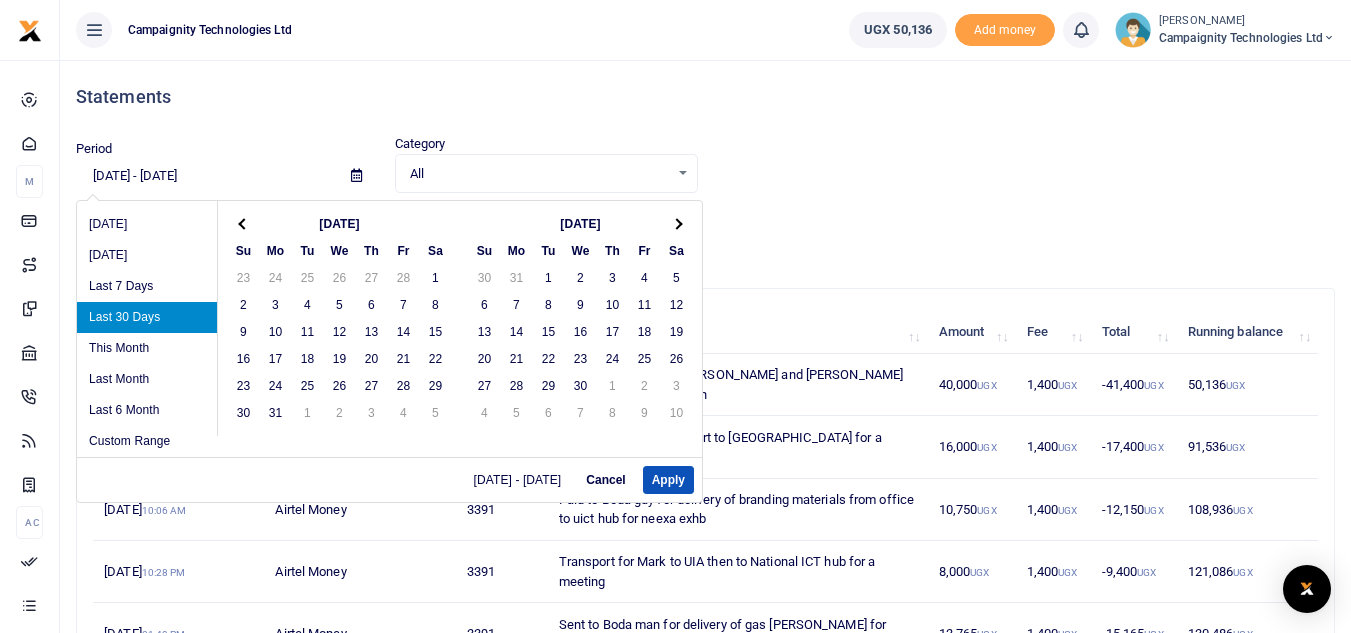 click at bounding box center (244, 223) 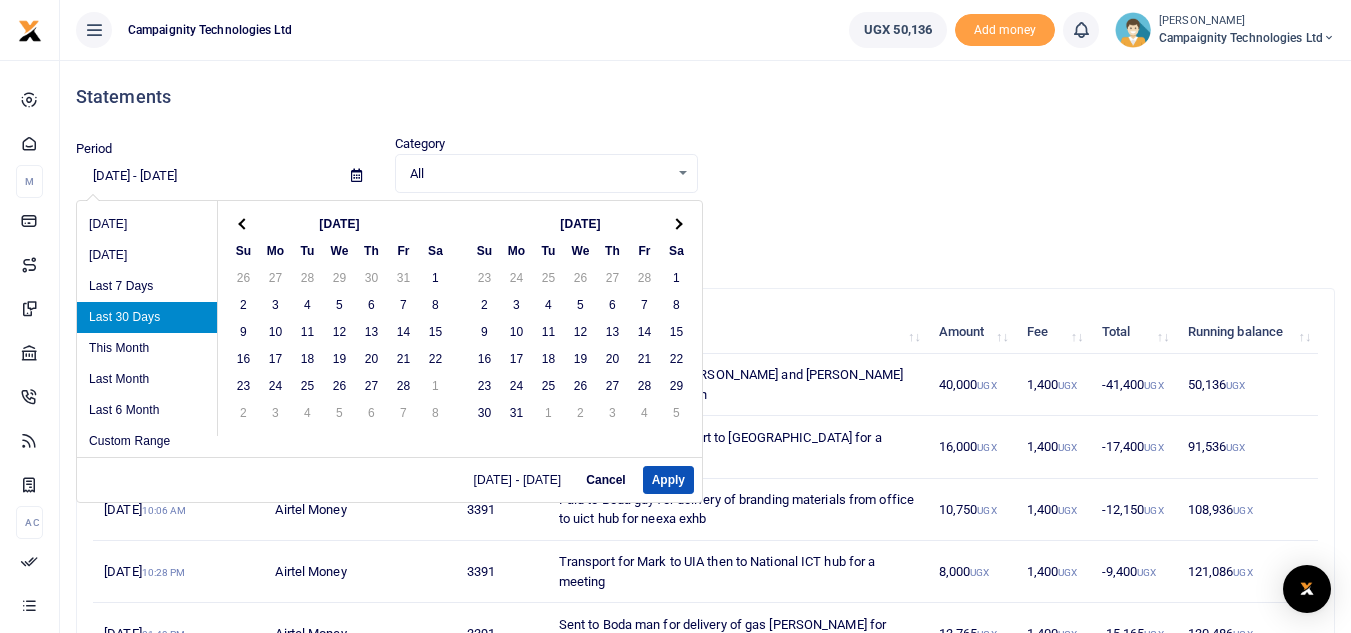 click at bounding box center (244, 223) 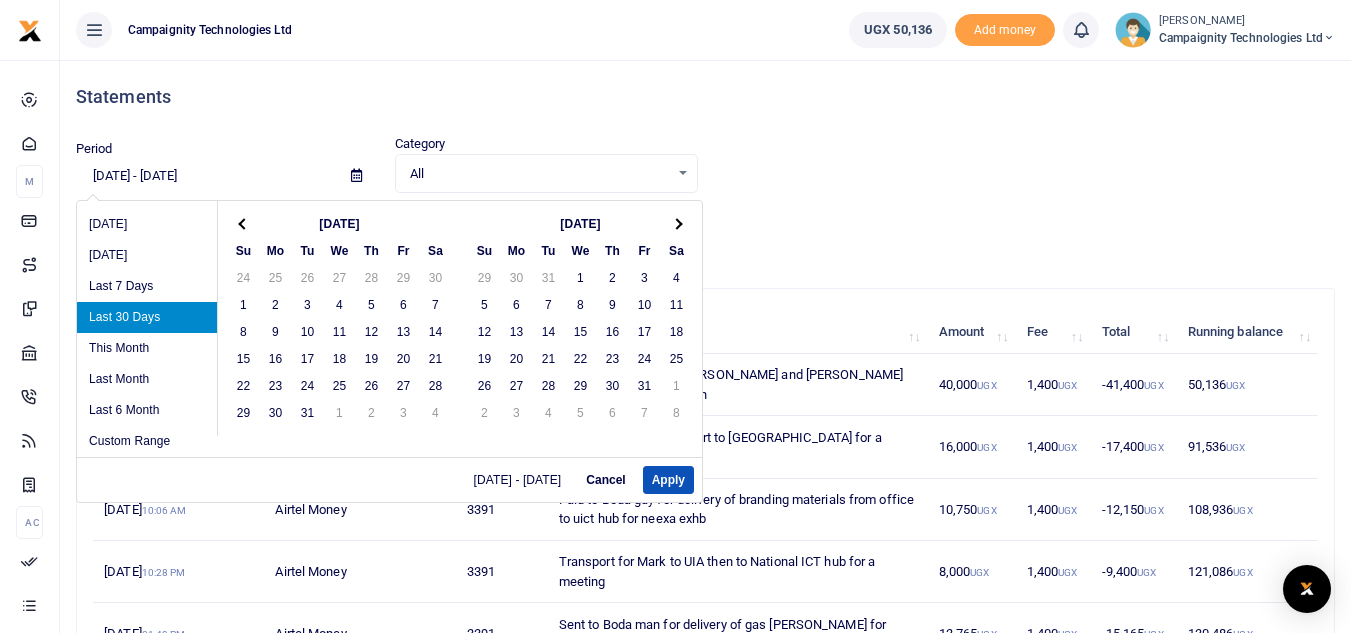 click at bounding box center [244, 223] 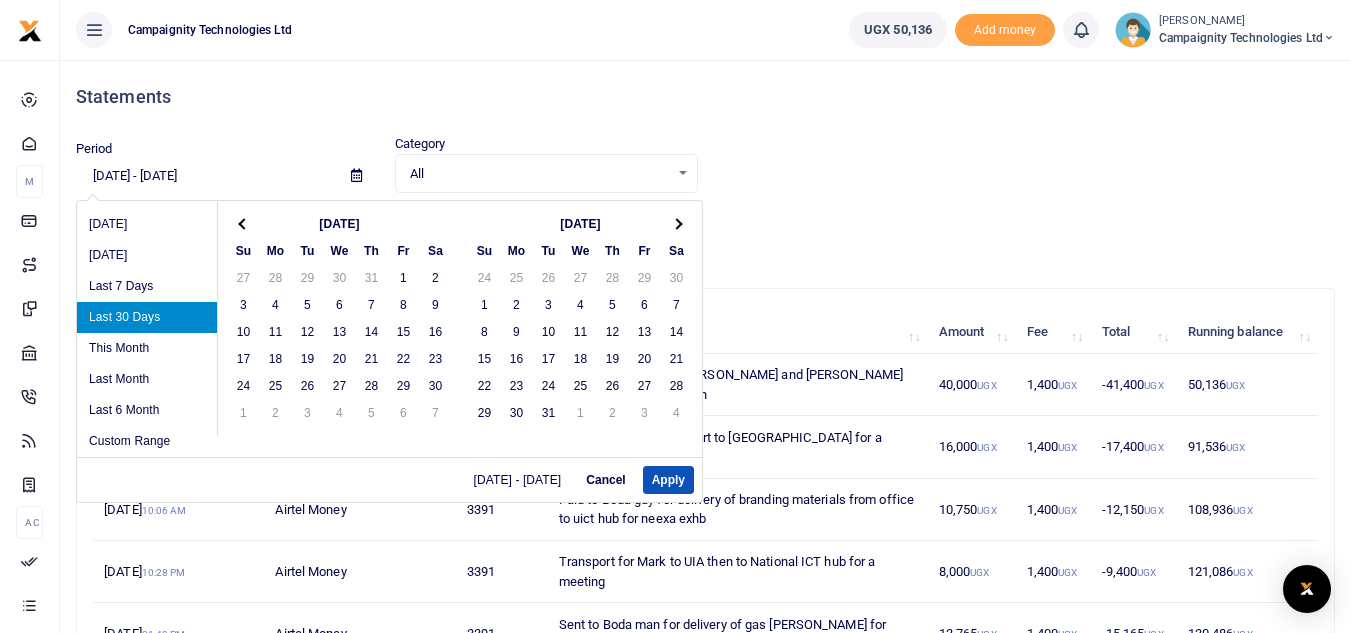 click at bounding box center [244, 223] 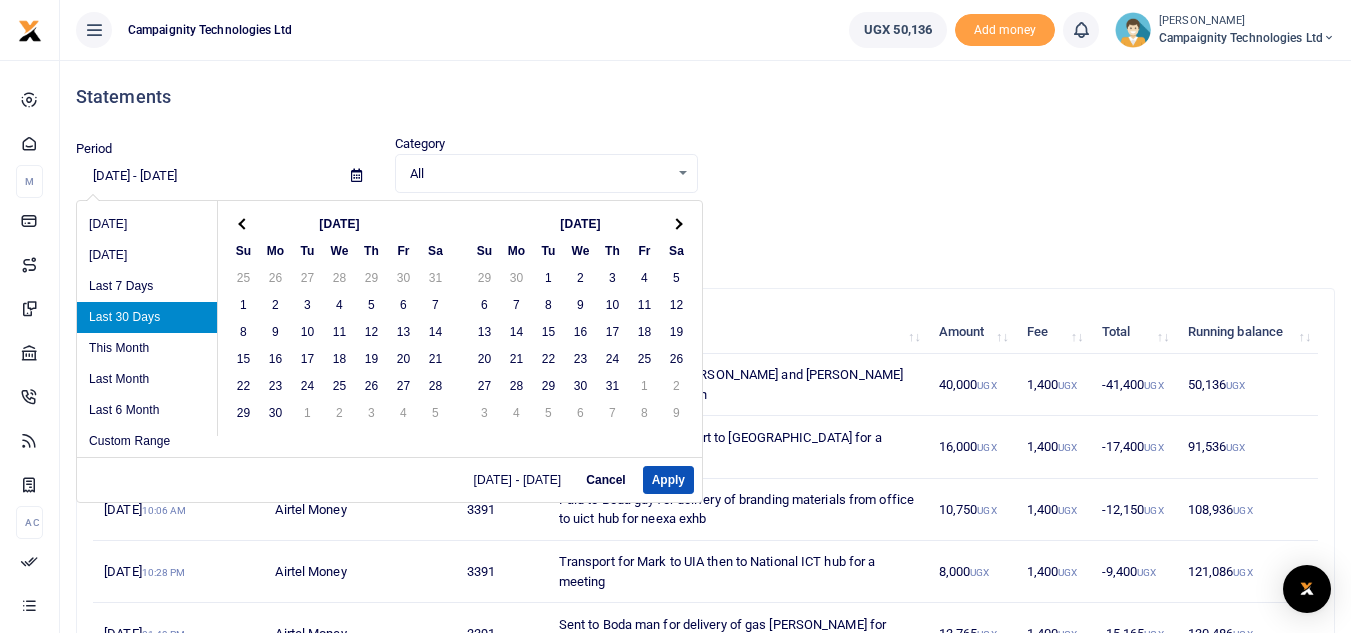 click at bounding box center [244, 223] 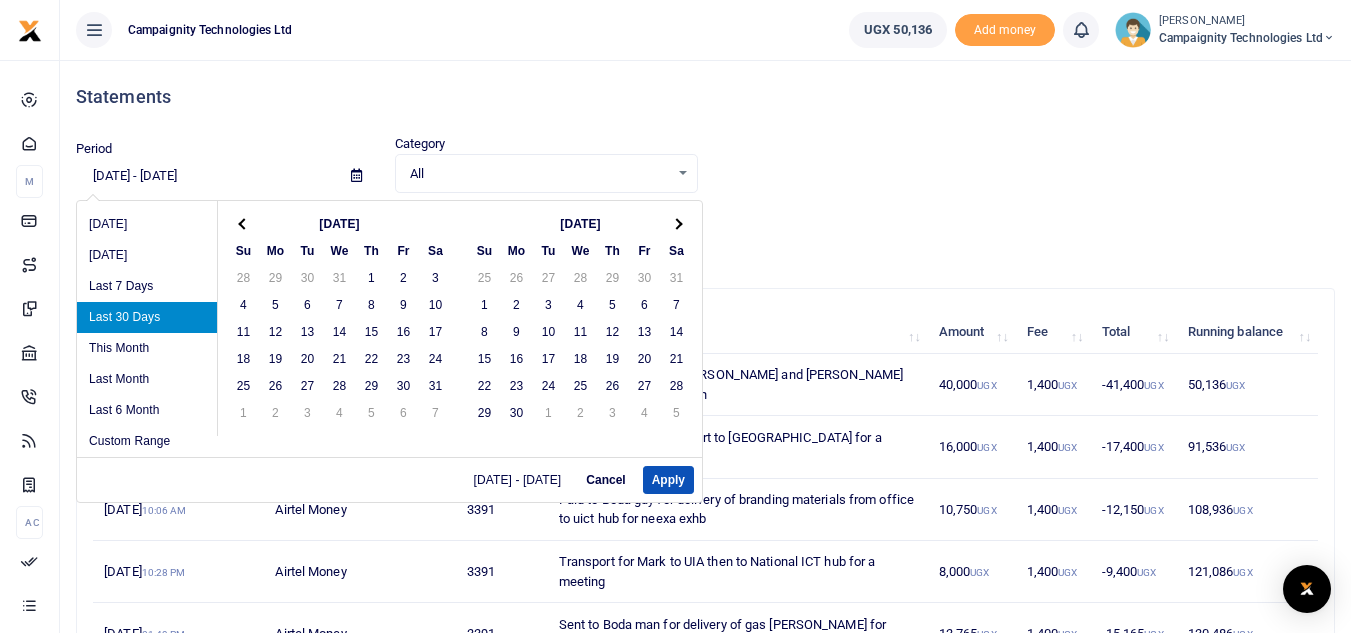 click at bounding box center [244, 223] 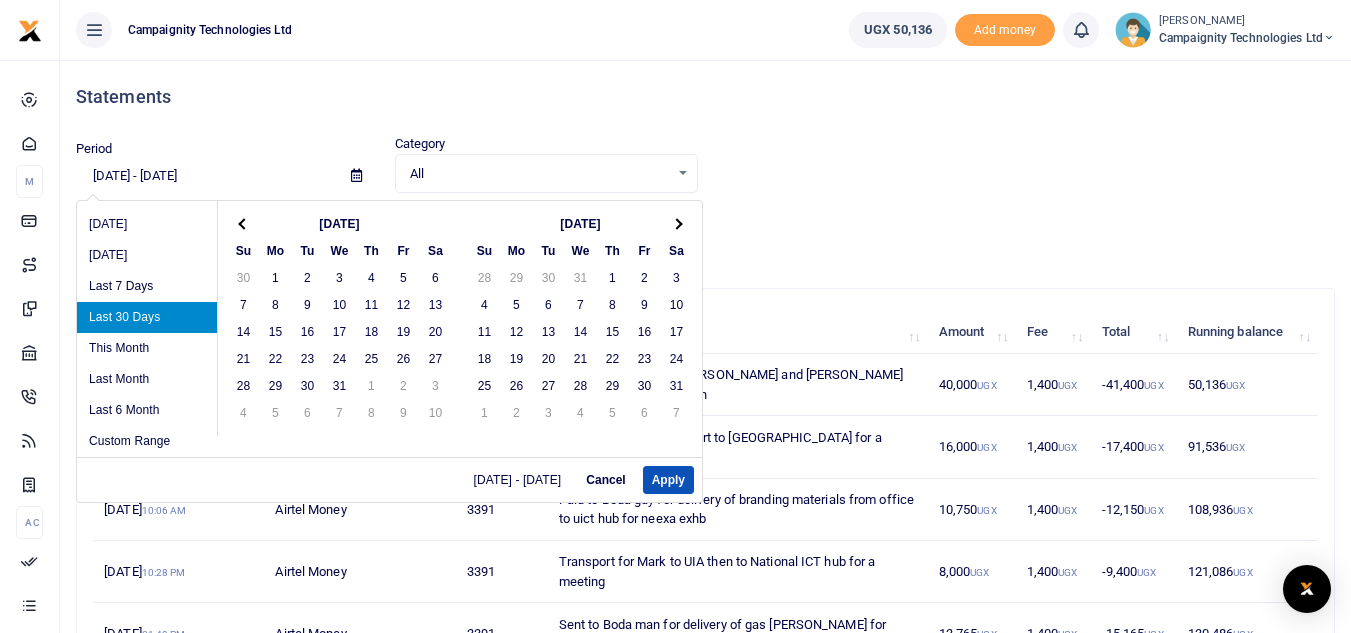 click at bounding box center [244, 223] 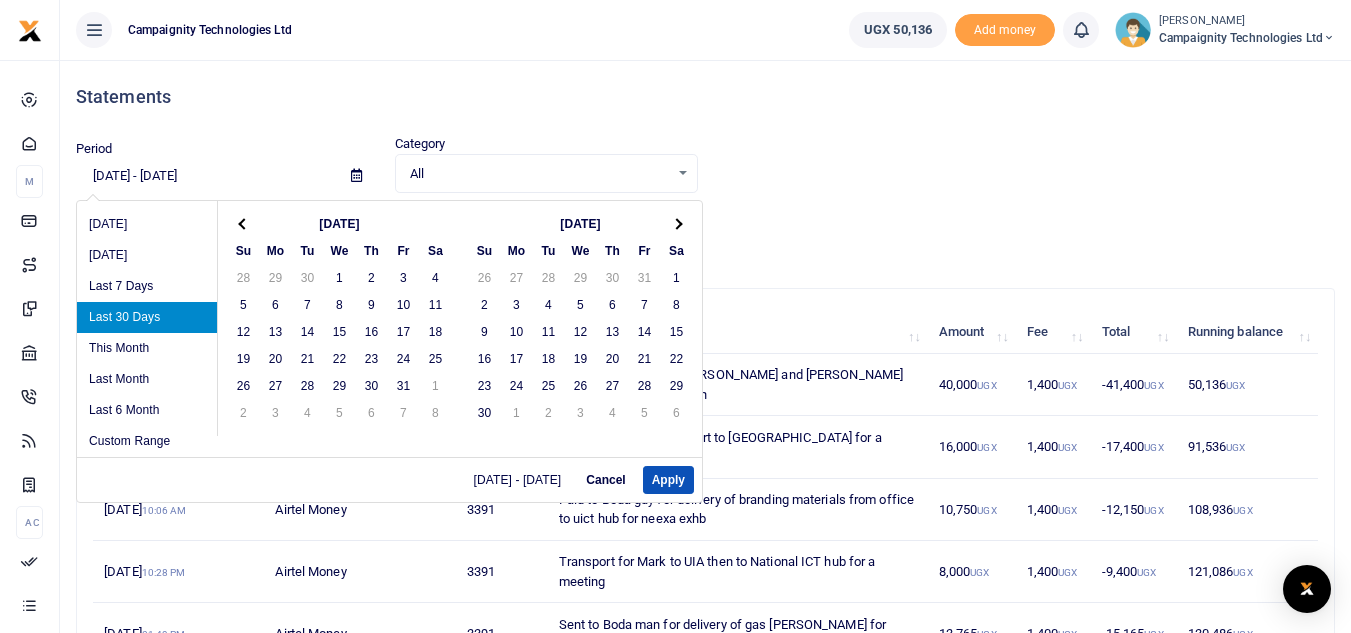 click at bounding box center [244, 223] 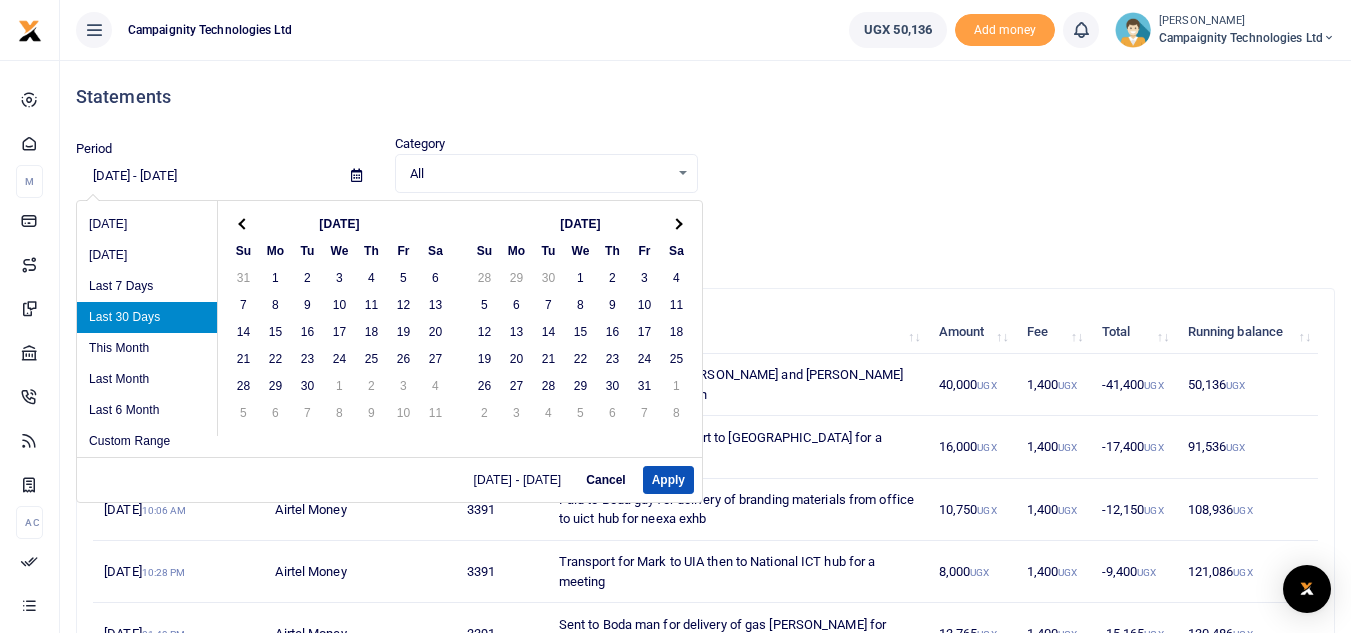 click at bounding box center (244, 223) 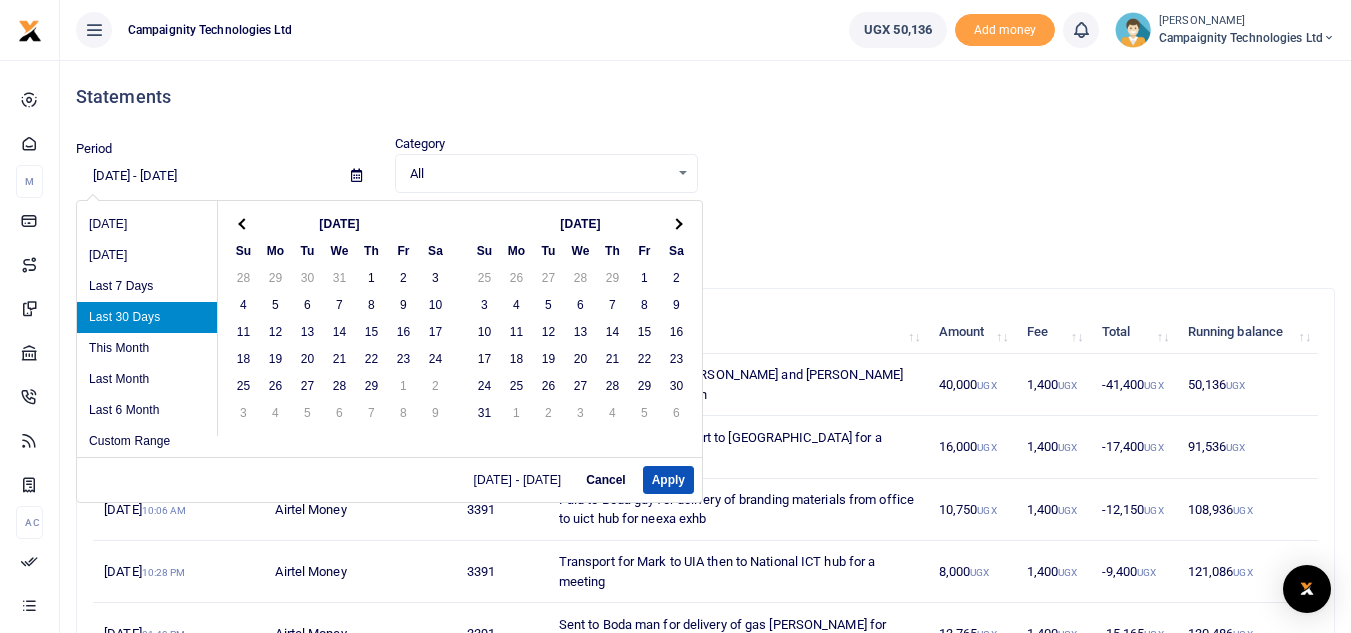 click at bounding box center [244, 223] 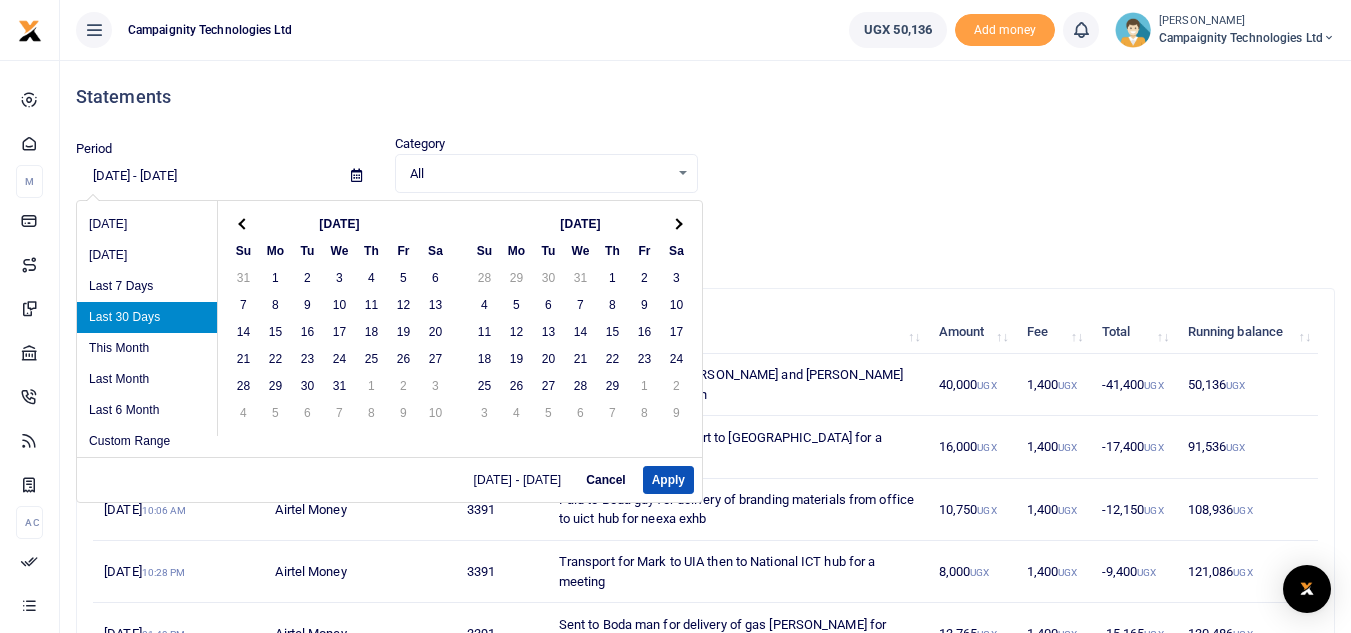 click at bounding box center [244, 223] 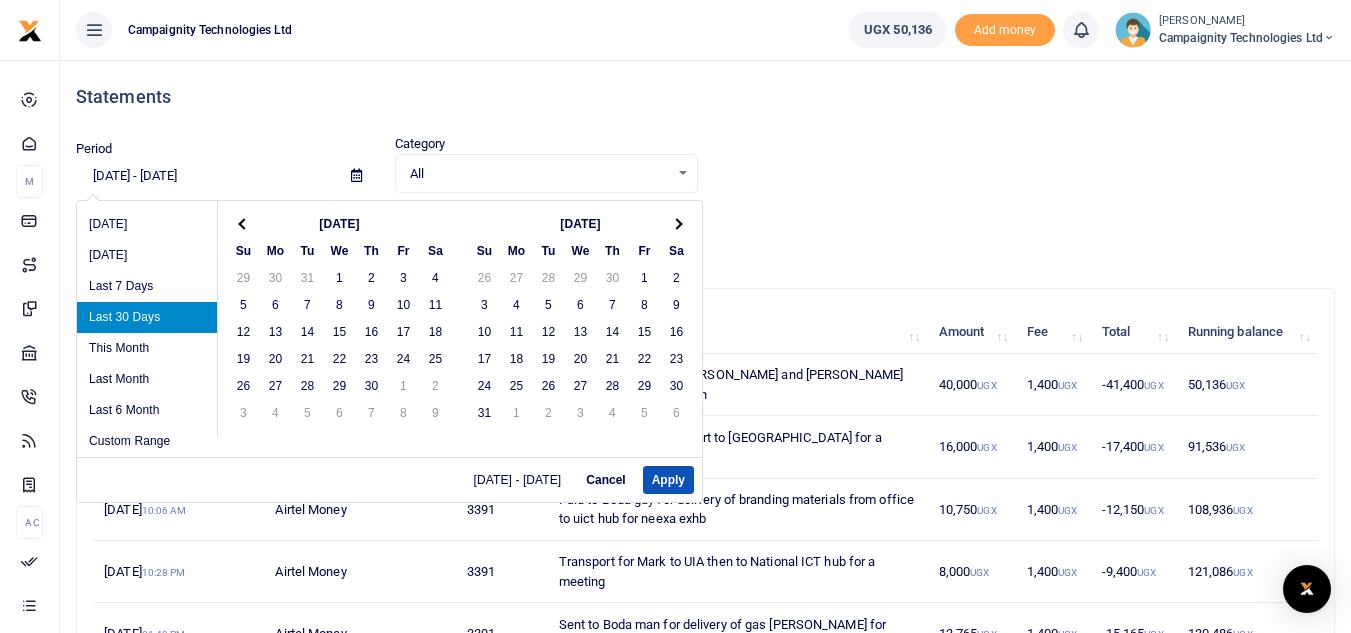 click at bounding box center (244, 223) 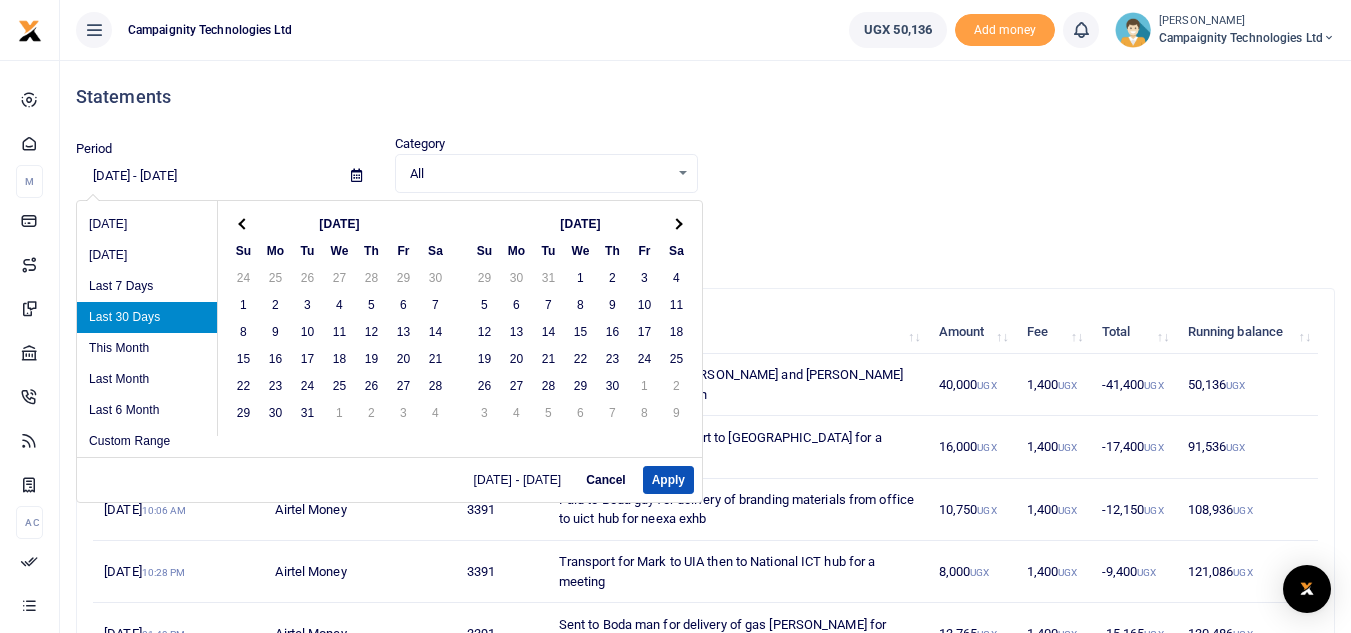 click at bounding box center (244, 223) 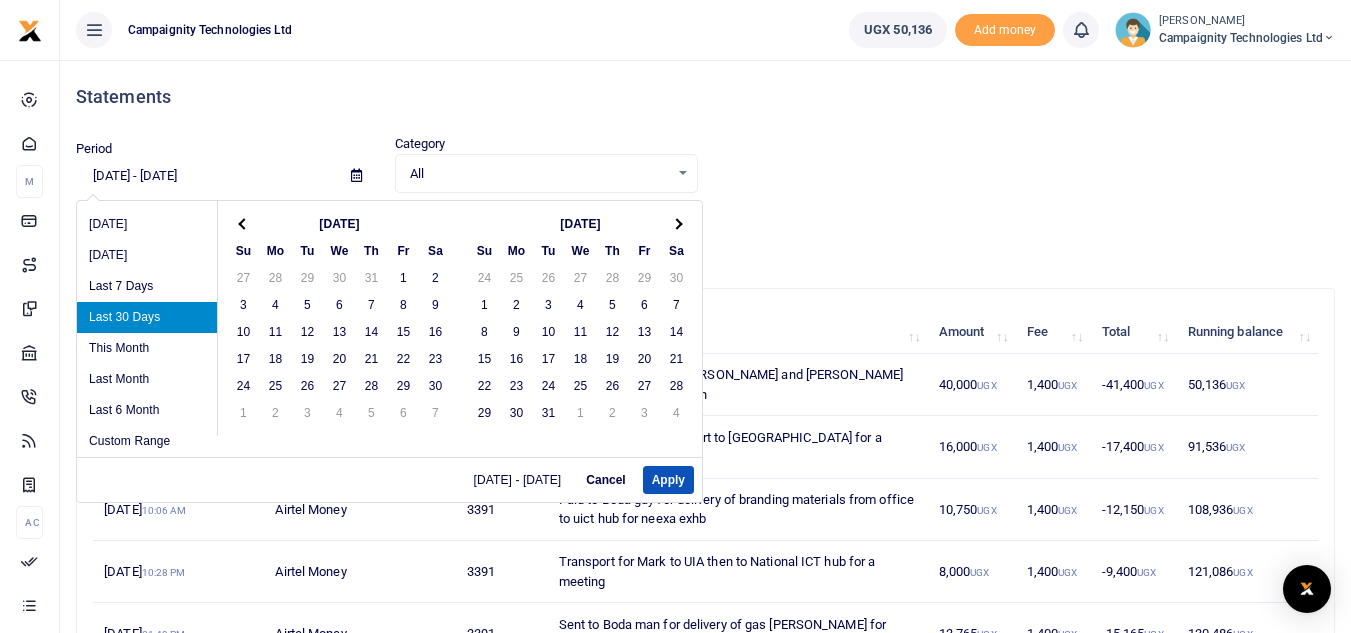 click at bounding box center (244, 223) 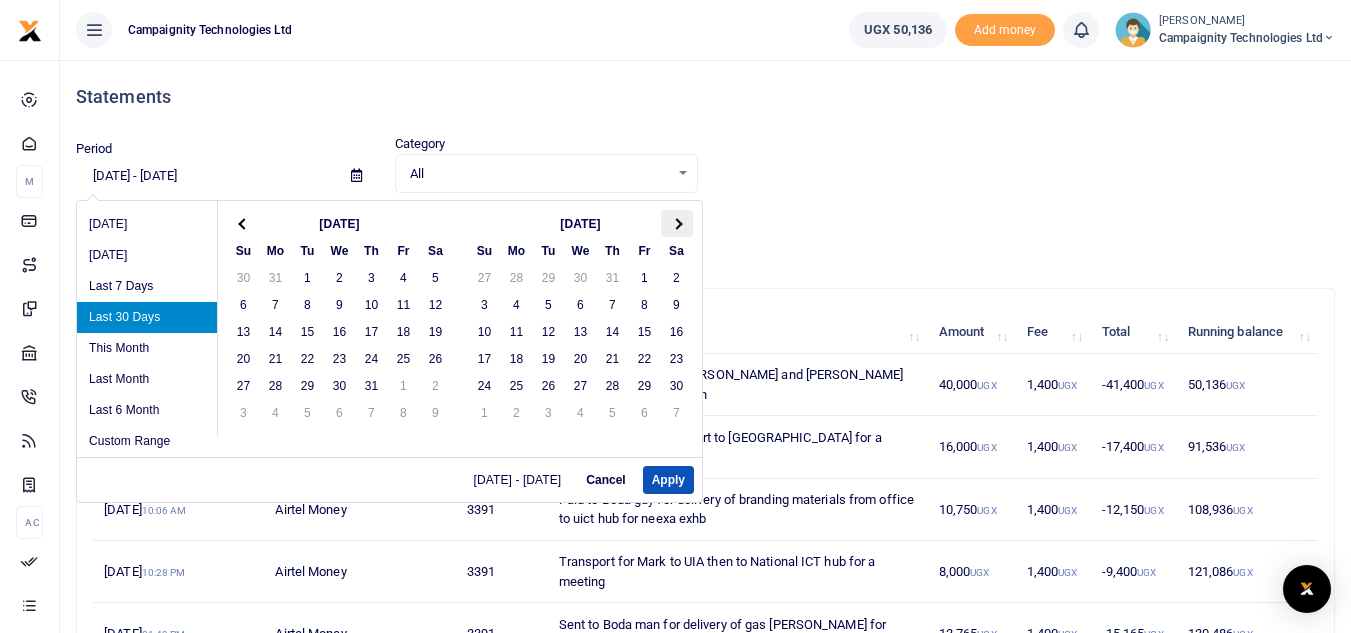 click at bounding box center (676, 223) 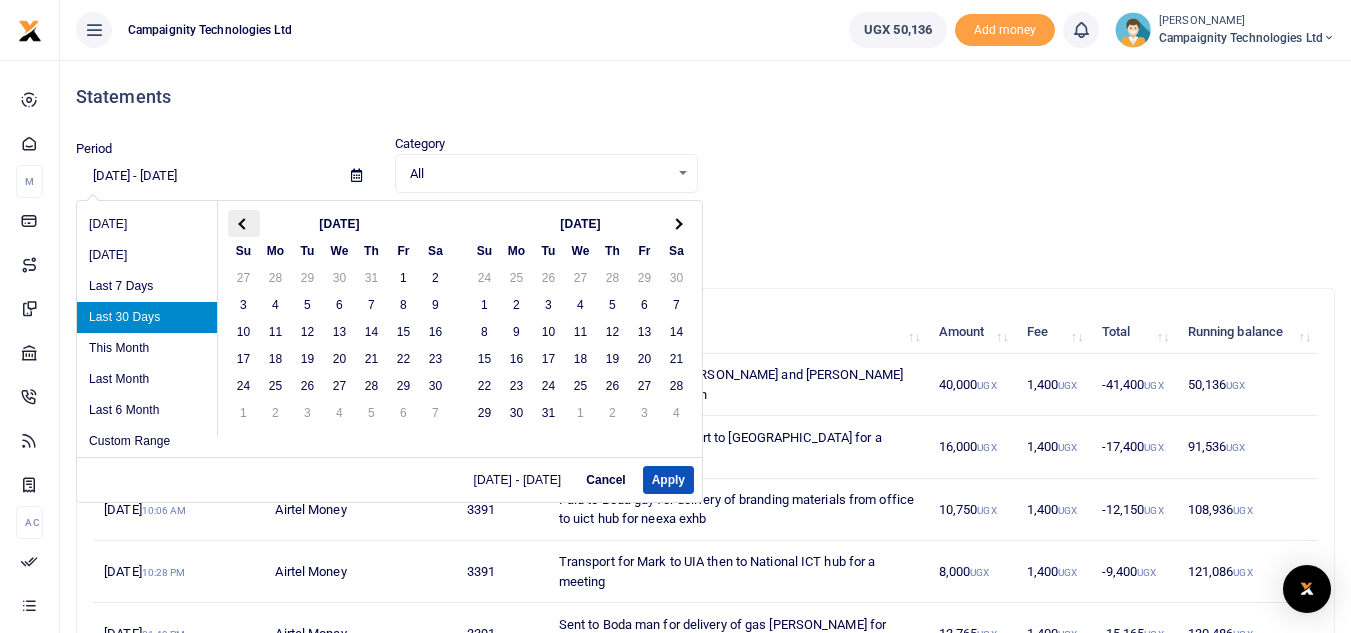 click at bounding box center (244, 223) 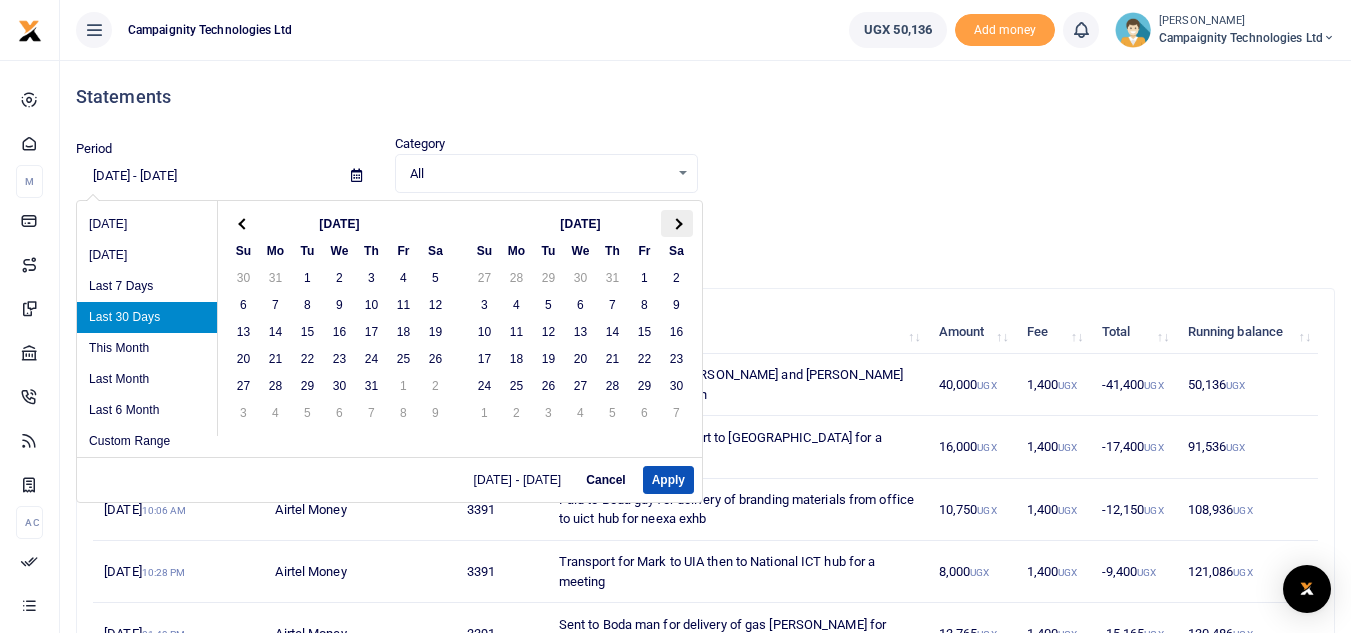 click at bounding box center [677, 223] 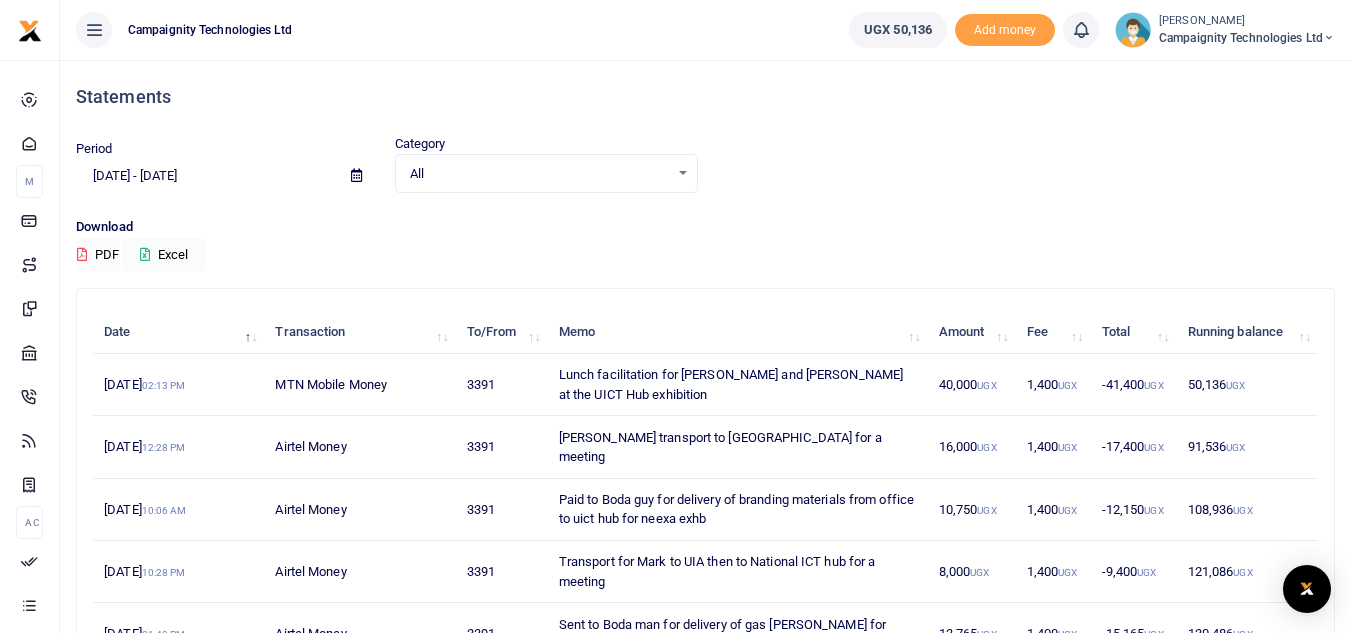 click on "Period
06/18/2025 - 07/17/2025
Category
All Select an option...
All
Credit
Debit
Transaction
All Select an option...
All
Airtime
Internet
Utilities
Invoices
Mobile Money Payout
Deposits/Topup
Card creation
Taxes
Bank to Bank Transfer" at bounding box center [705, 163] 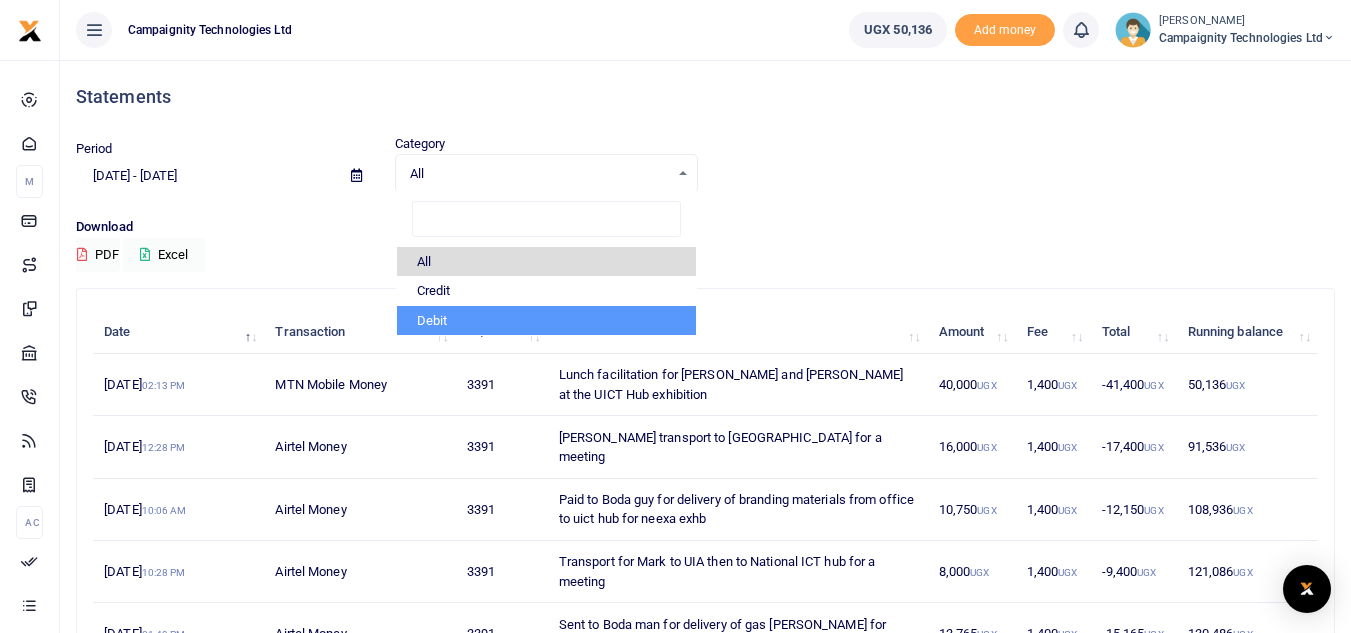 click on "Debit" at bounding box center [546, 321] 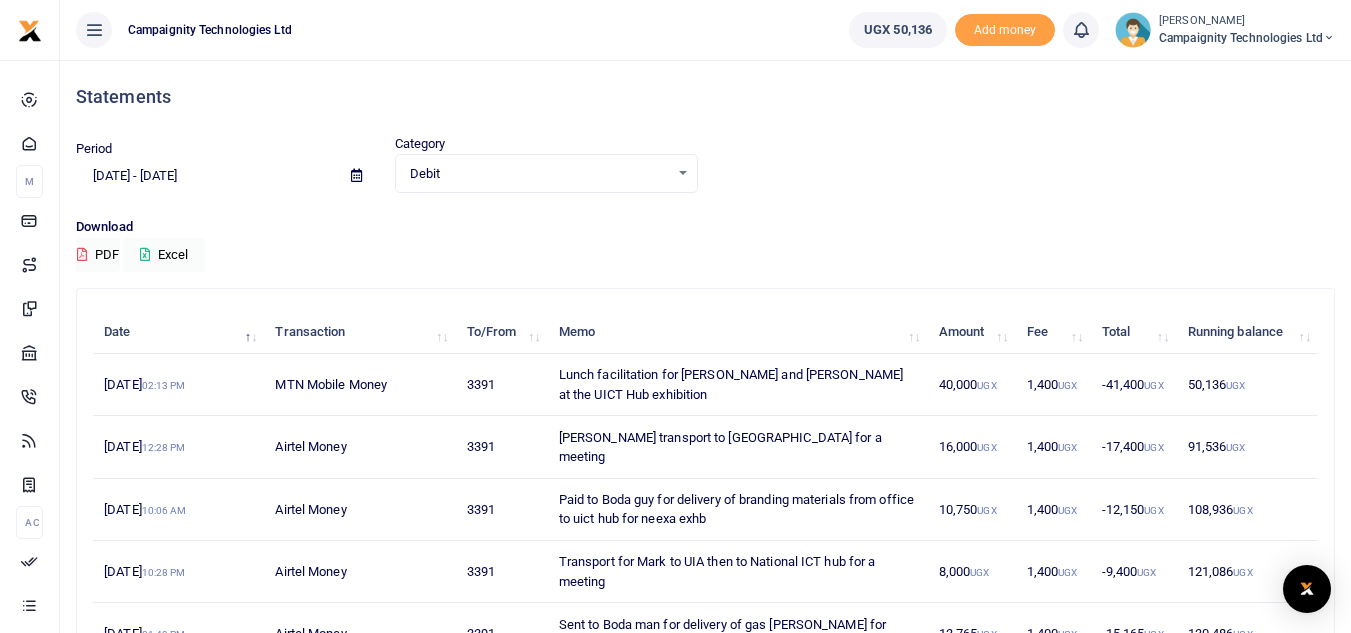 click on "Debit Select an option..." at bounding box center (546, 174) 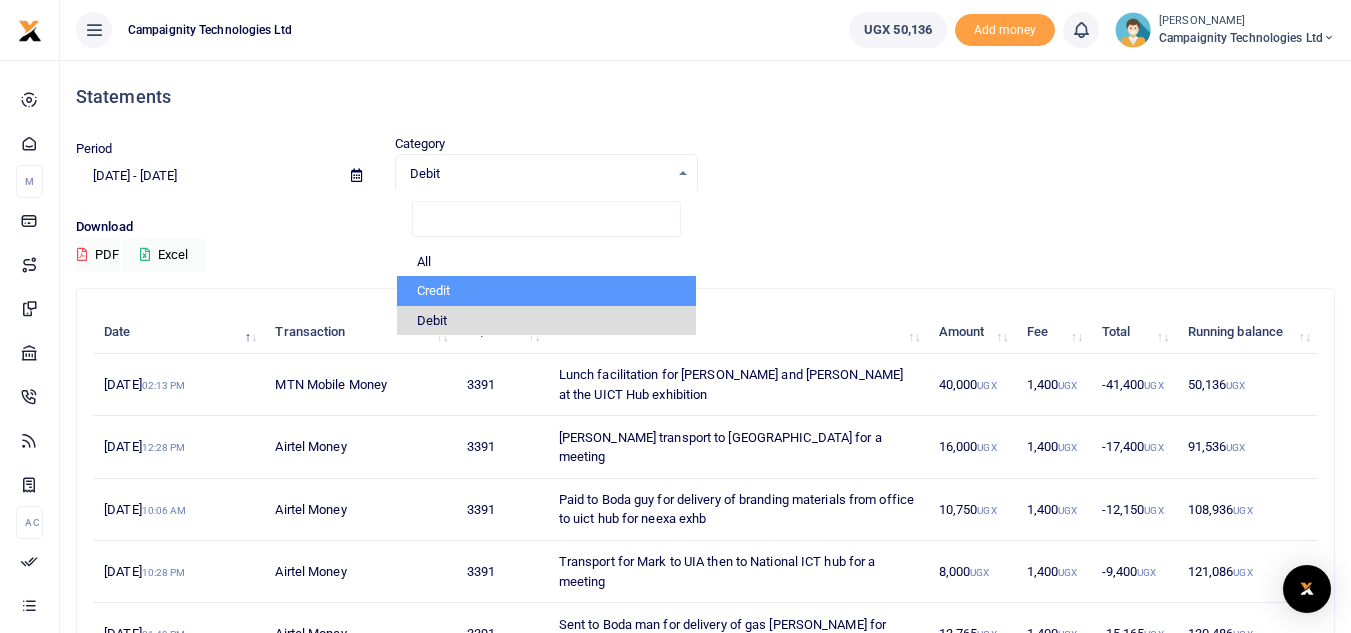 click on "Credit" at bounding box center (546, 291) 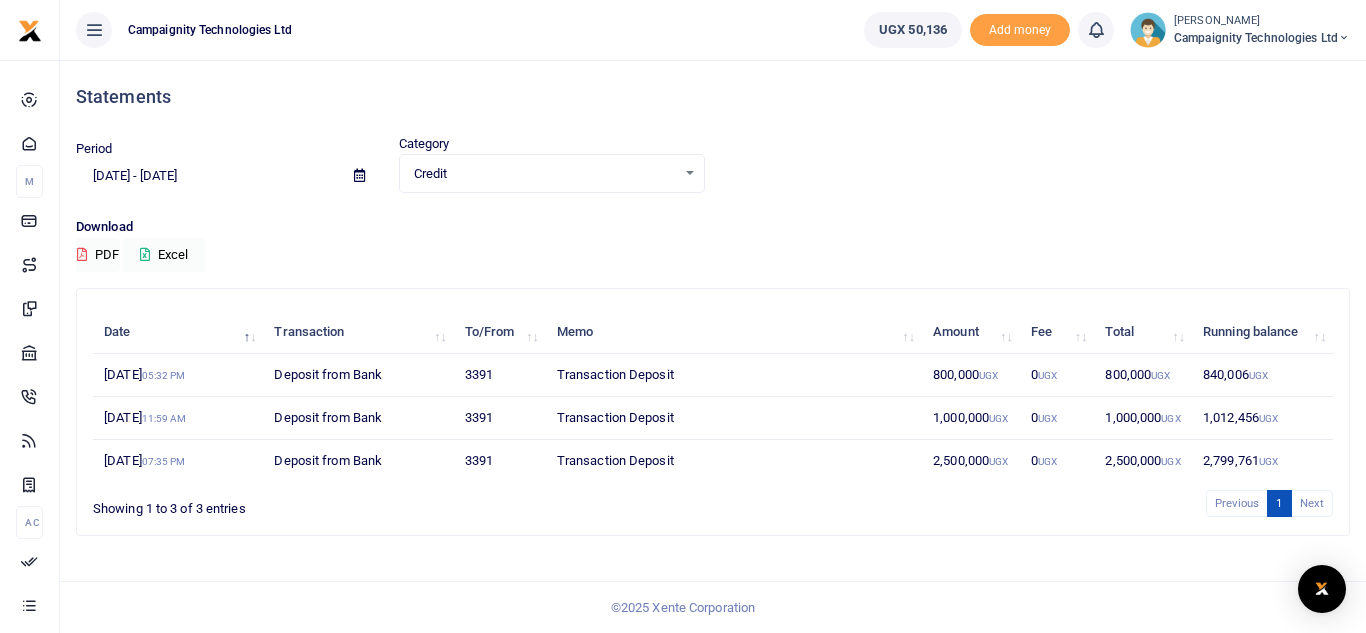 click on "1,000,000 UGX" at bounding box center (1143, 418) 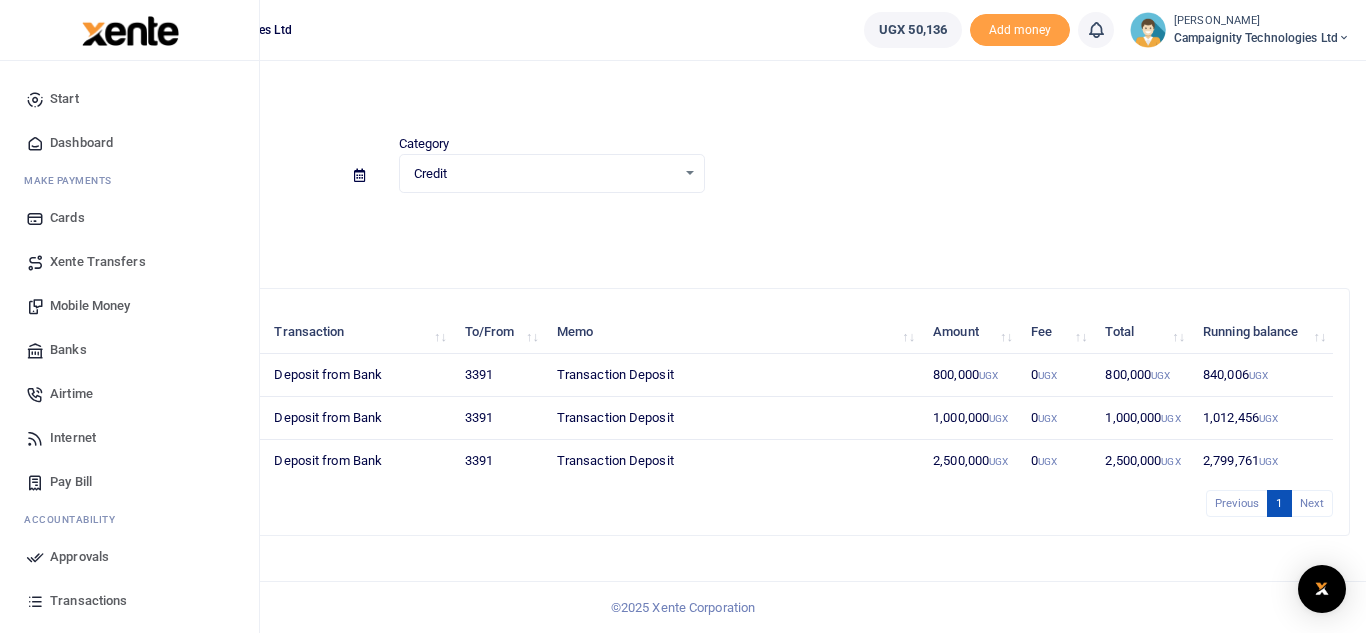 click on "Transactions" at bounding box center [88, 601] 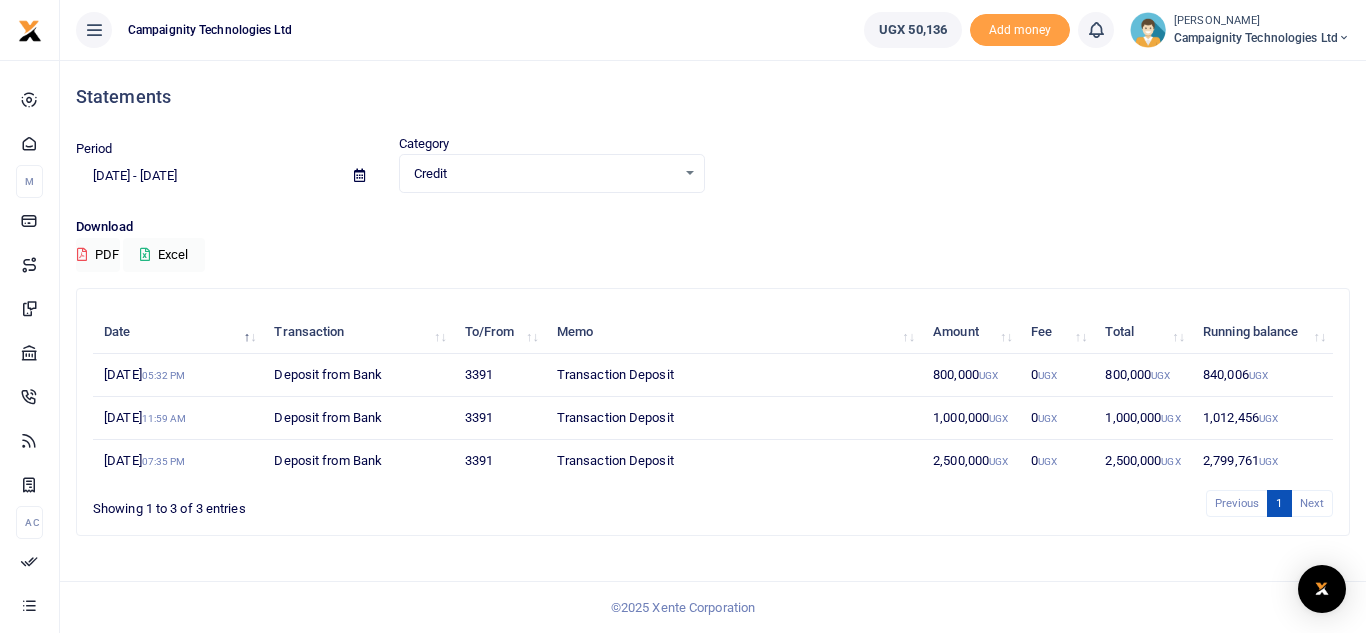 click on "Credit Select an option..." at bounding box center (552, 174) 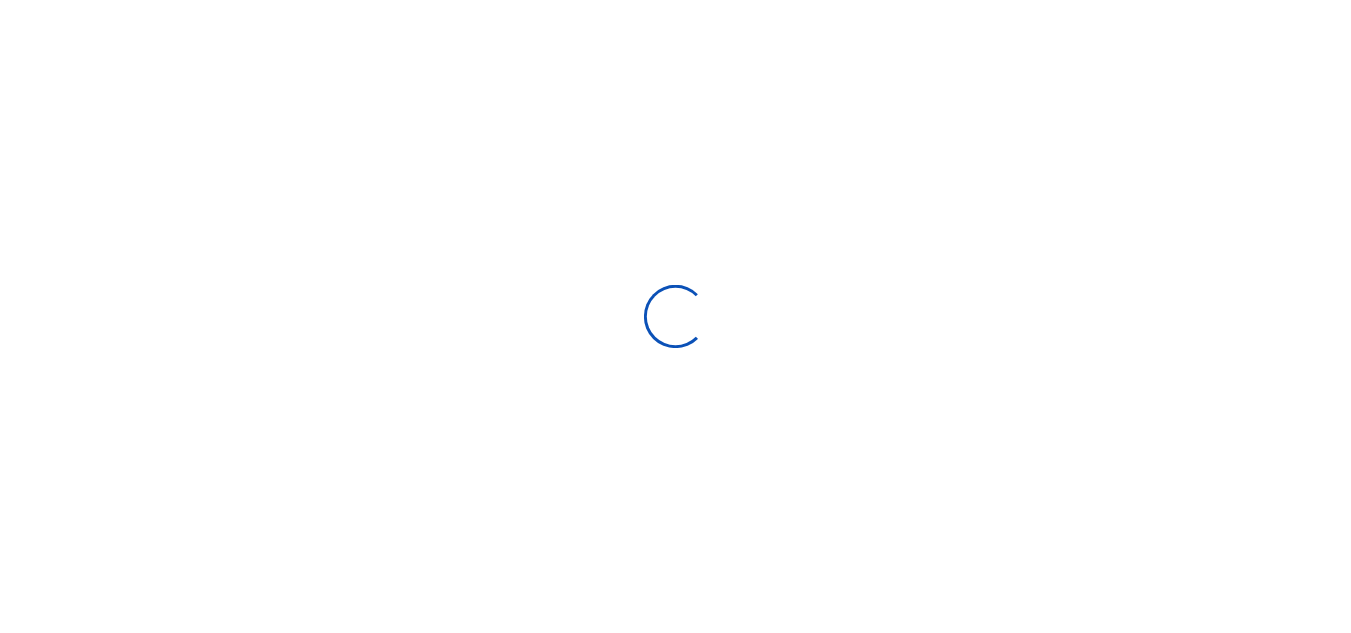 scroll, scrollTop: 0, scrollLeft: 0, axis: both 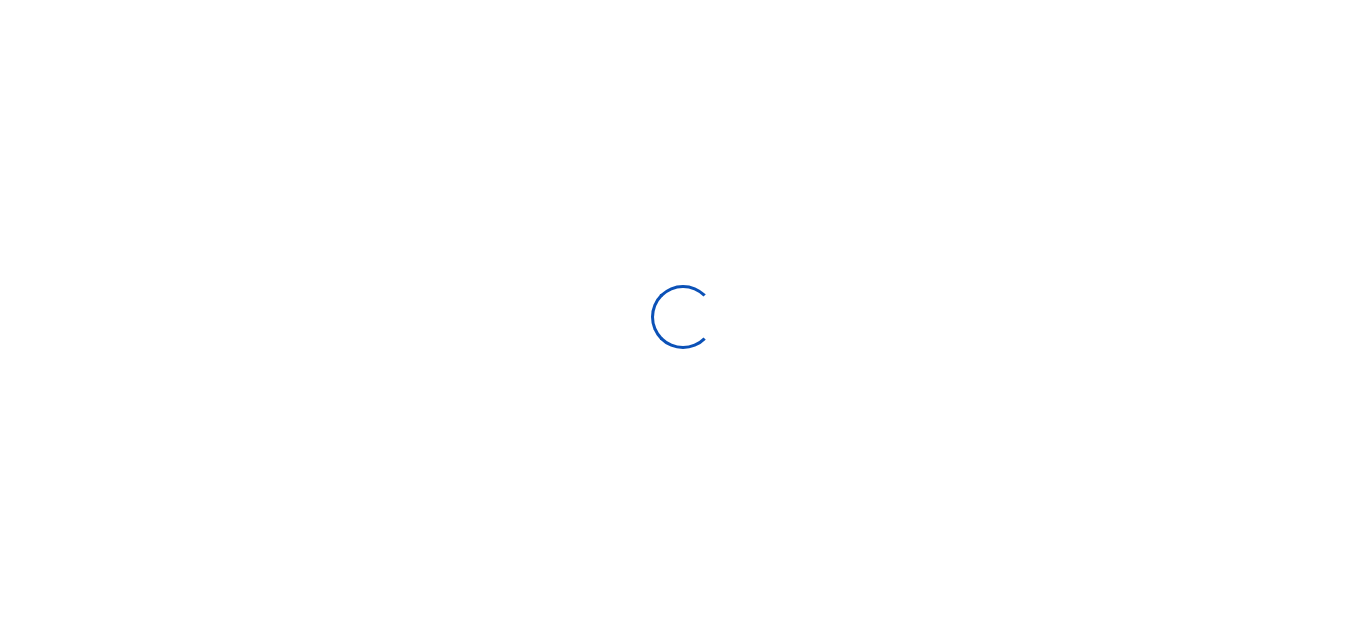 select 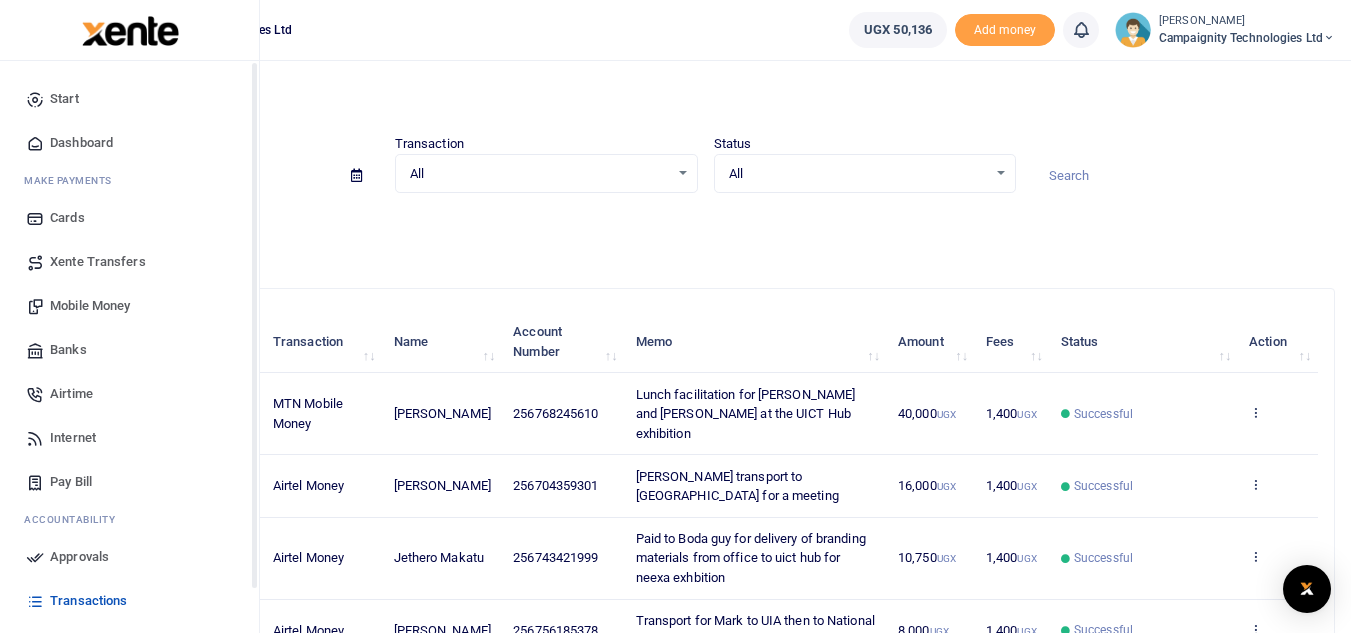 click on "Mobile Money" at bounding box center [90, 306] 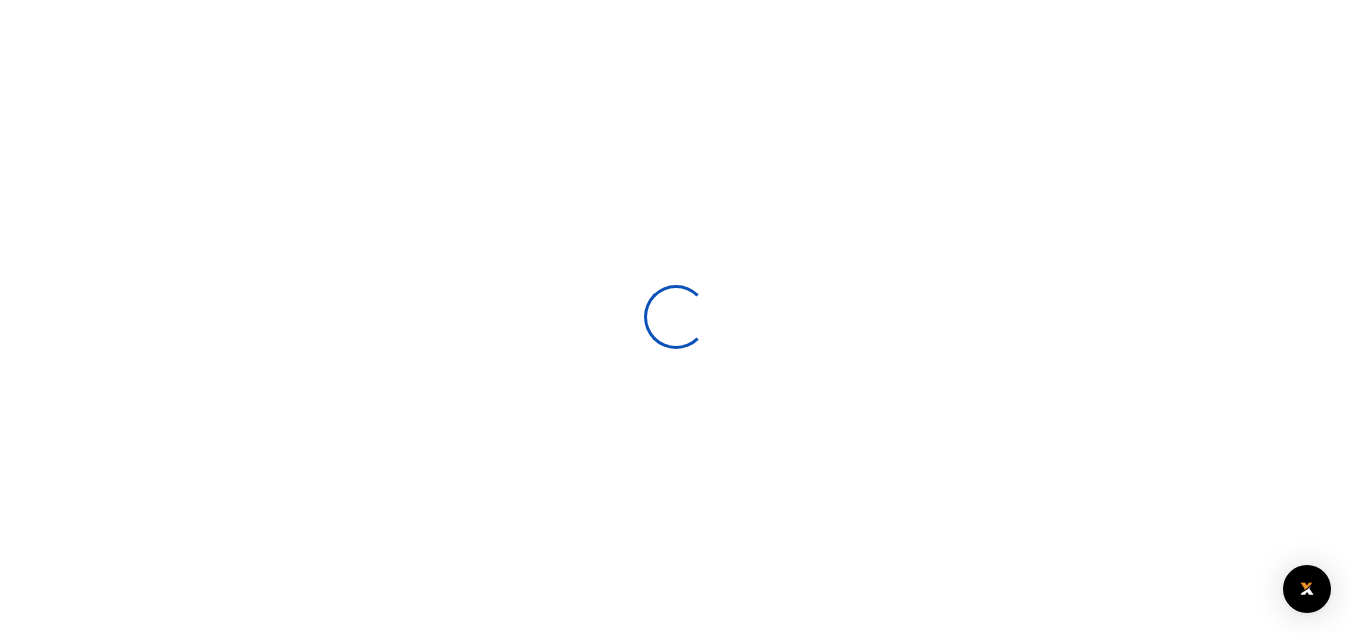 scroll, scrollTop: 0, scrollLeft: 0, axis: both 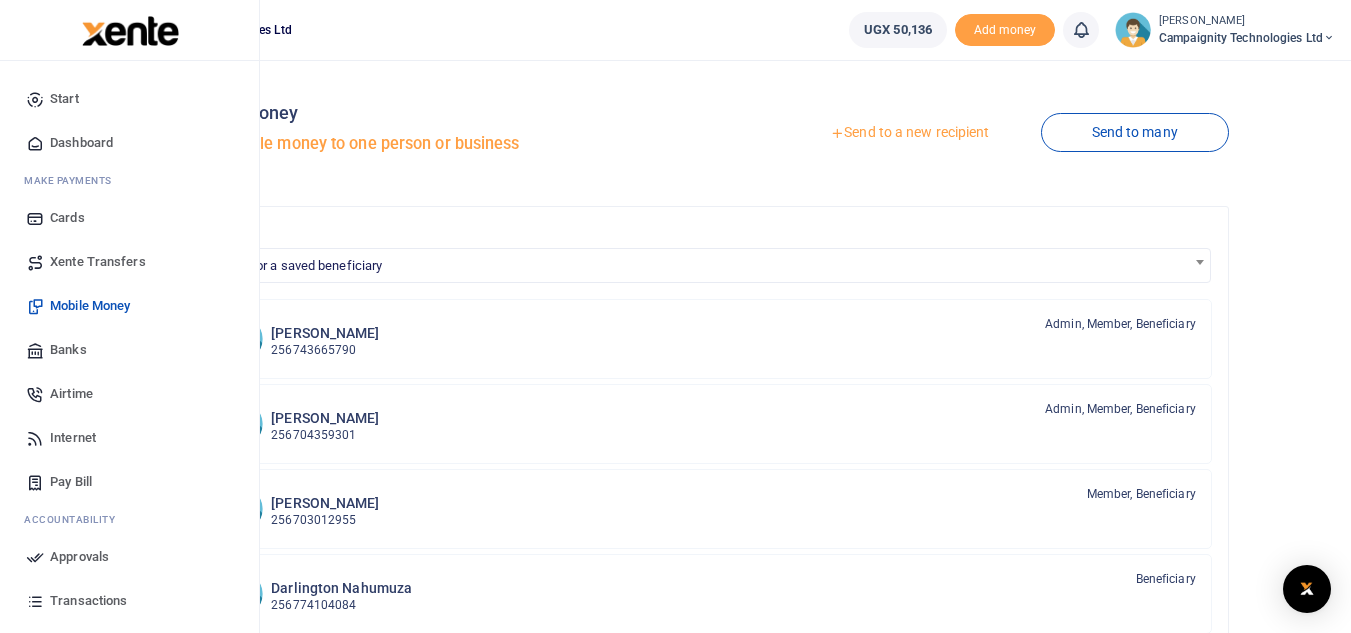 click on "Transactions" at bounding box center [129, 601] 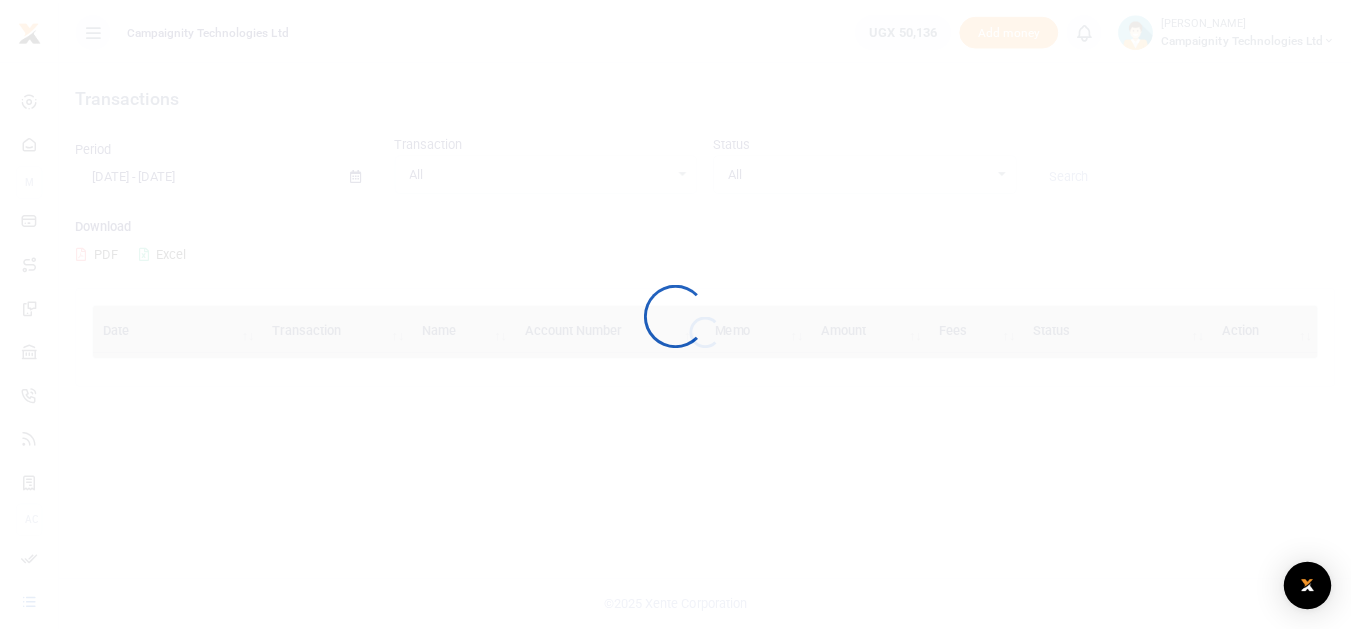 scroll, scrollTop: 0, scrollLeft: 0, axis: both 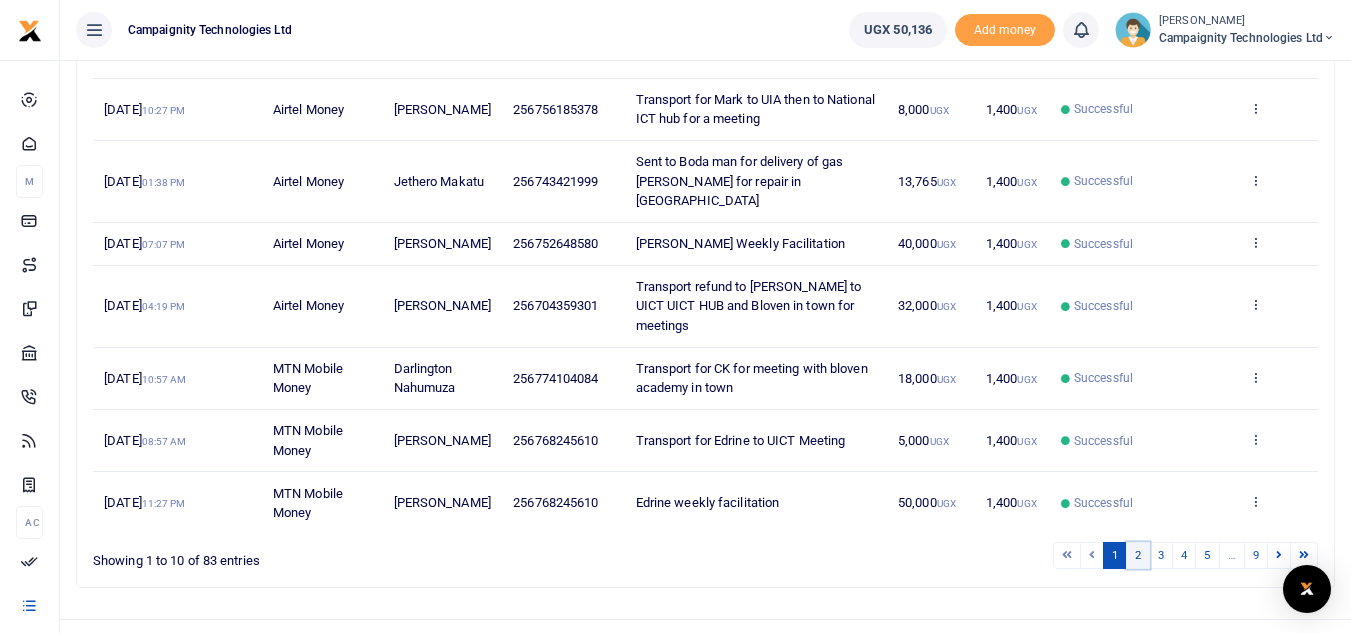 click on "2" at bounding box center [1138, 555] 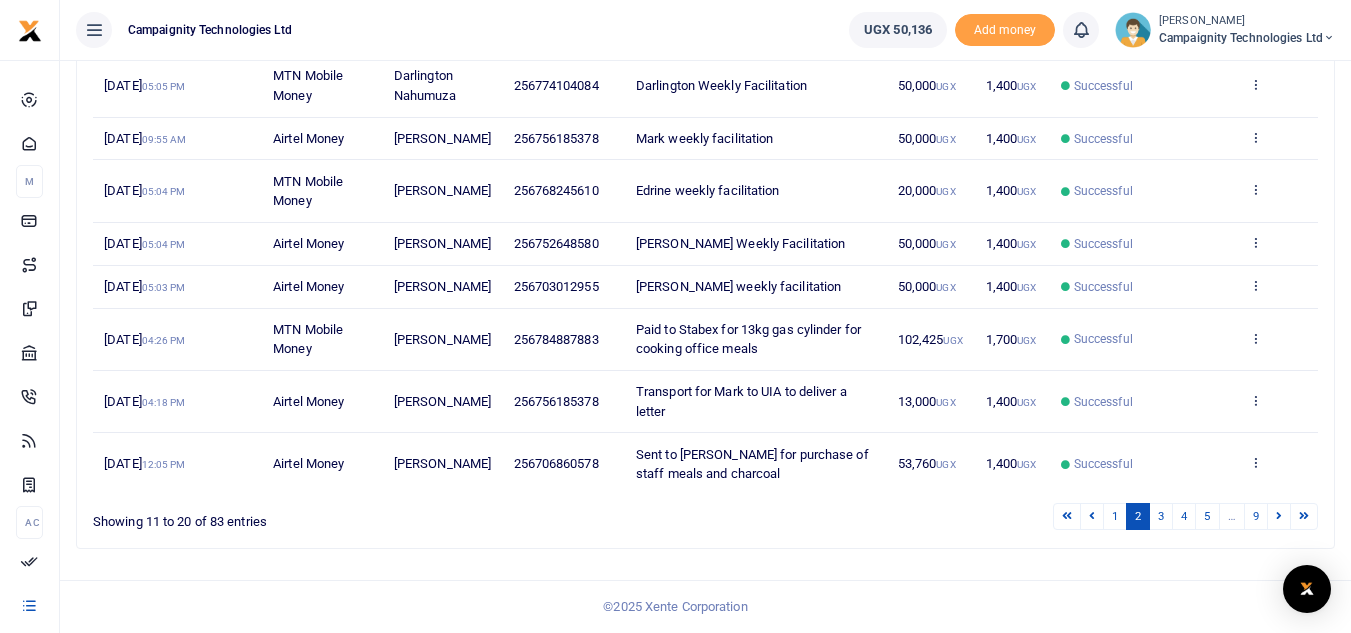 scroll, scrollTop: 482, scrollLeft: 0, axis: vertical 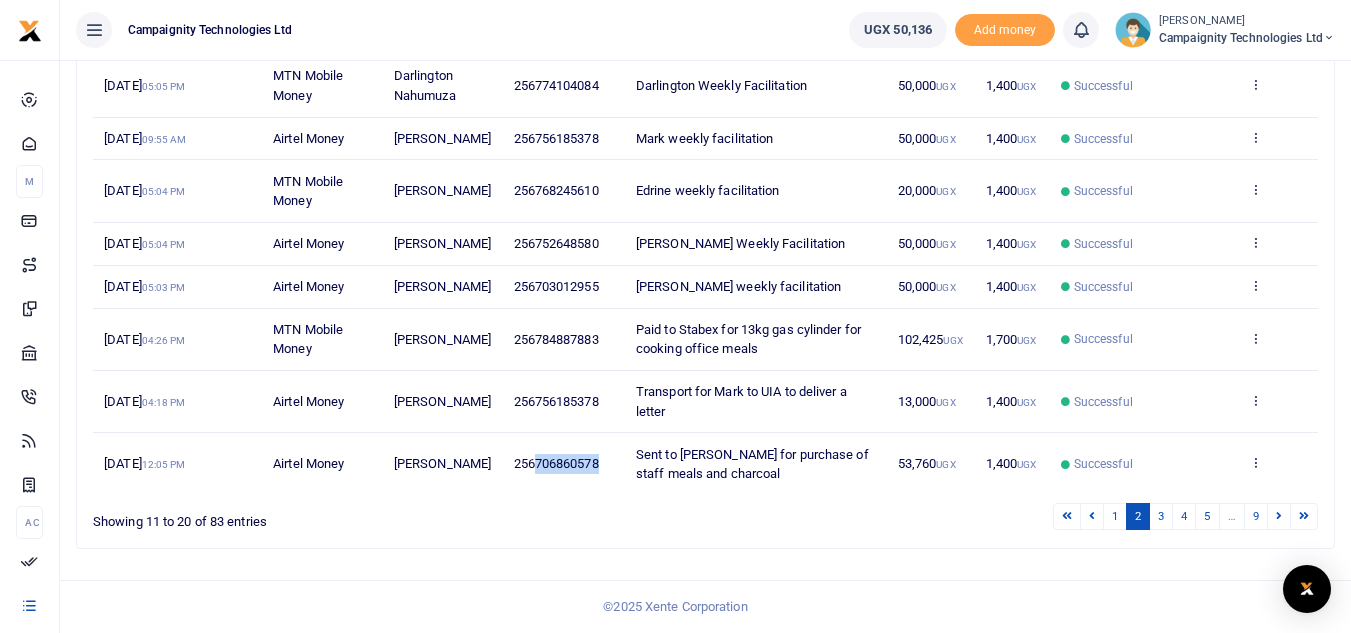 drag, startPoint x: 531, startPoint y: 463, endPoint x: 602, endPoint y: 468, distance: 71.17584 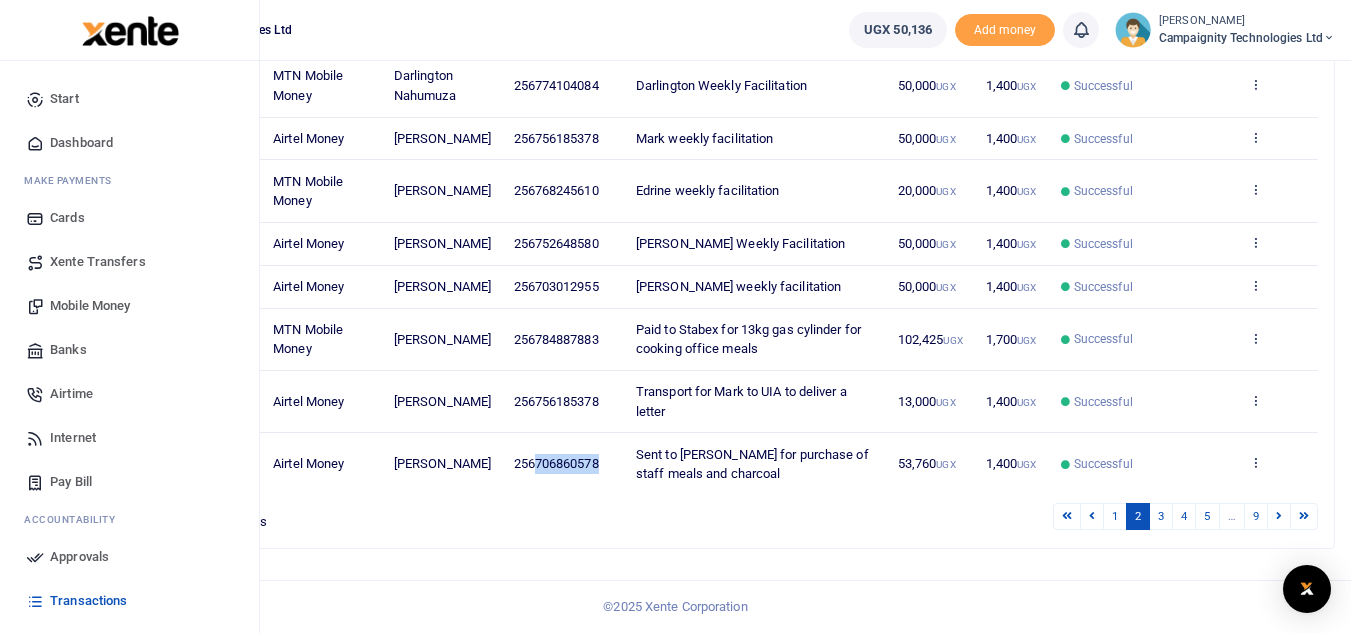 click on "Mobile Money" at bounding box center [90, 306] 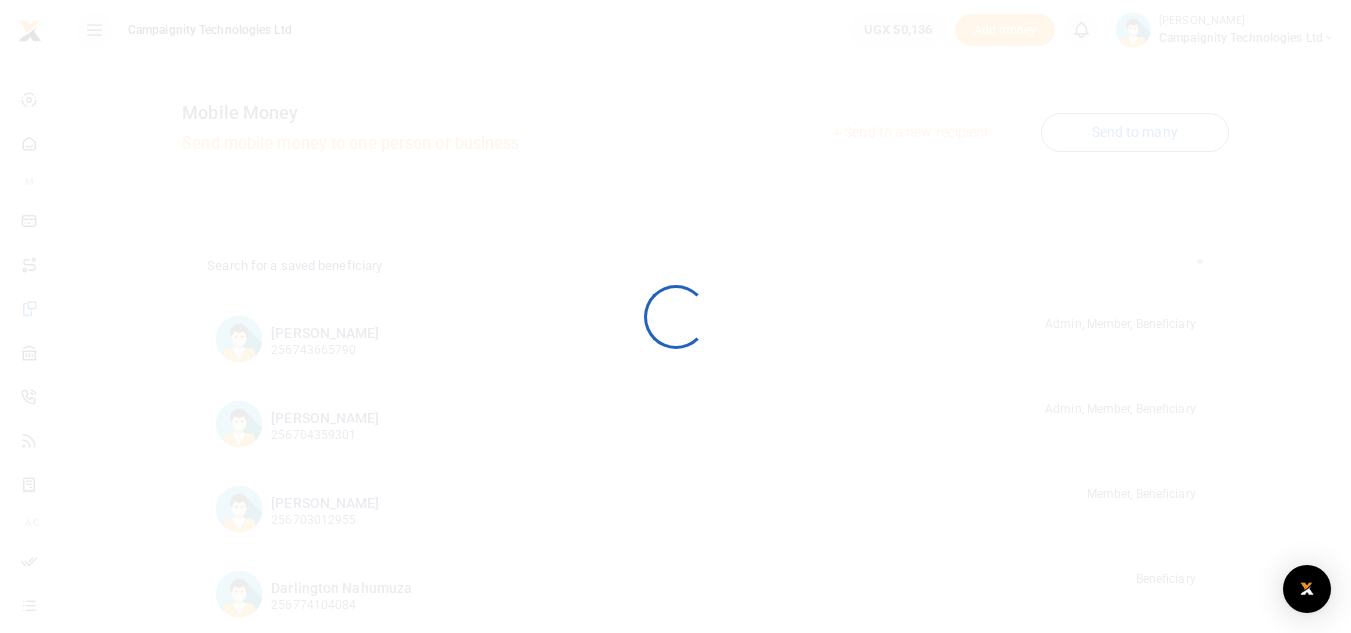 scroll, scrollTop: 0, scrollLeft: 0, axis: both 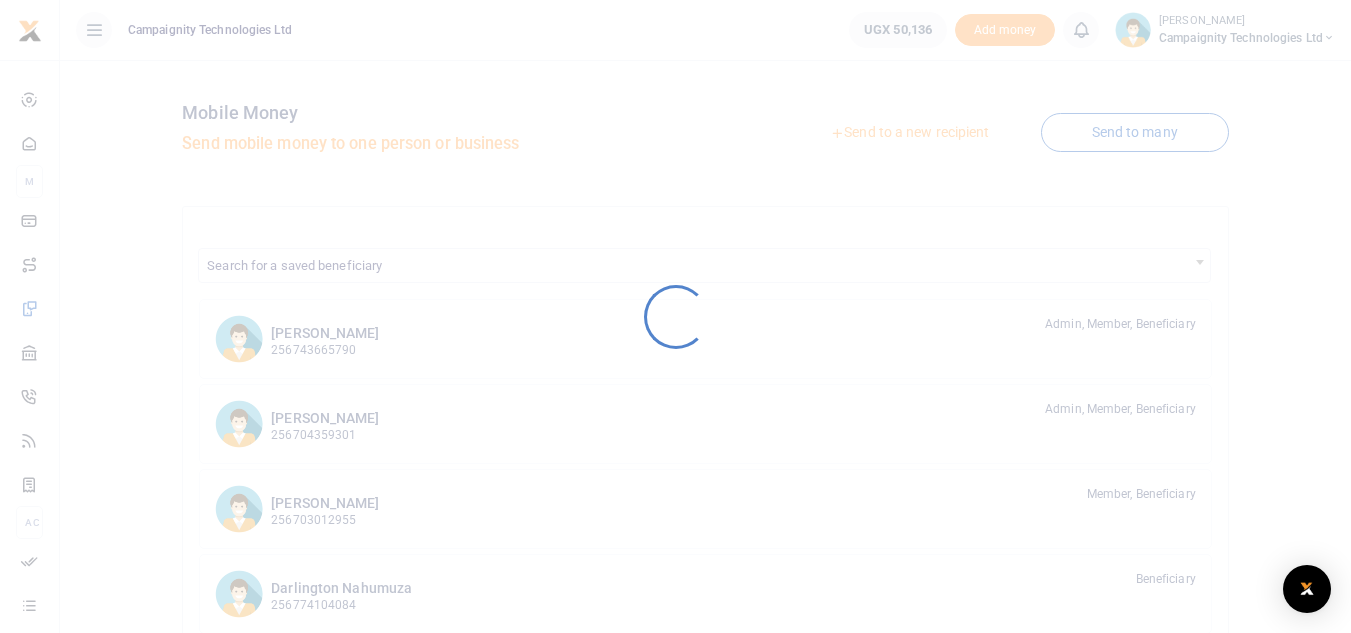 click at bounding box center (675, 316) 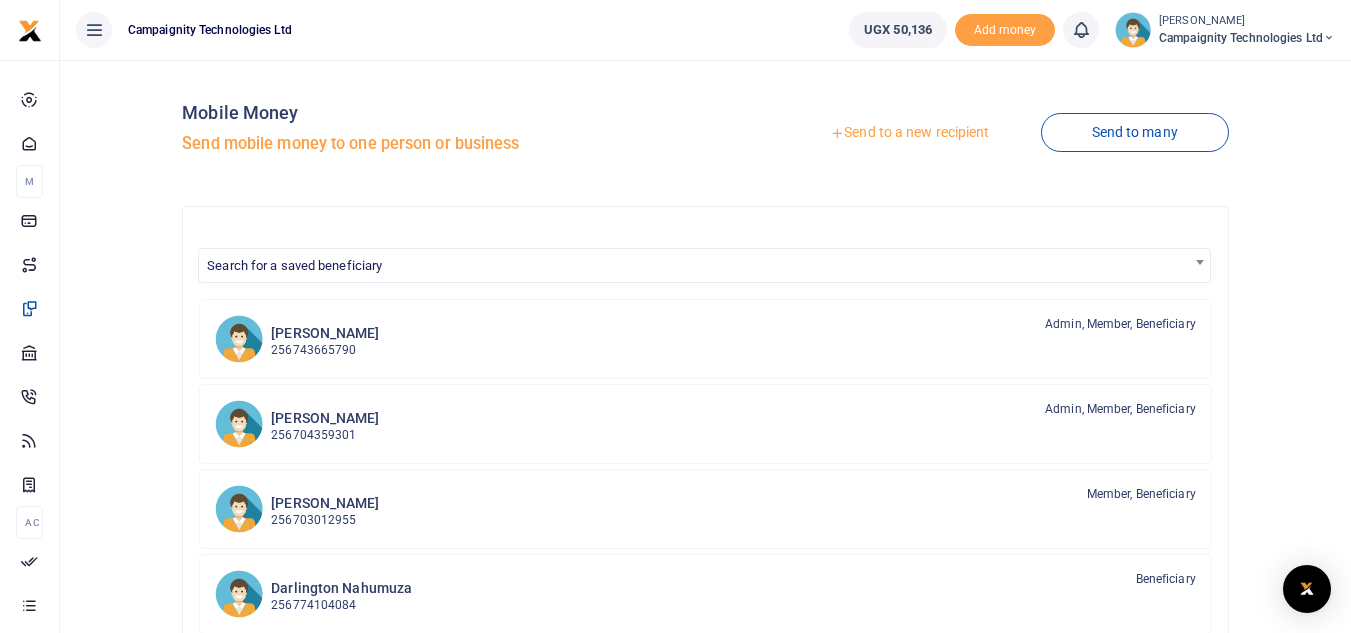 click on "Send to a new recipient" at bounding box center [909, 133] 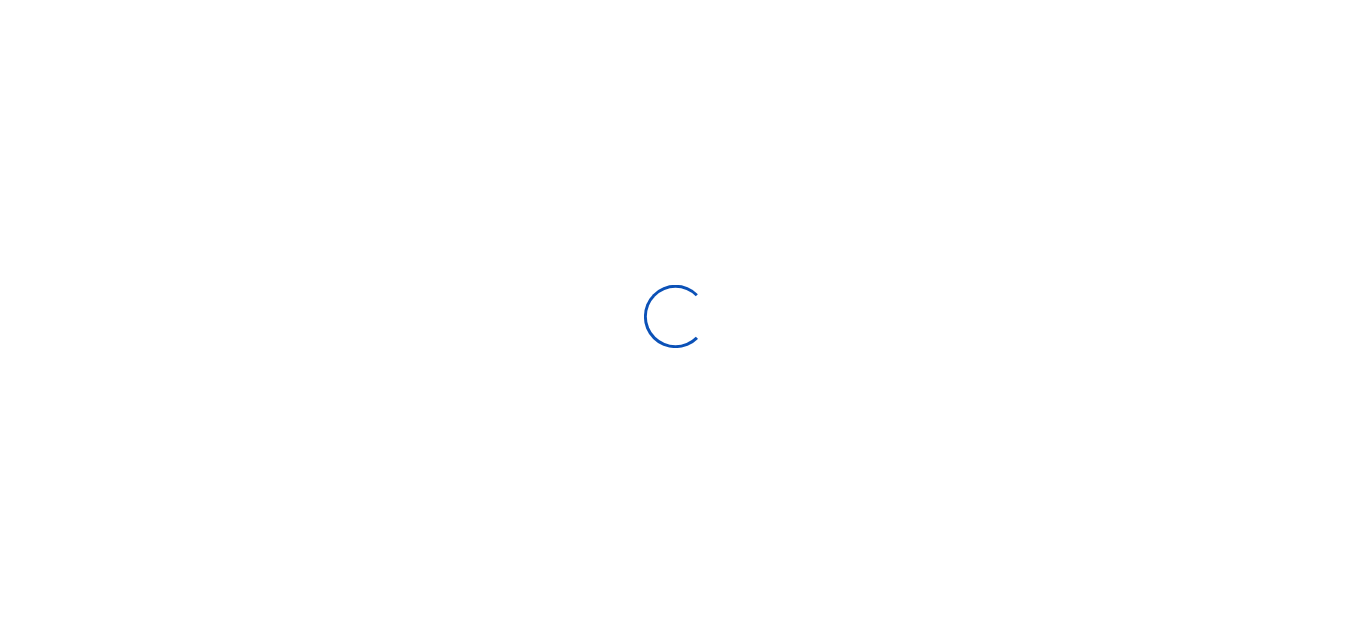 scroll, scrollTop: 0, scrollLeft: 0, axis: both 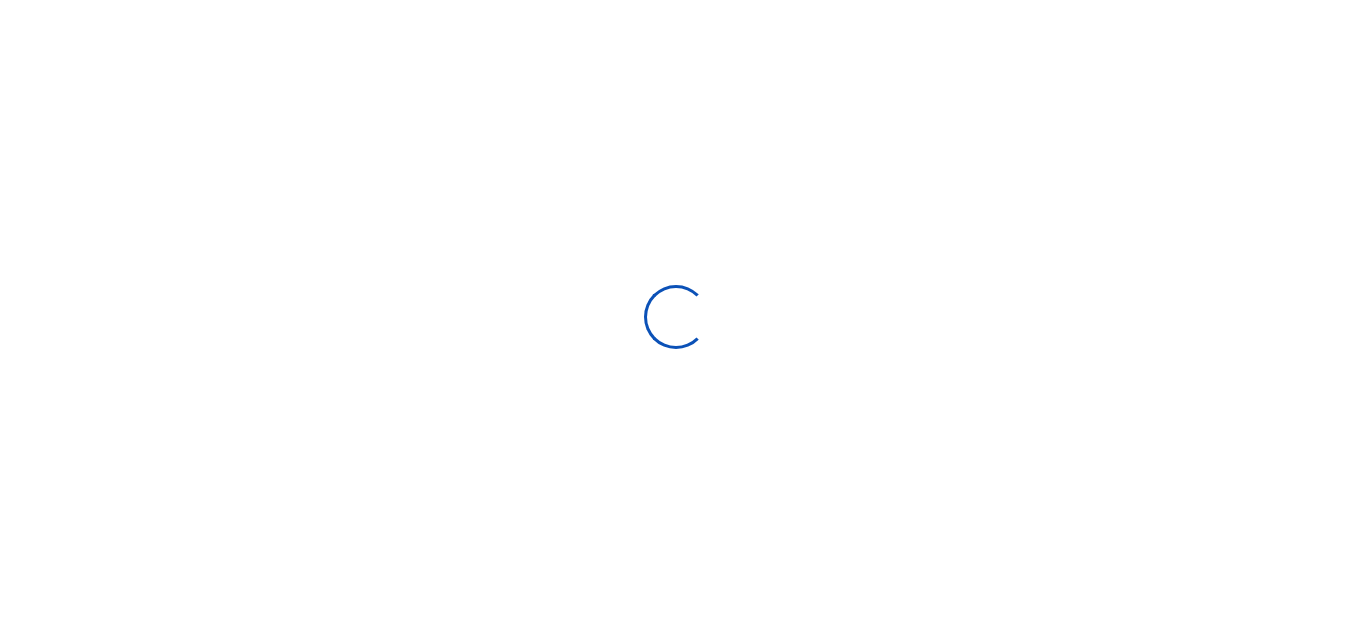select on "Loading bundles" 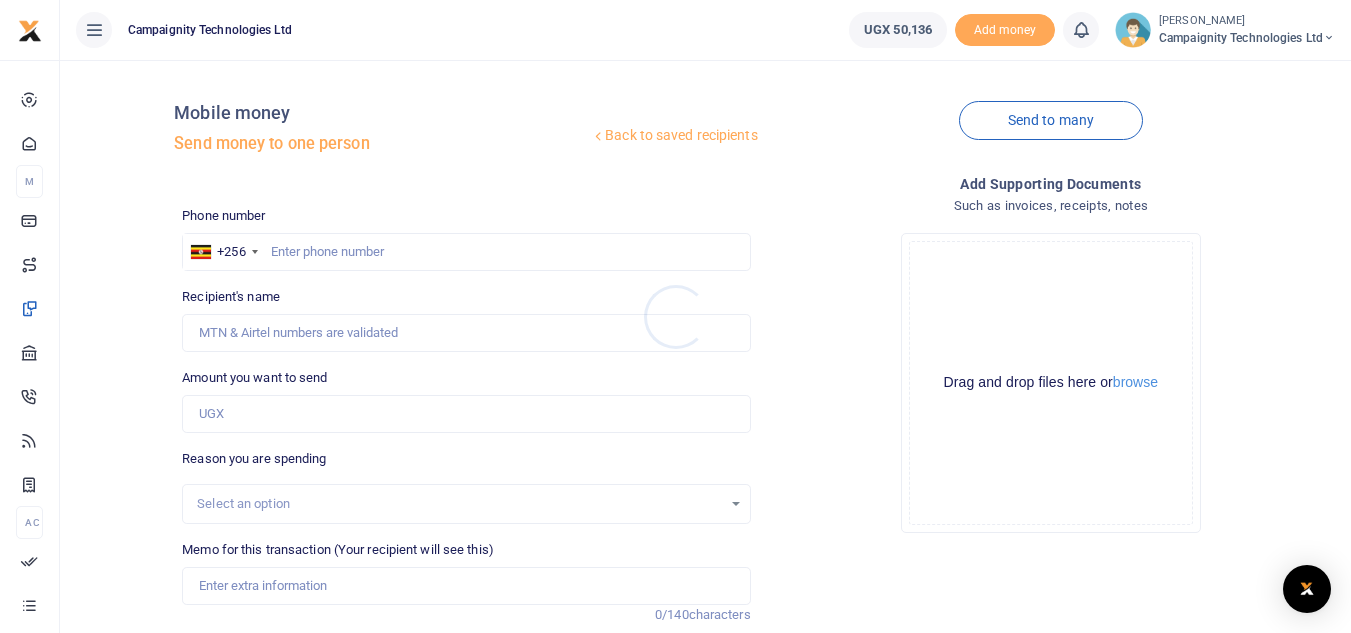 click at bounding box center (675, 316) 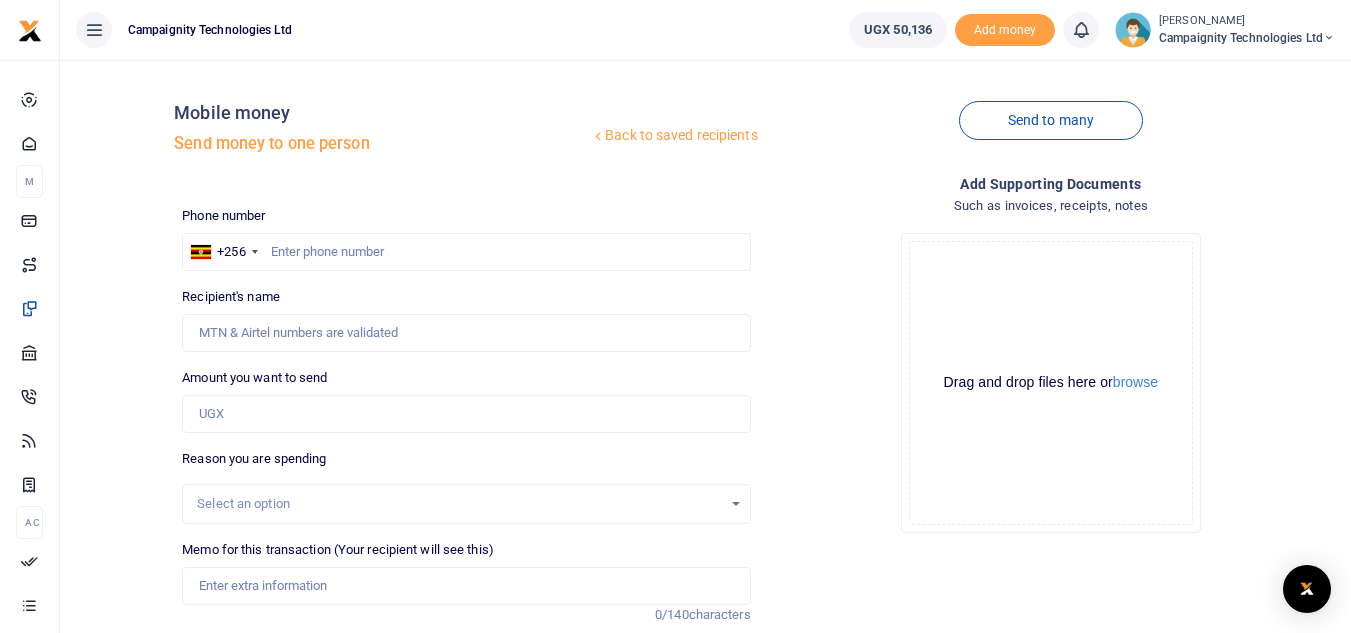click at bounding box center (675, 316) 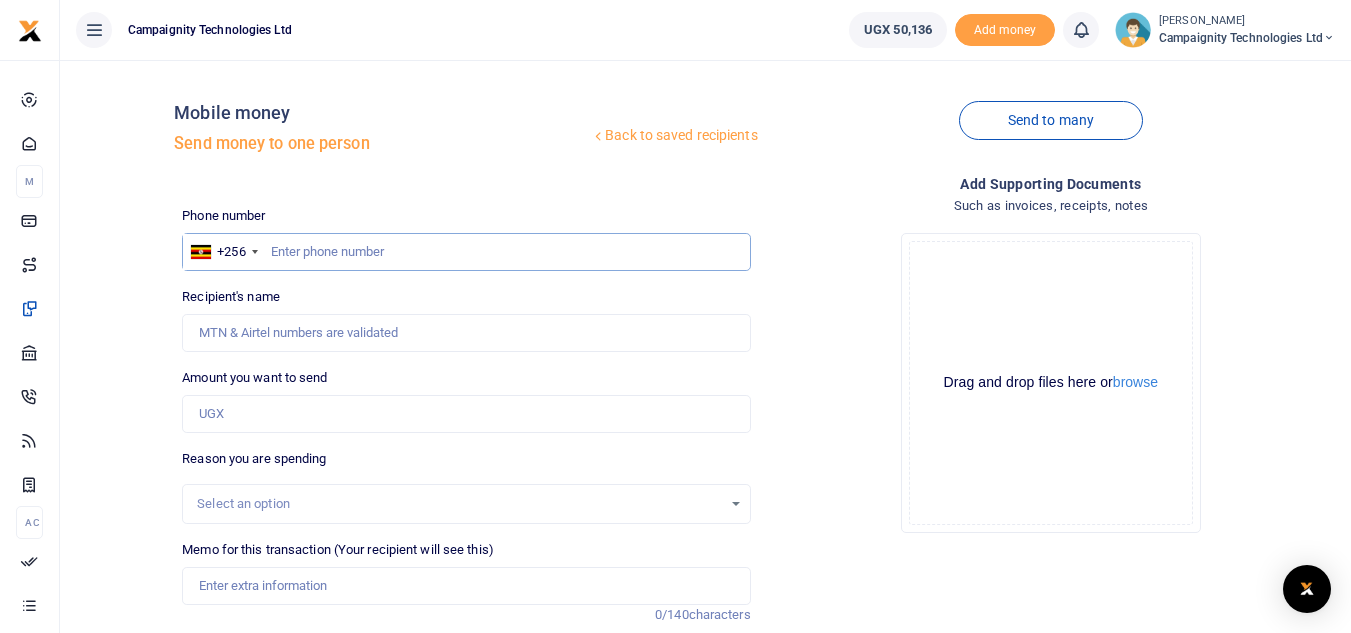 click at bounding box center (466, 252) 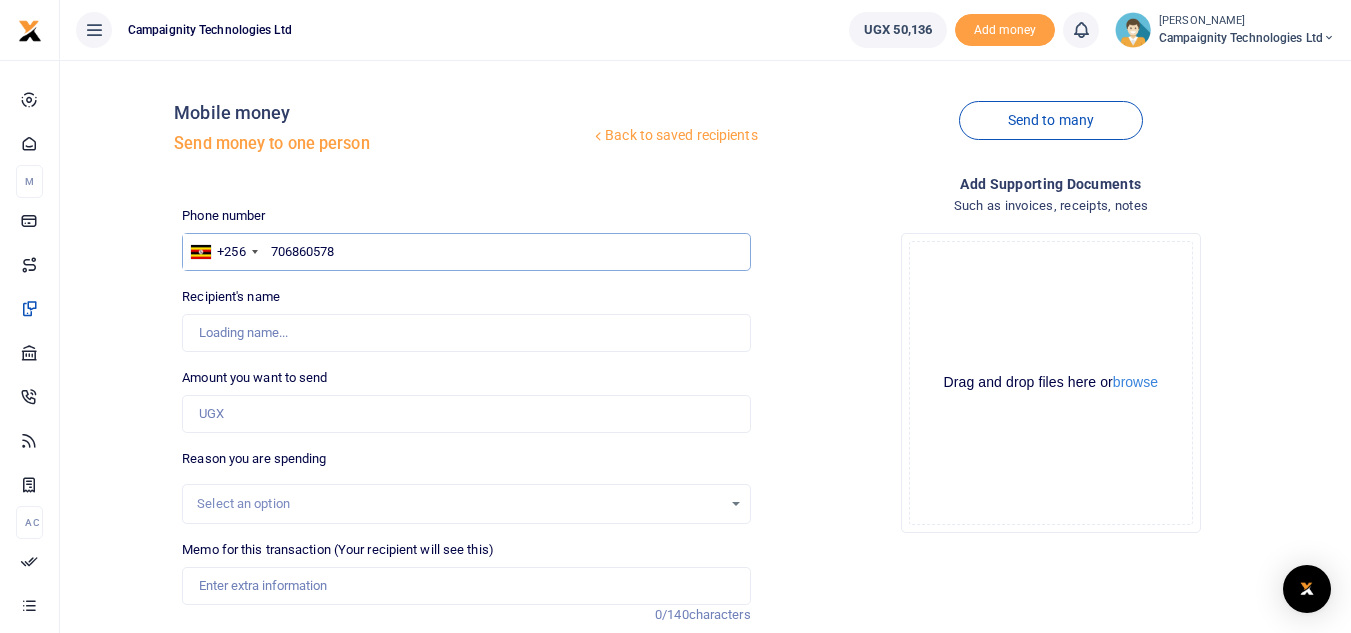 type on "706860578" 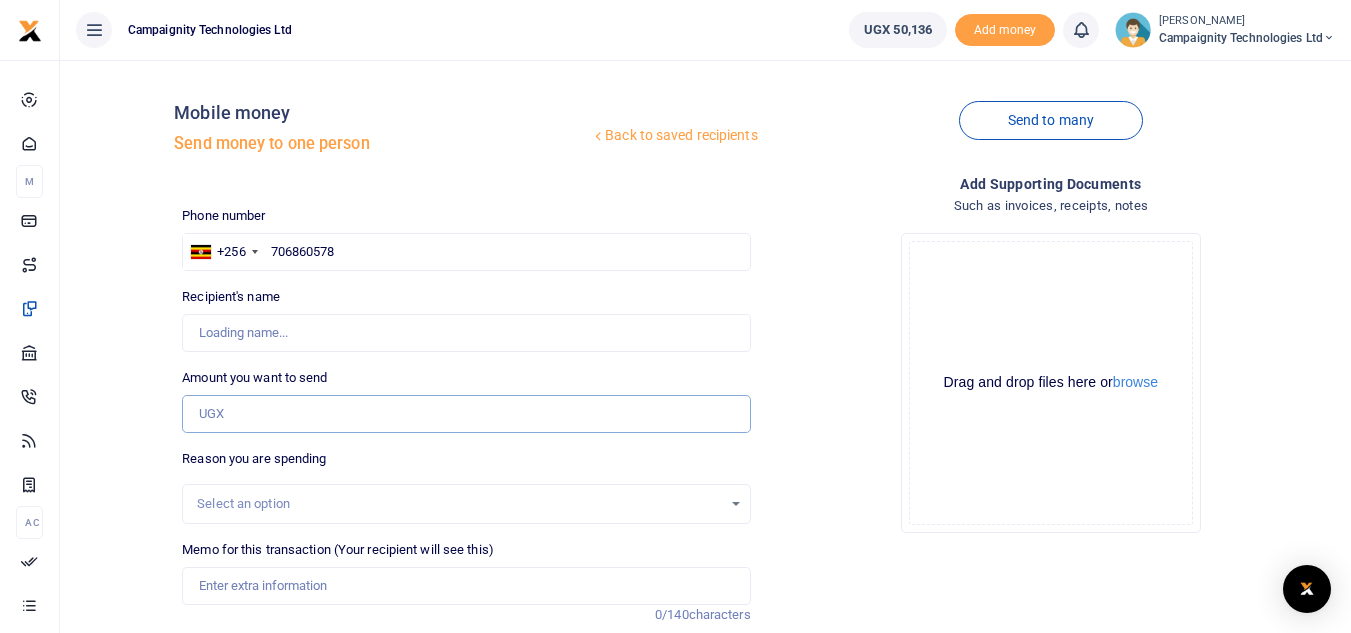 click on "Amount you want to send" at bounding box center (466, 414) 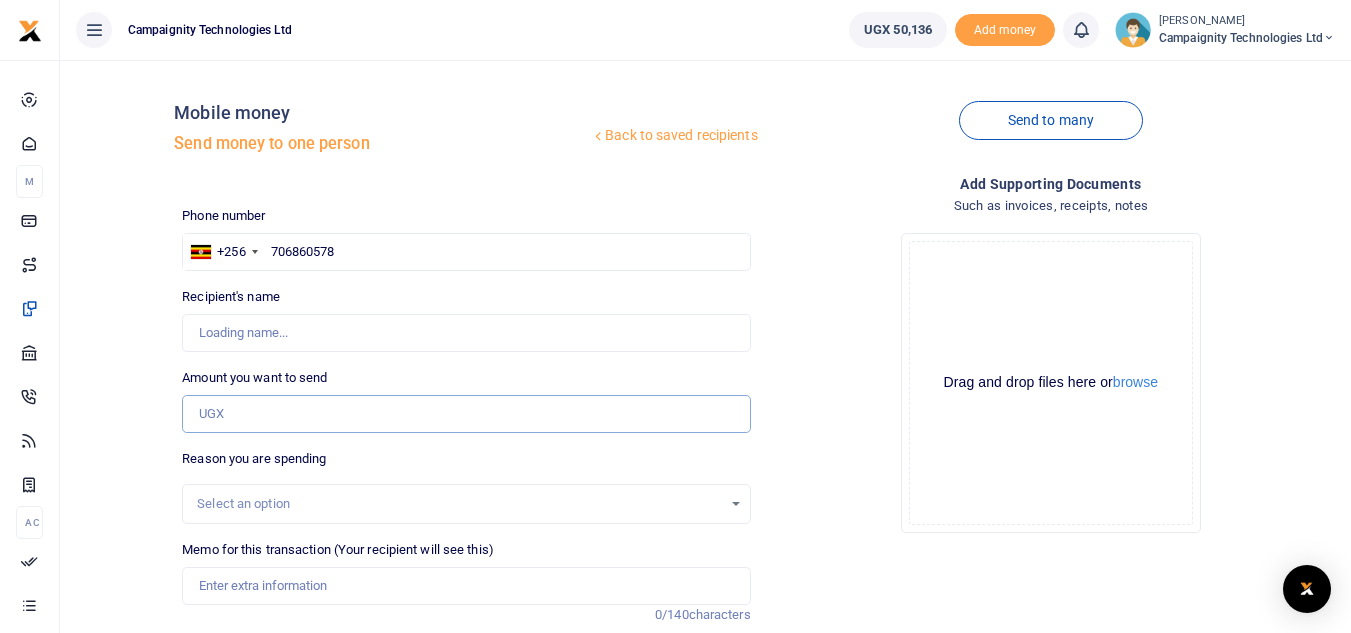 type on "[PERSON_NAME]" 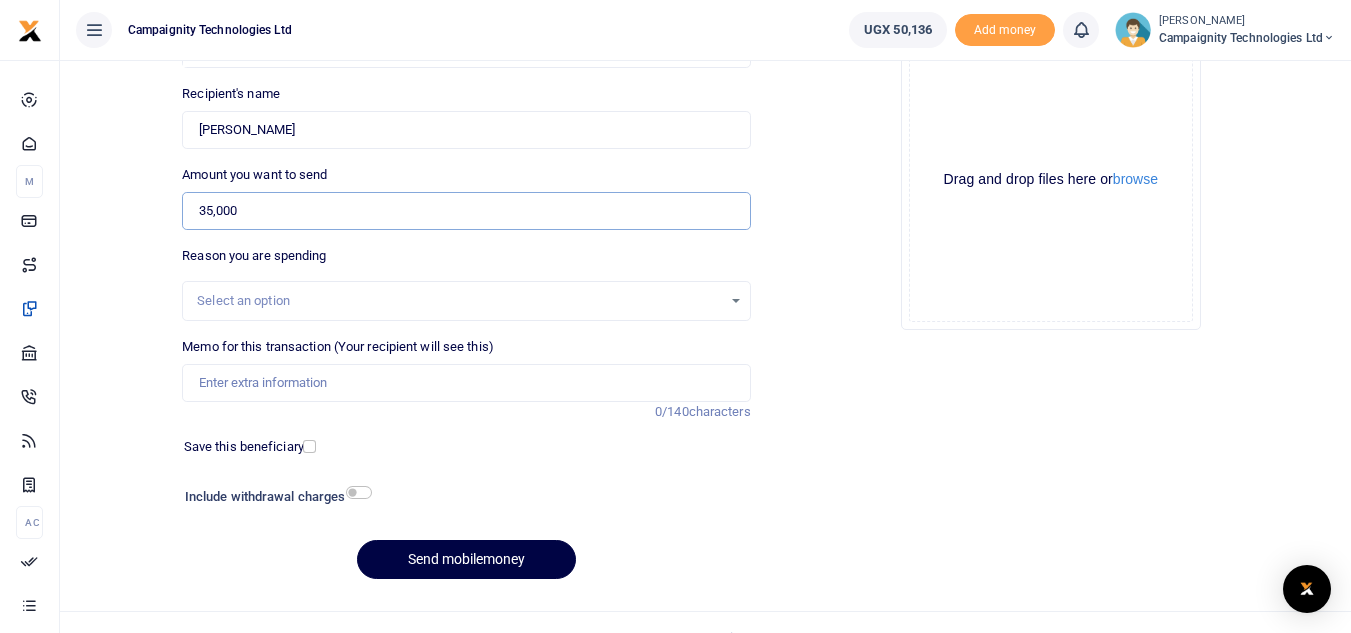 scroll, scrollTop: 233, scrollLeft: 0, axis: vertical 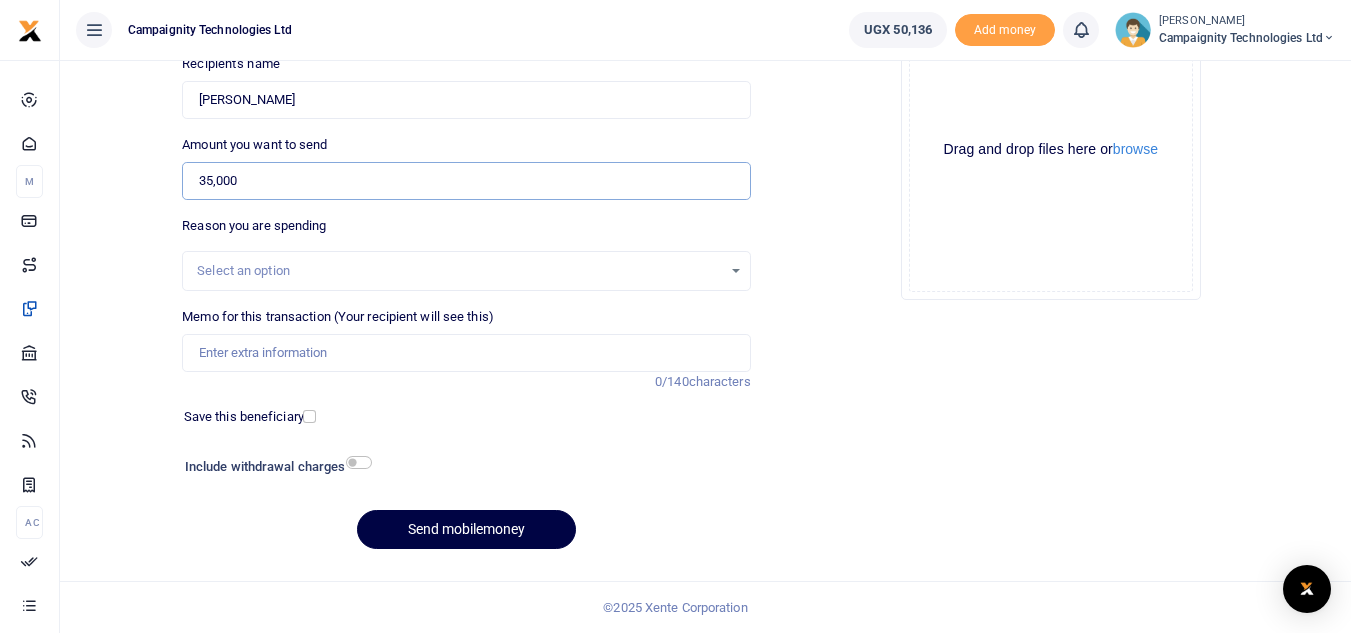 type on "35,000" 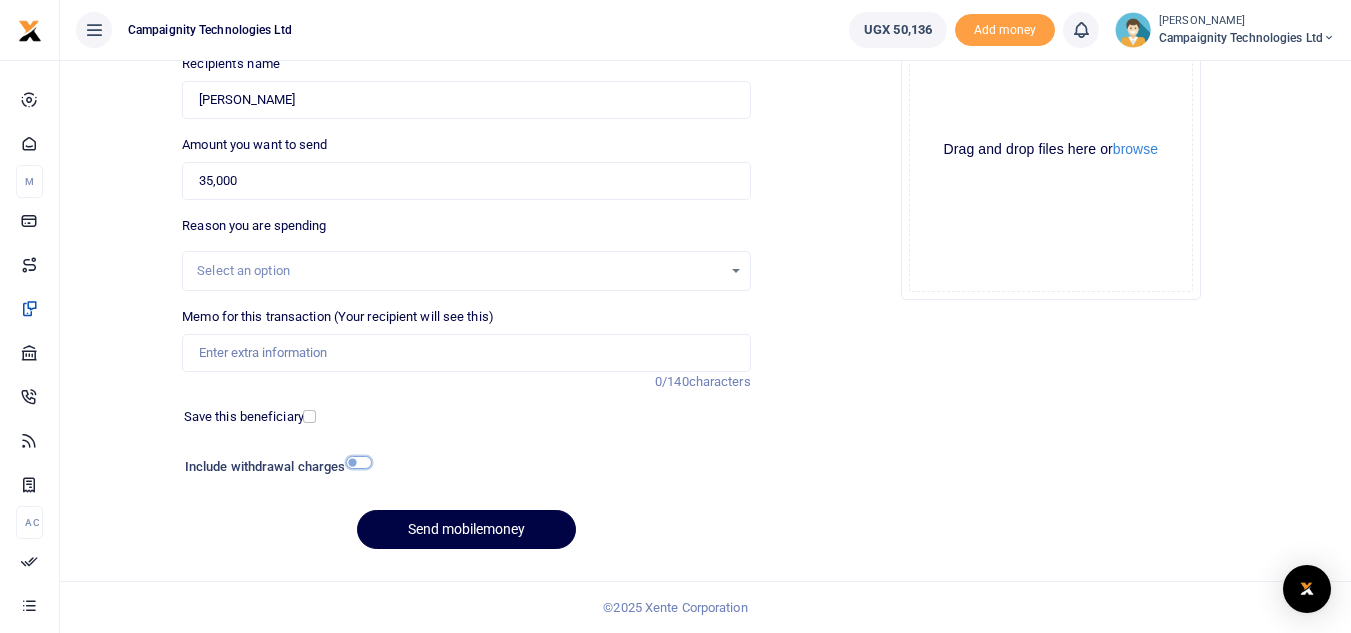 click at bounding box center [359, 462] 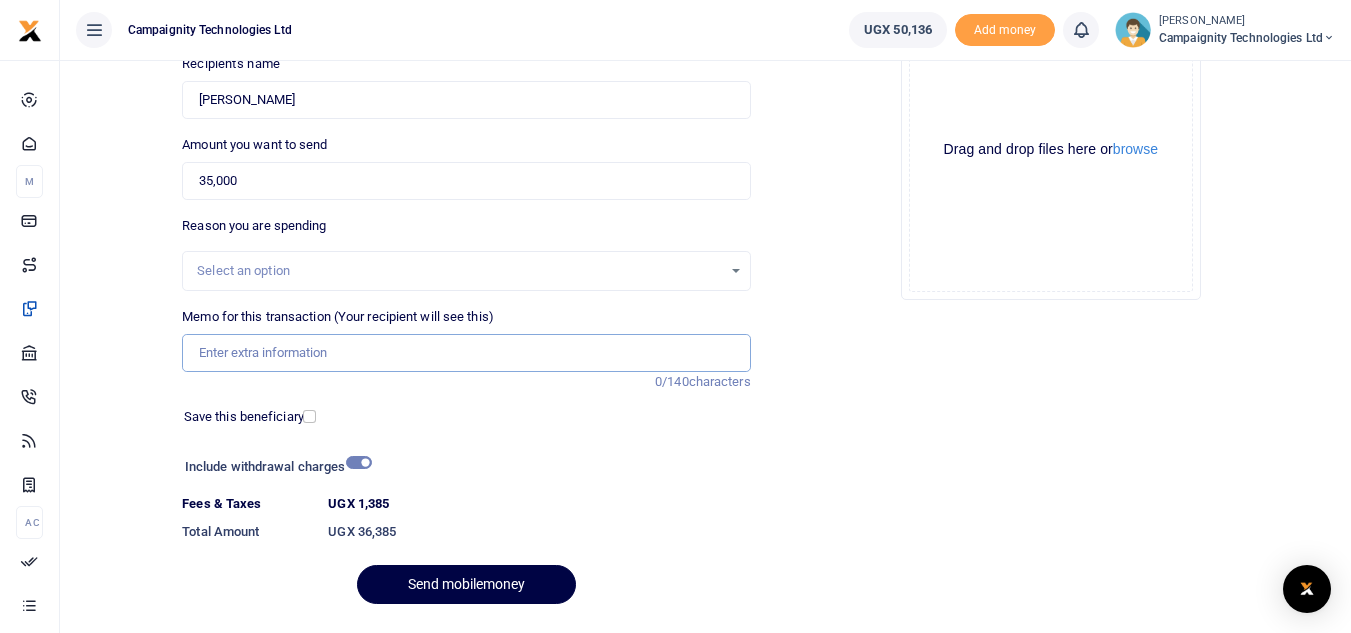 click on "Memo for this transaction (Your recipient will see this)" at bounding box center [466, 353] 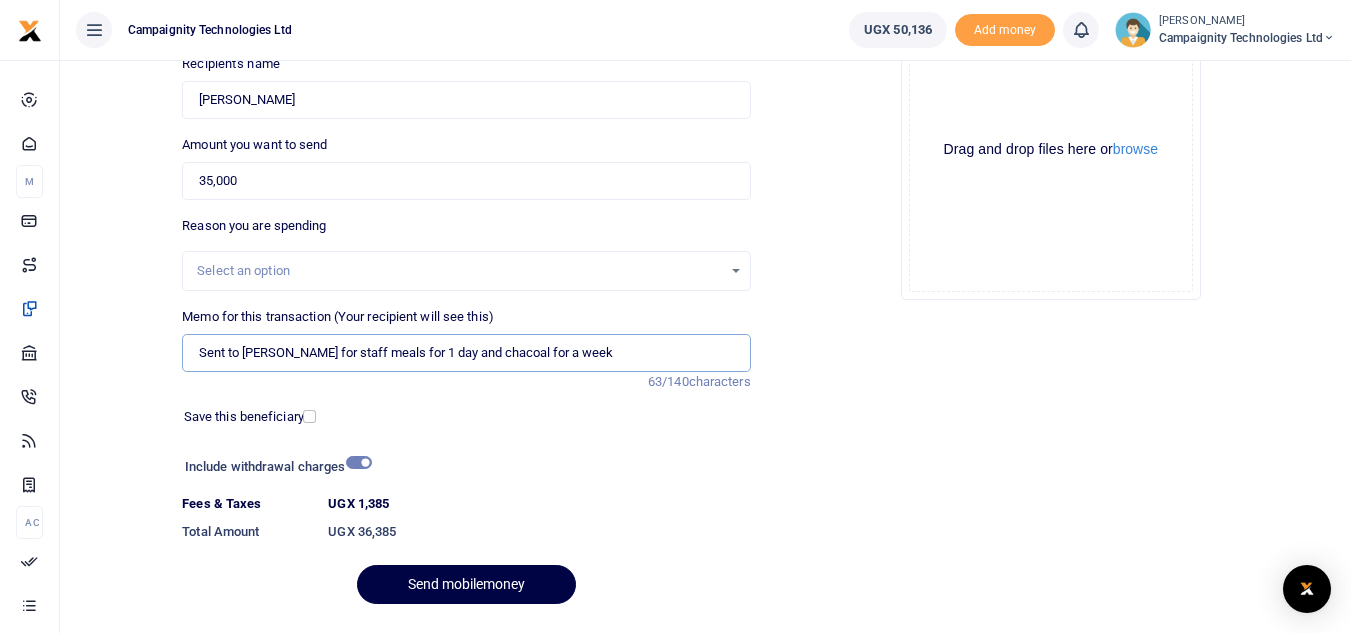 click on "Sent to Sharon for staff meals for 1 day and chacoal for a week" at bounding box center [466, 353] 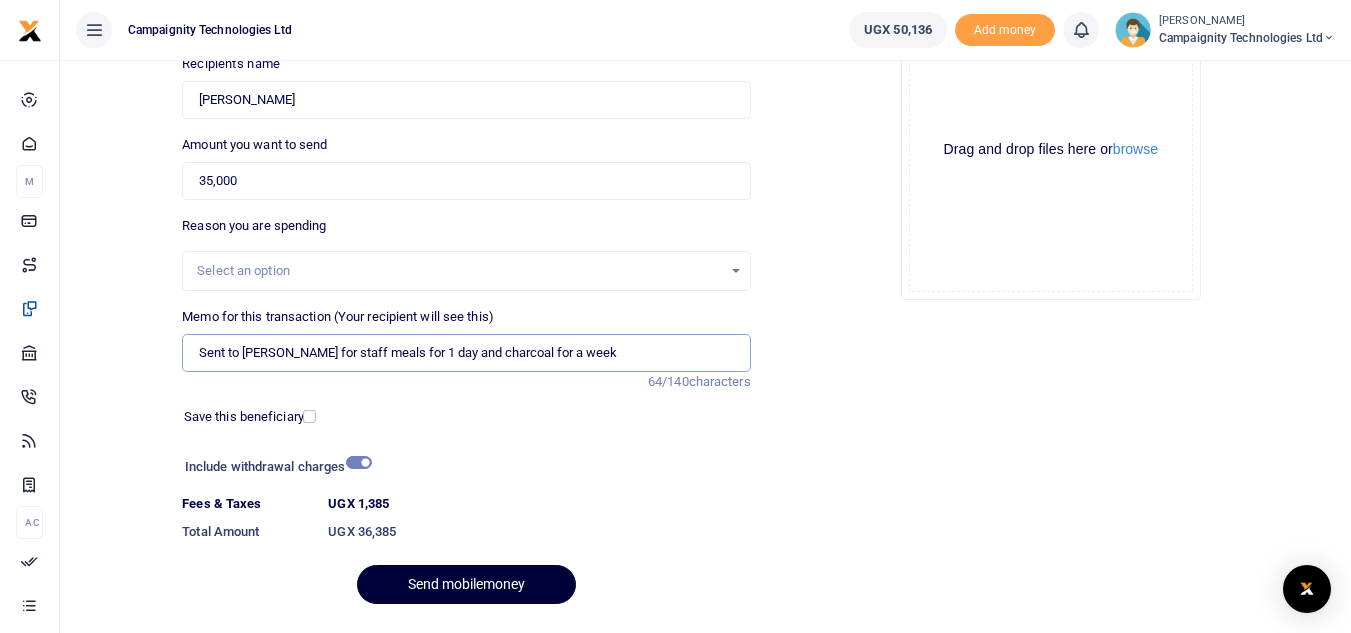 type on "Sent to [PERSON_NAME] for staff meals for 1 day and charcoal for a week" 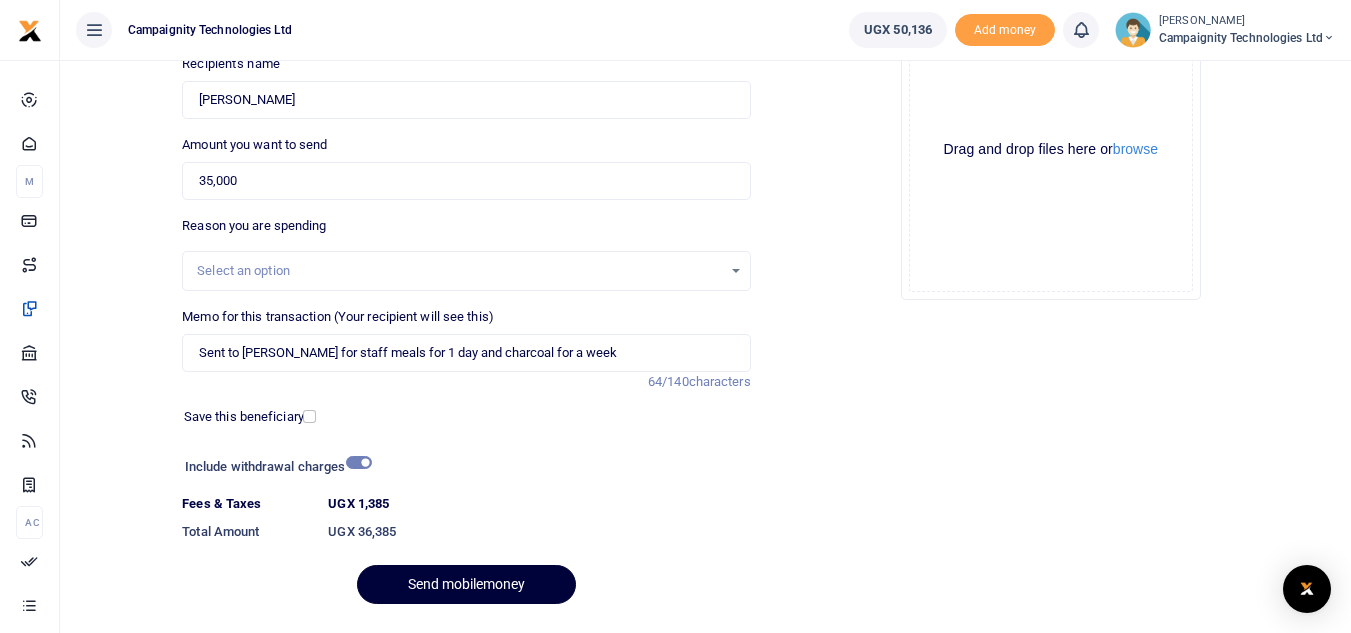 click on "Send mobilemoney" at bounding box center (466, 584) 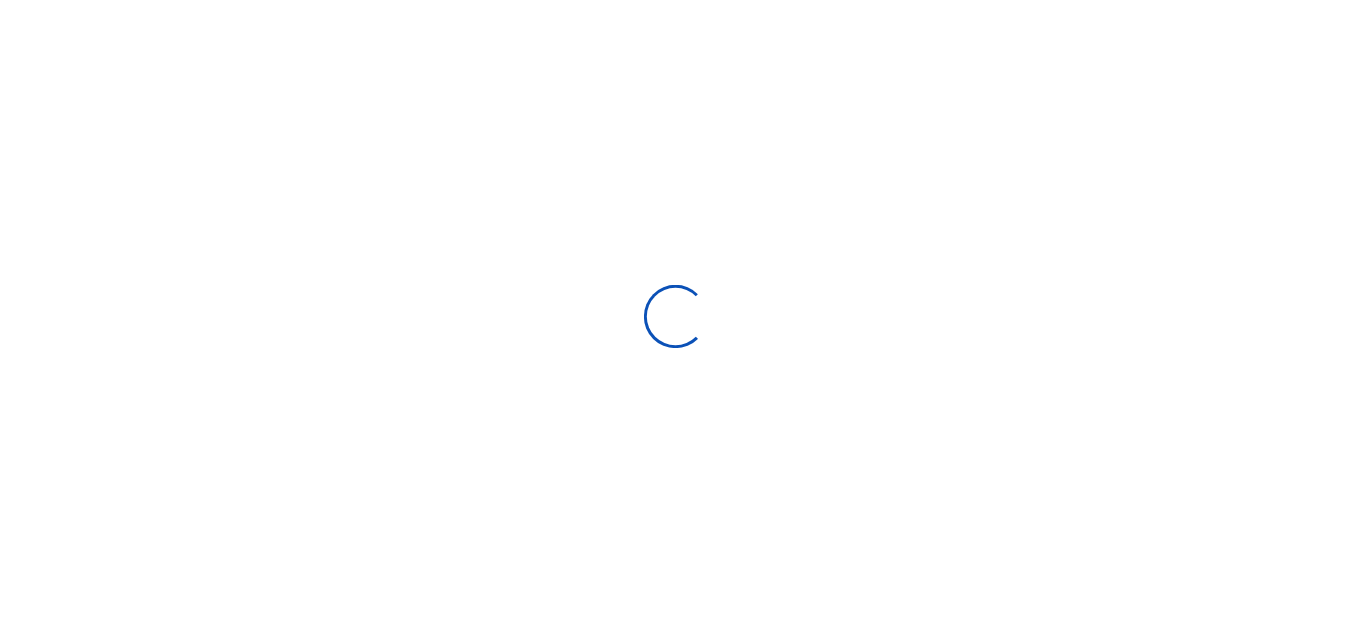 scroll, scrollTop: 0, scrollLeft: 0, axis: both 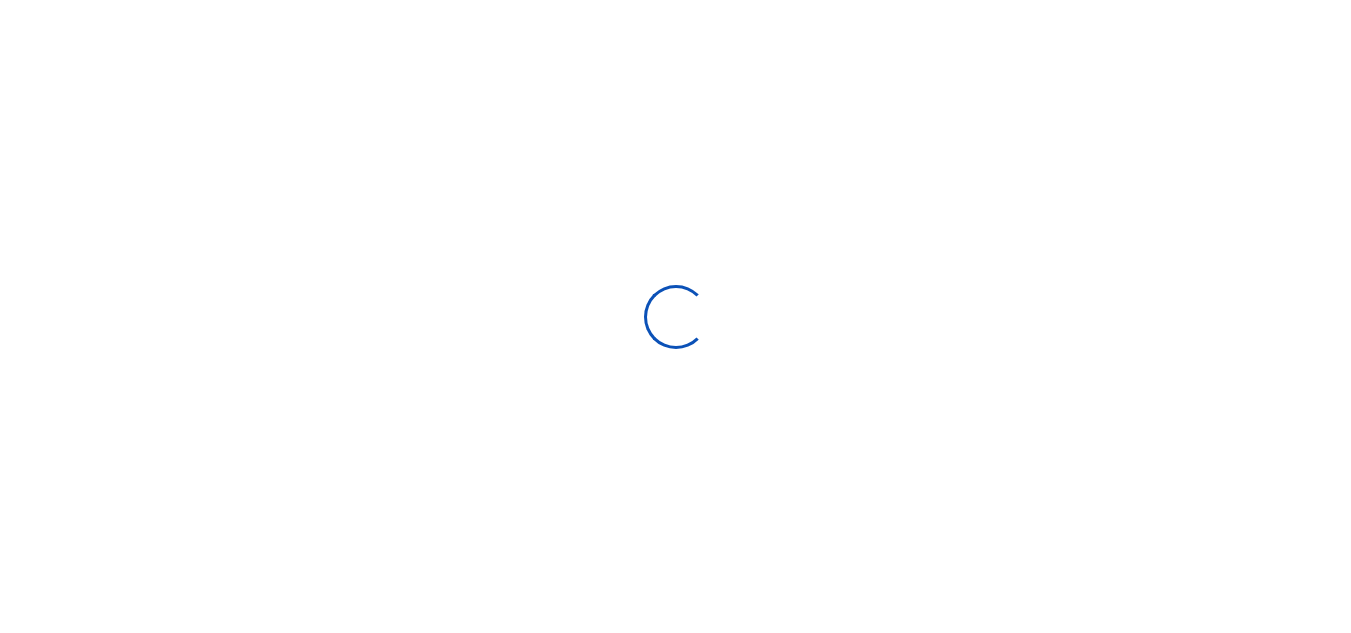 select on "Loading bundles" 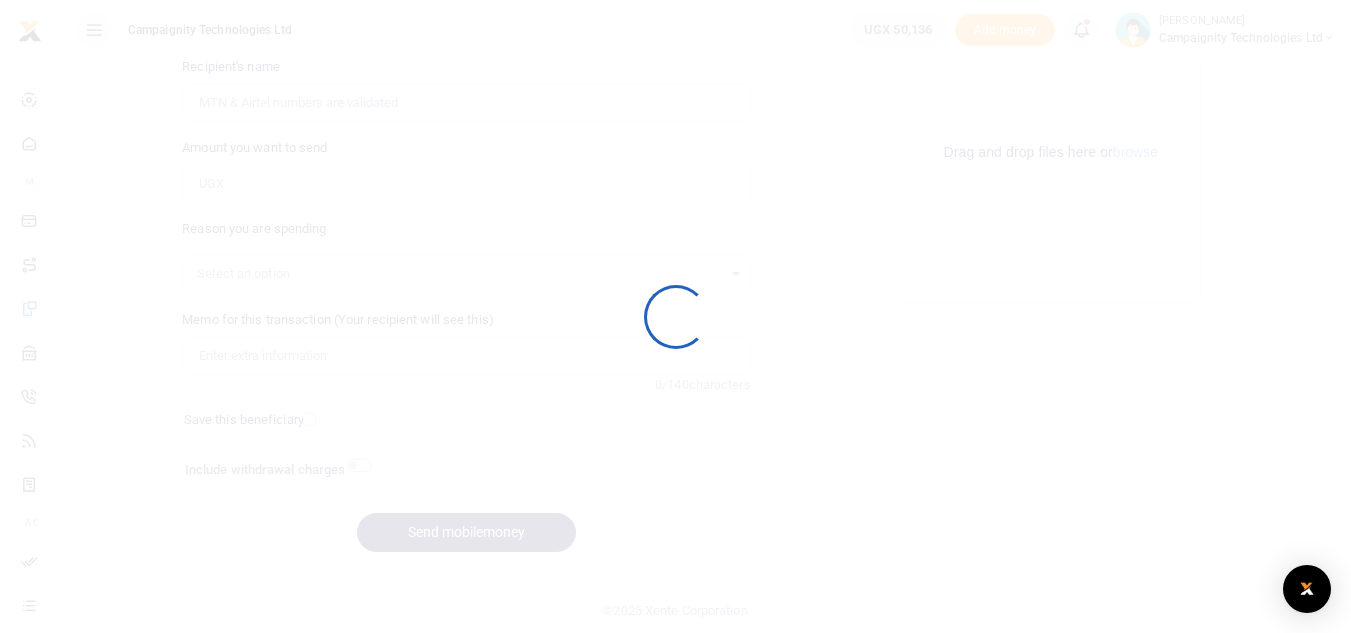 scroll, scrollTop: 233, scrollLeft: 0, axis: vertical 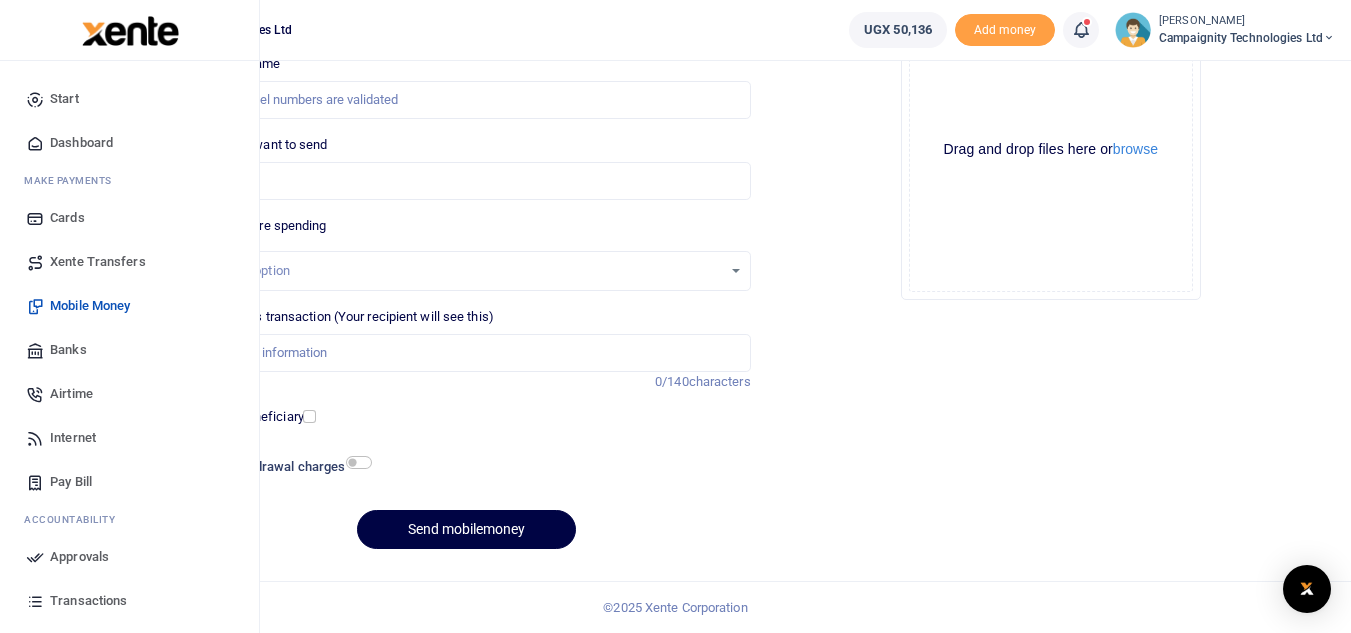 click on "Approvals" at bounding box center (79, 557) 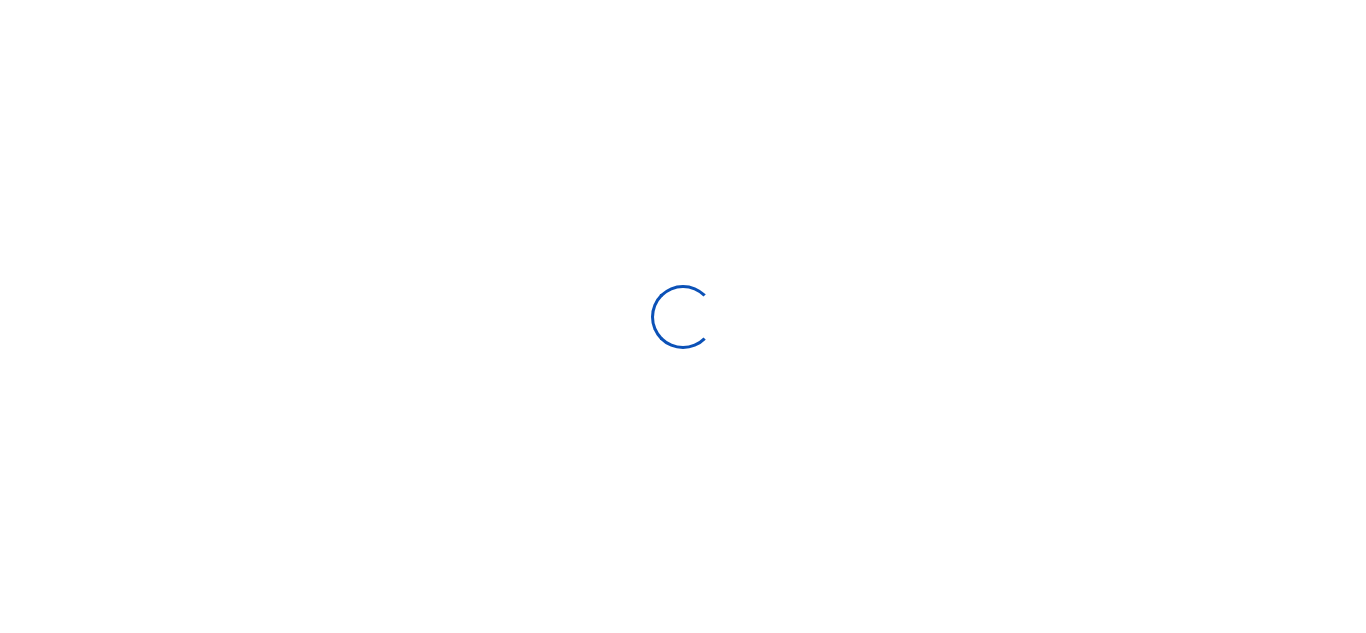 scroll, scrollTop: 0, scrollLeft: 0, axis: both 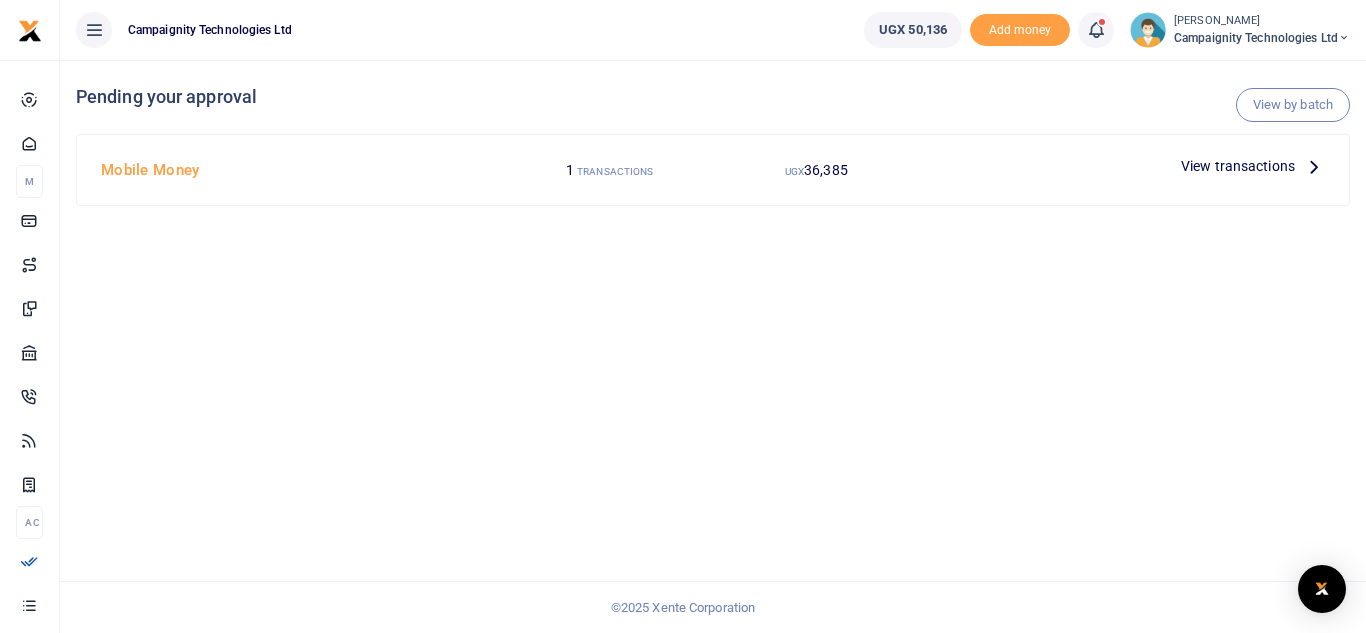 click on "View transactions" at bounding box center (1253, 166) 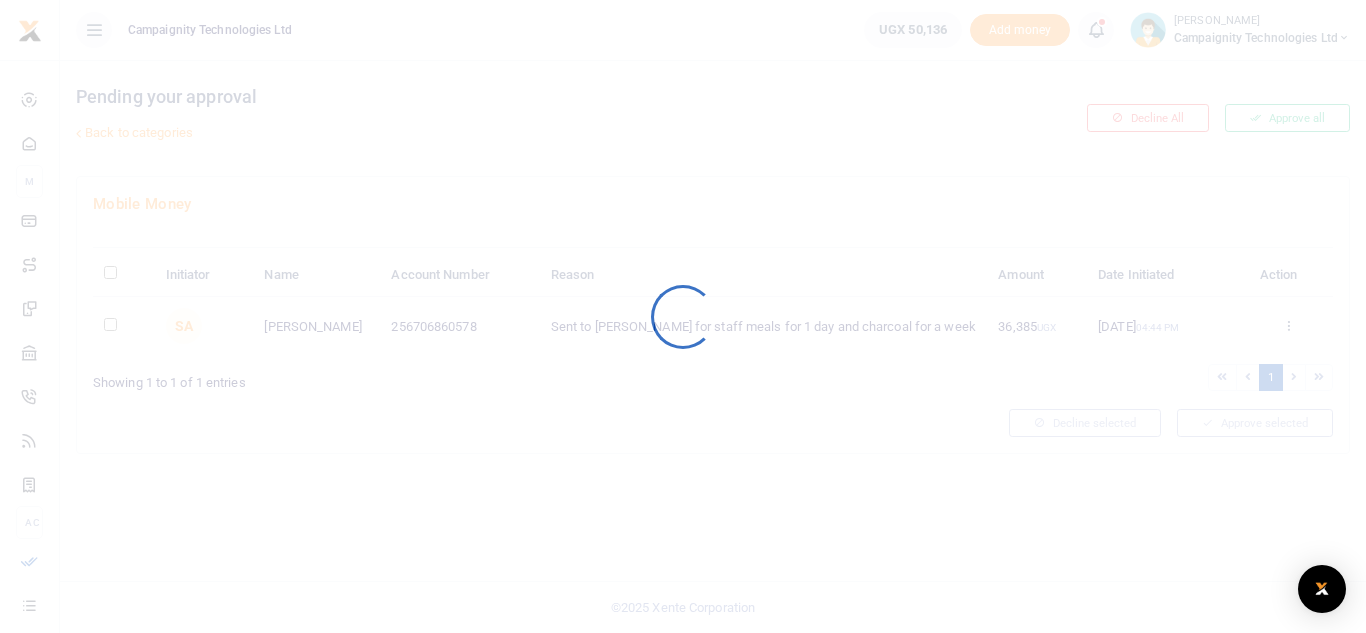 scroll, scrollTop: 0, scrollLeft: 0, axis: both 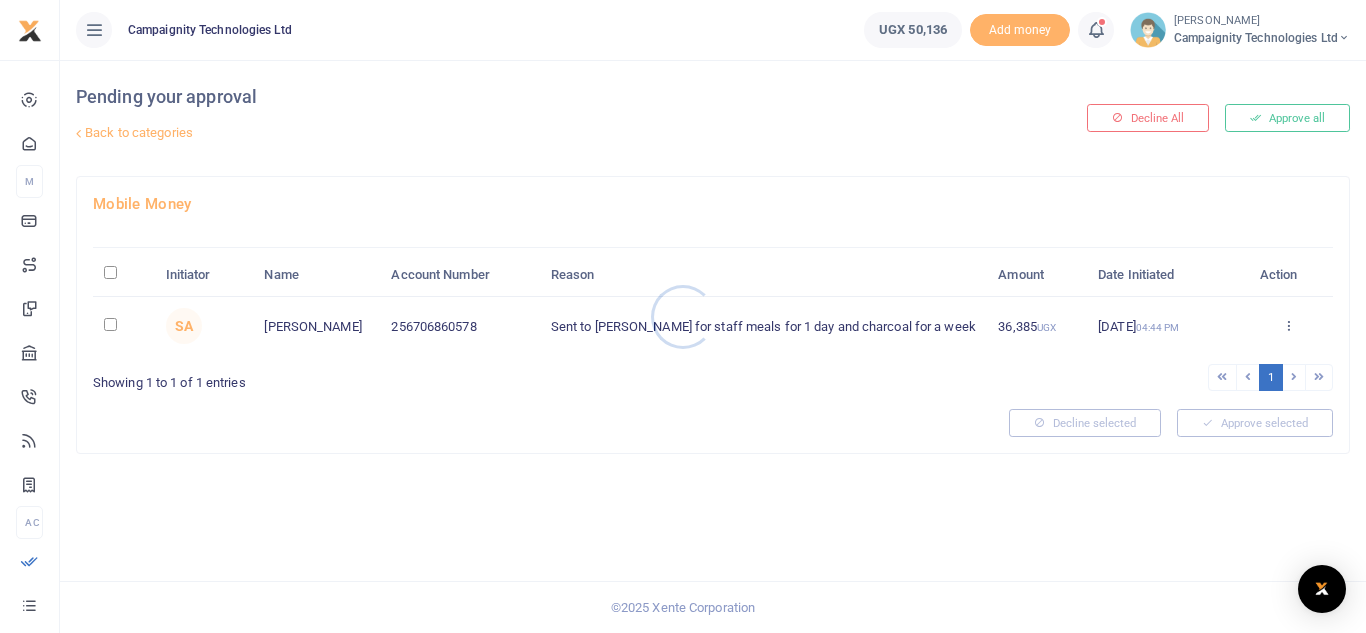 click at bounding box center (683, 316) 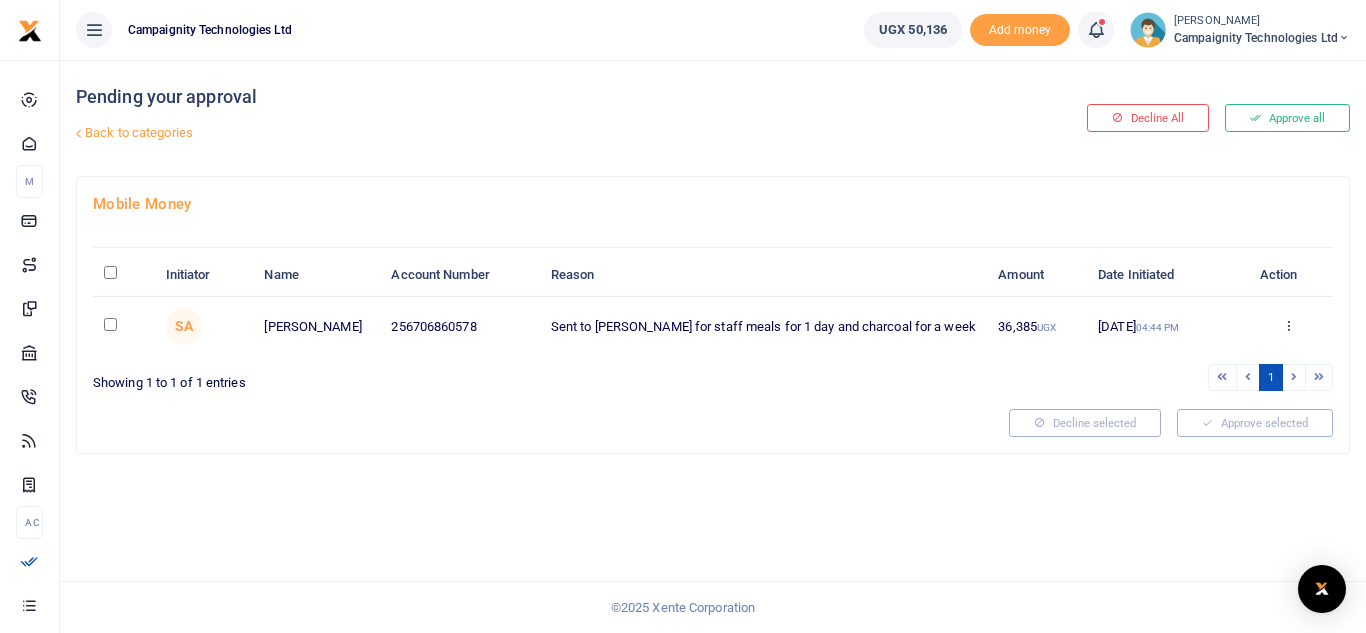 click on "Approve all" at bounding box center [1287, 118] 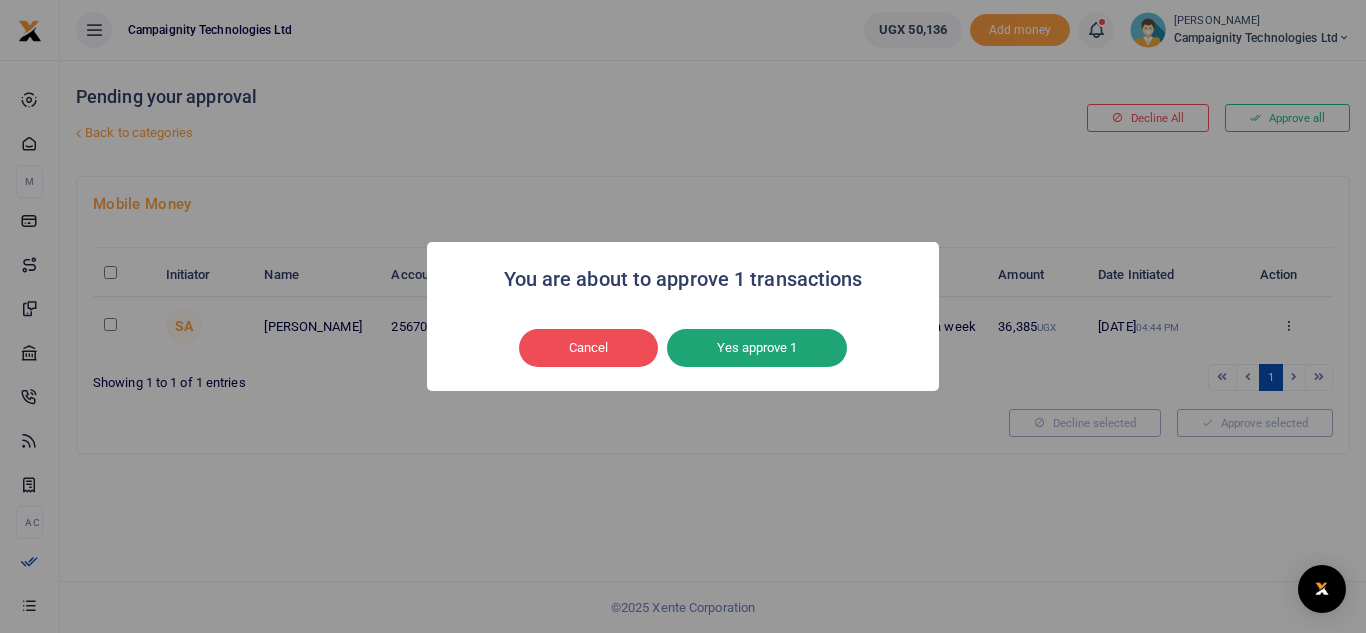 click on "Yes approve 1" at bounding box center [757, 348] 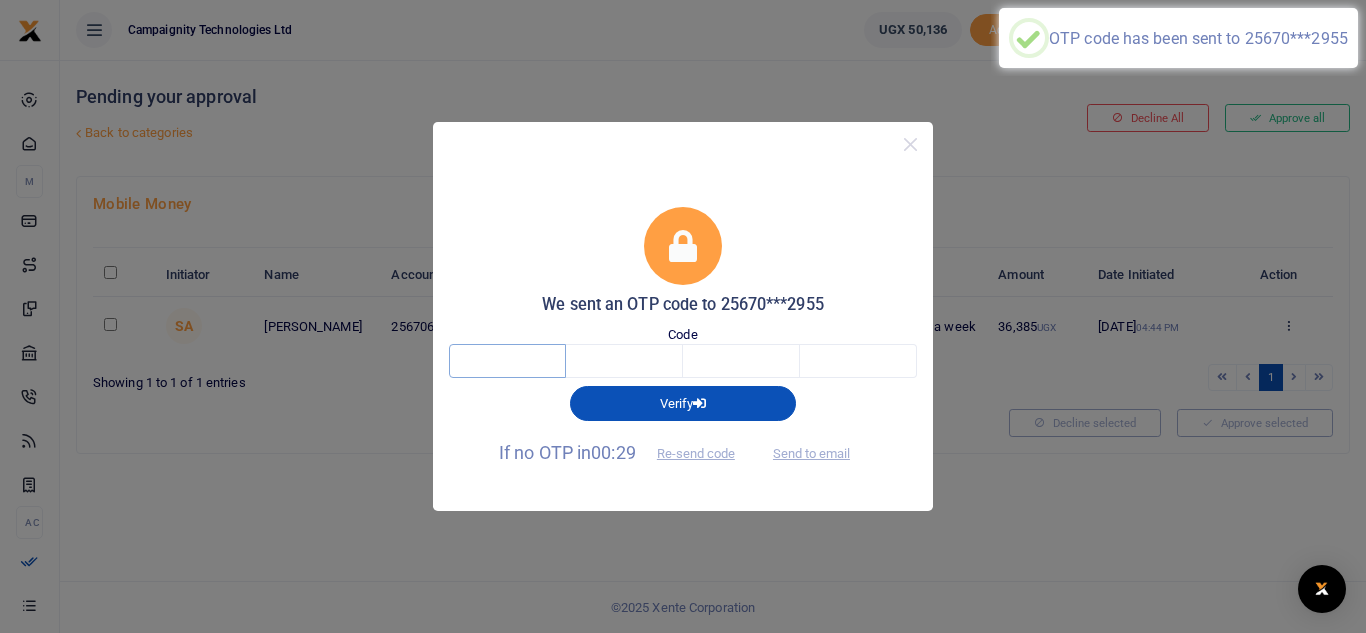 click at bounding box center (507, 361) 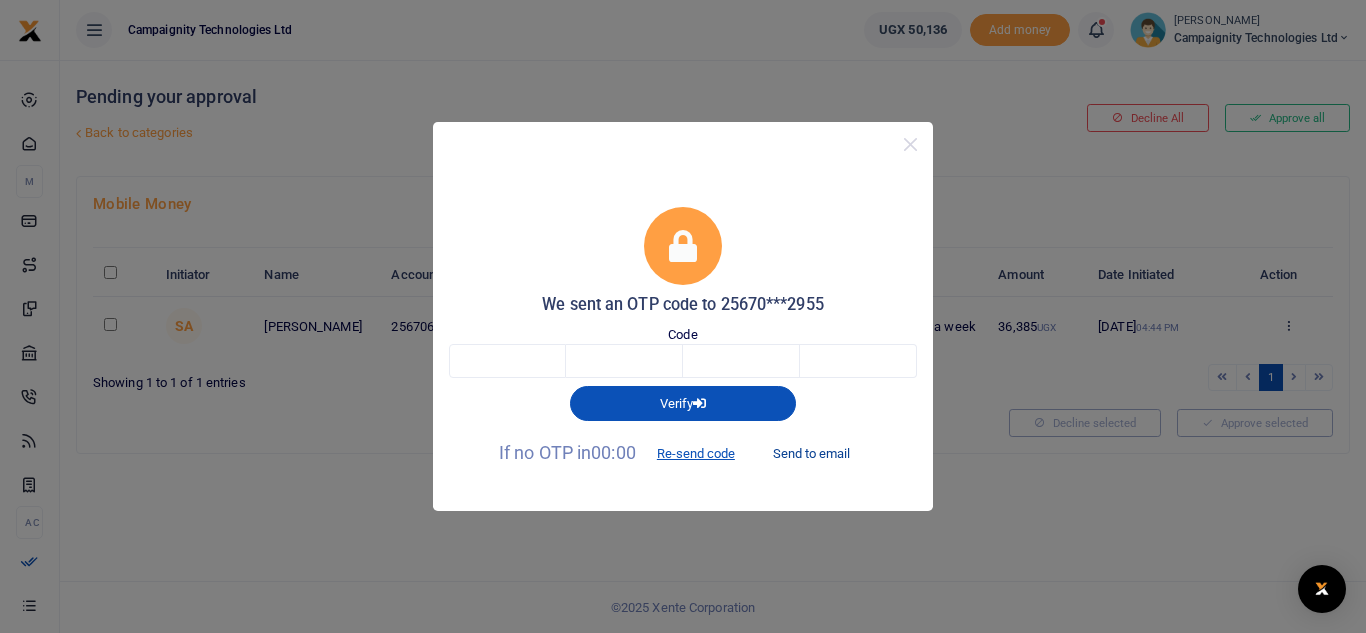 click on "Send to email" at bounding box center [811, 454] 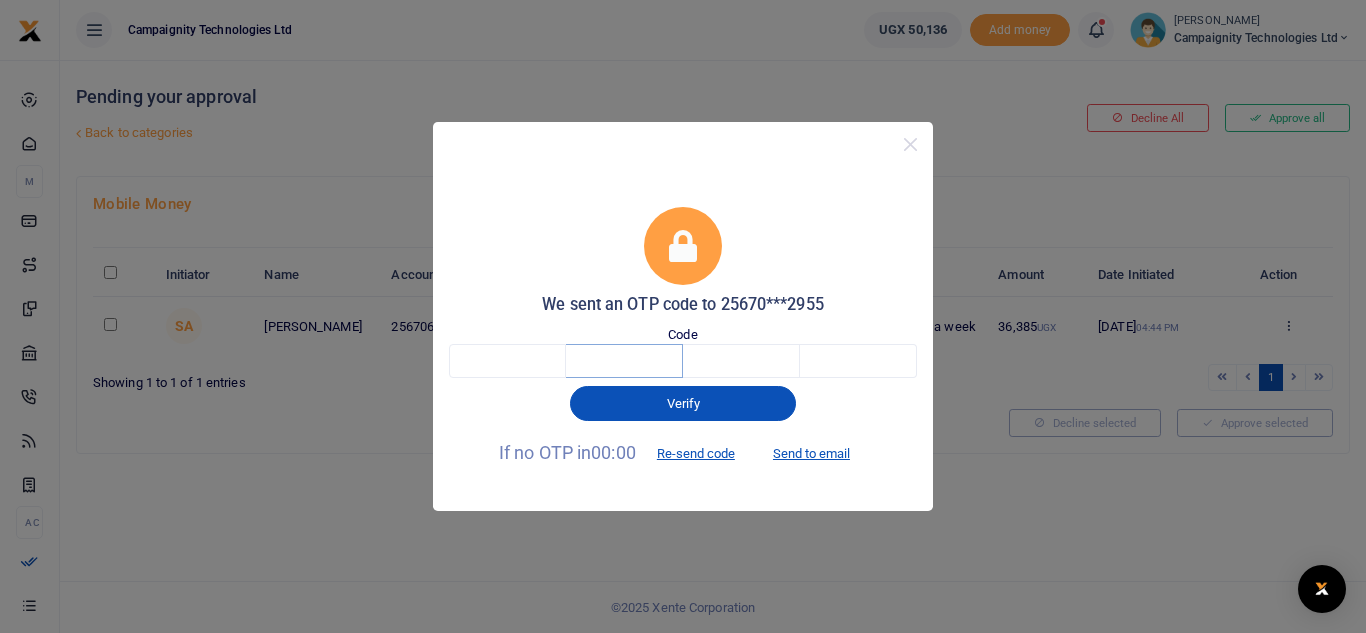 click at bounding box center (624, 361) 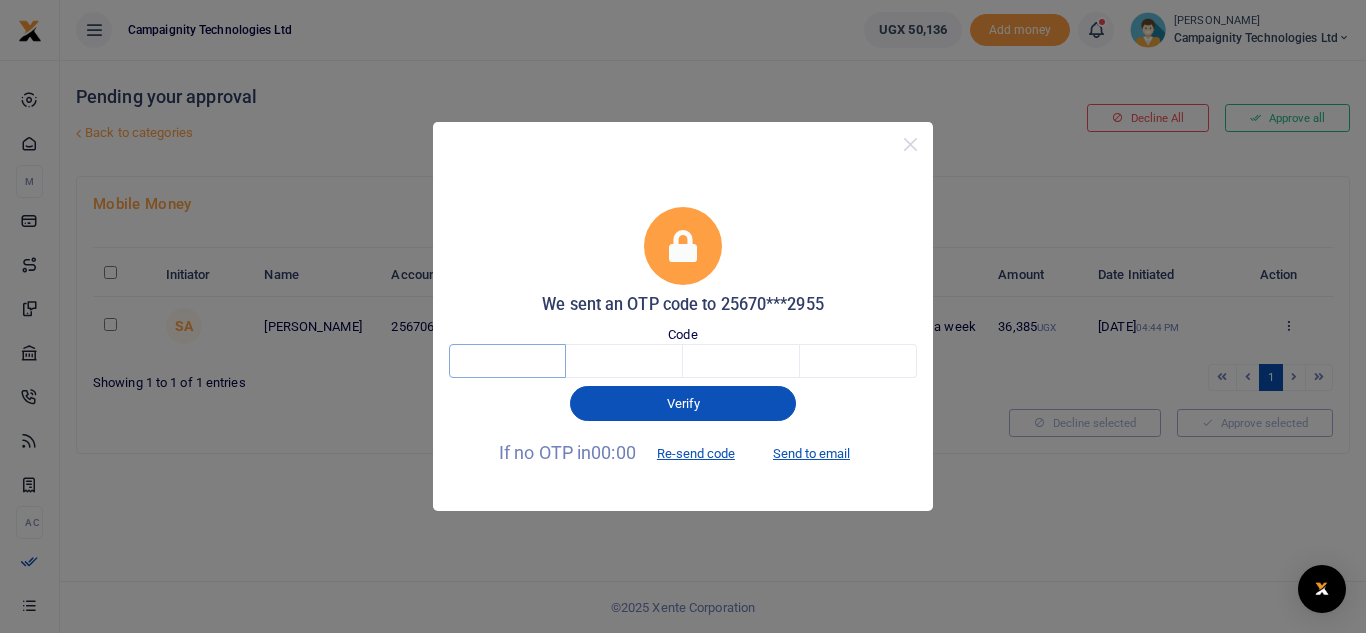 click at bounding box center [507, 361] 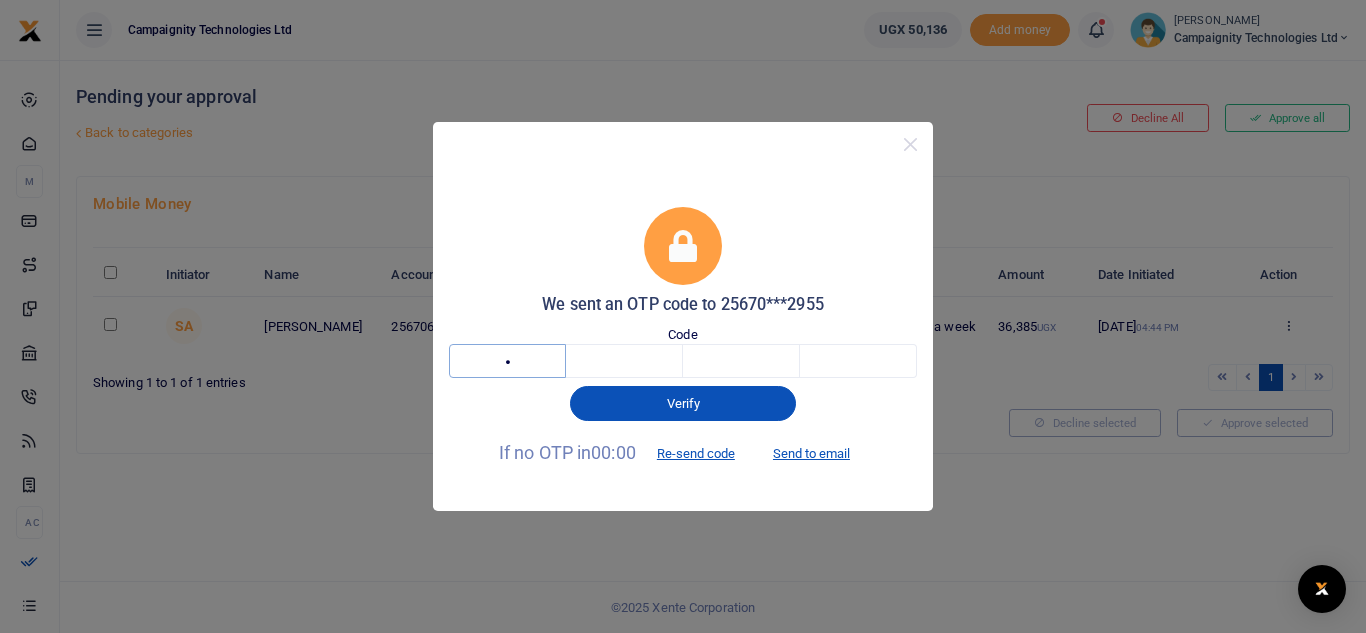 type on "9" 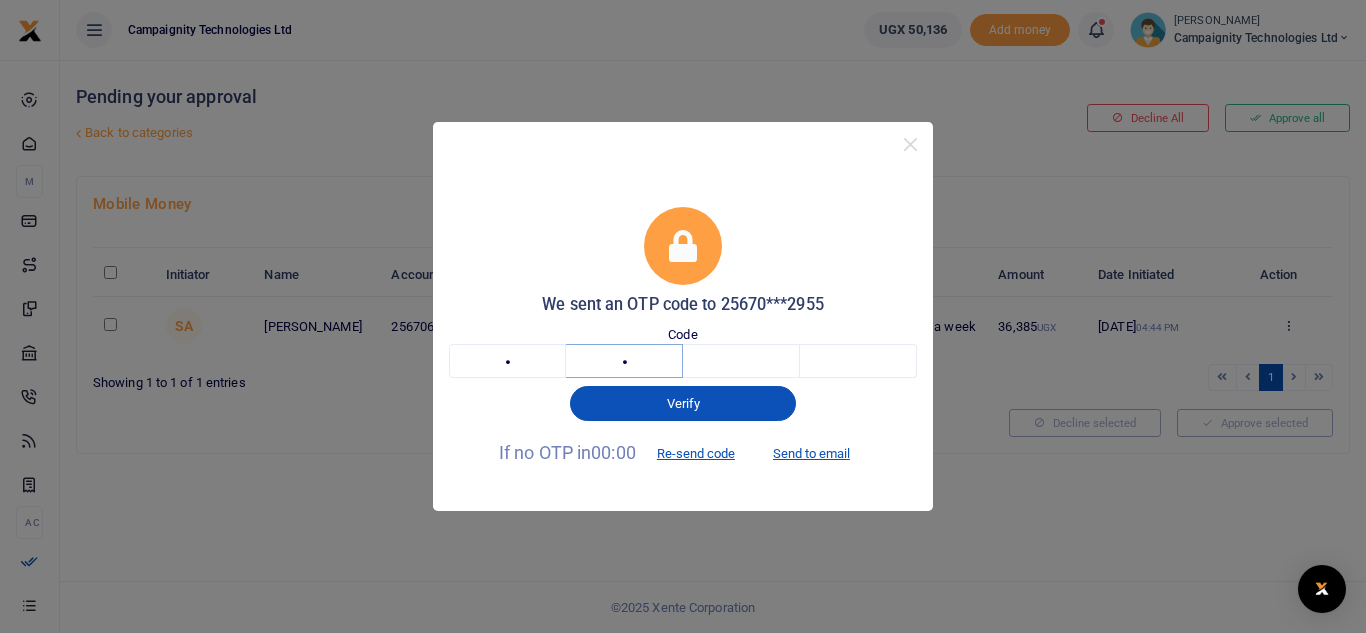 type on "4" 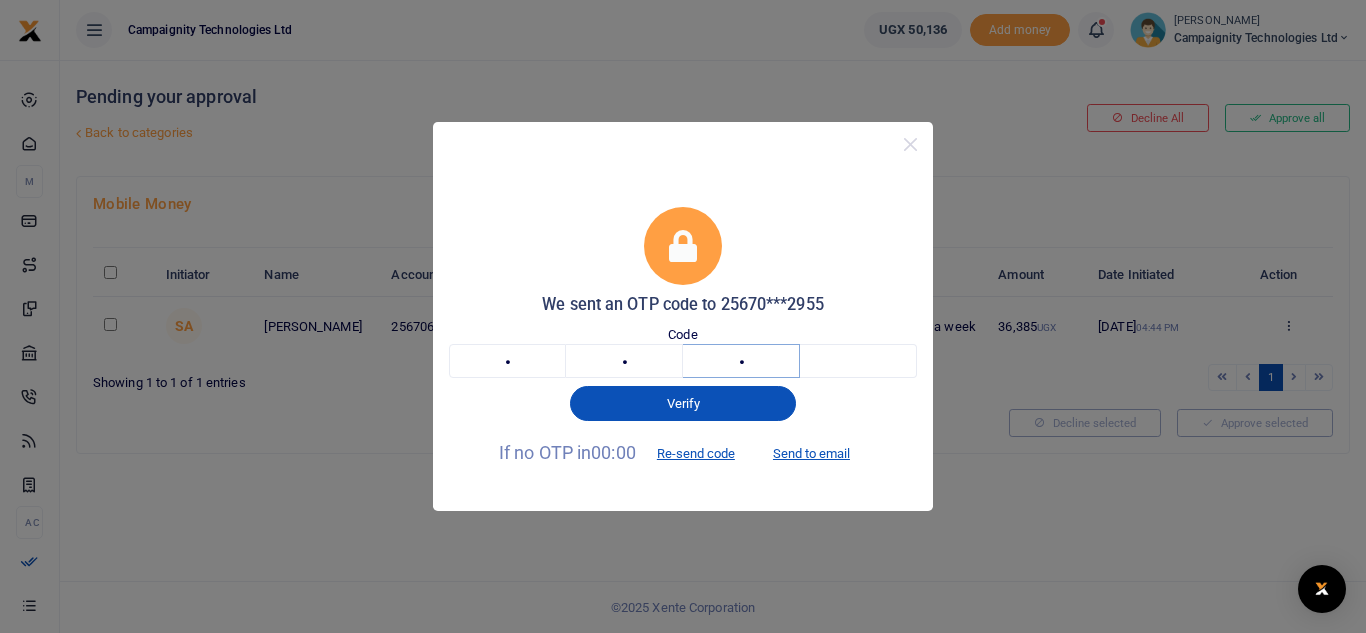 type on "9" 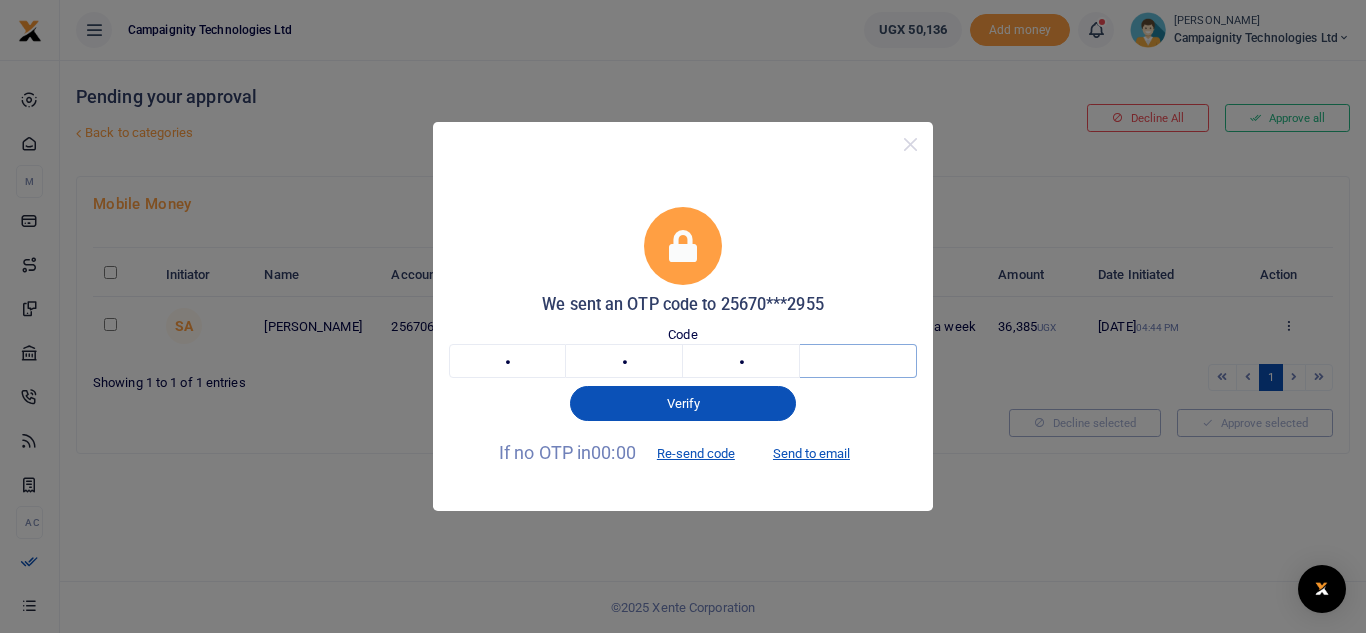 type on "2" 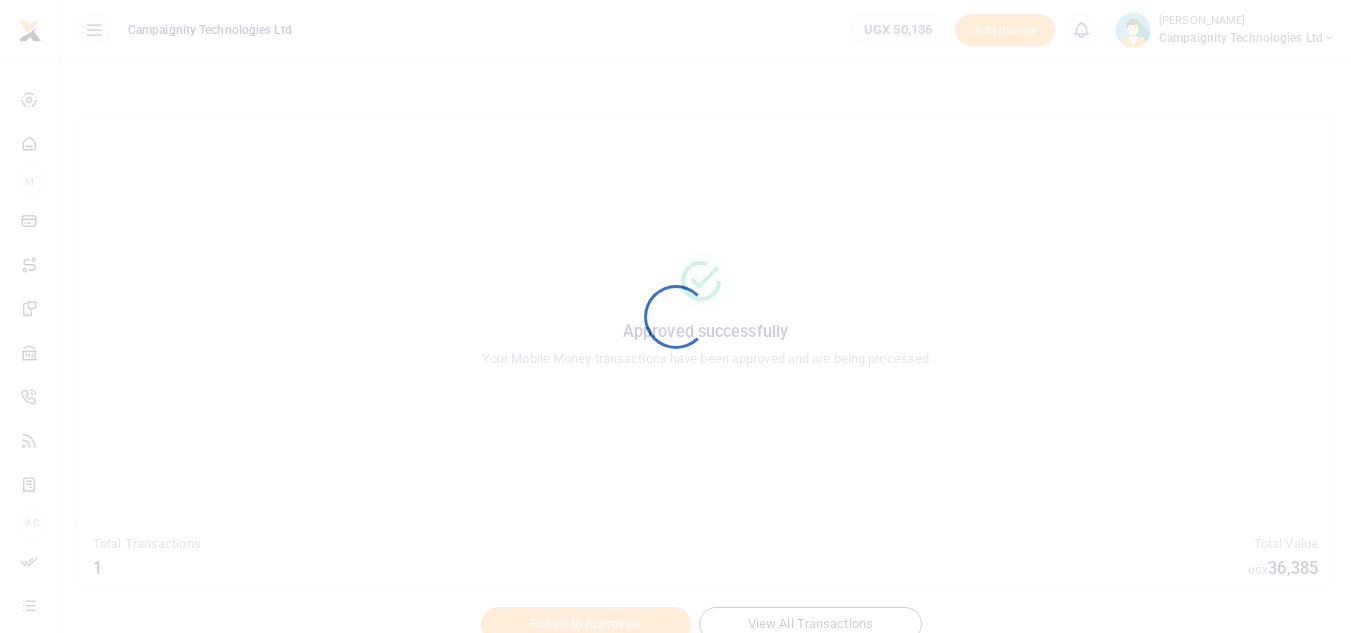 scroll, scrollTop: 0, scrollLeft: 0, axis: both 